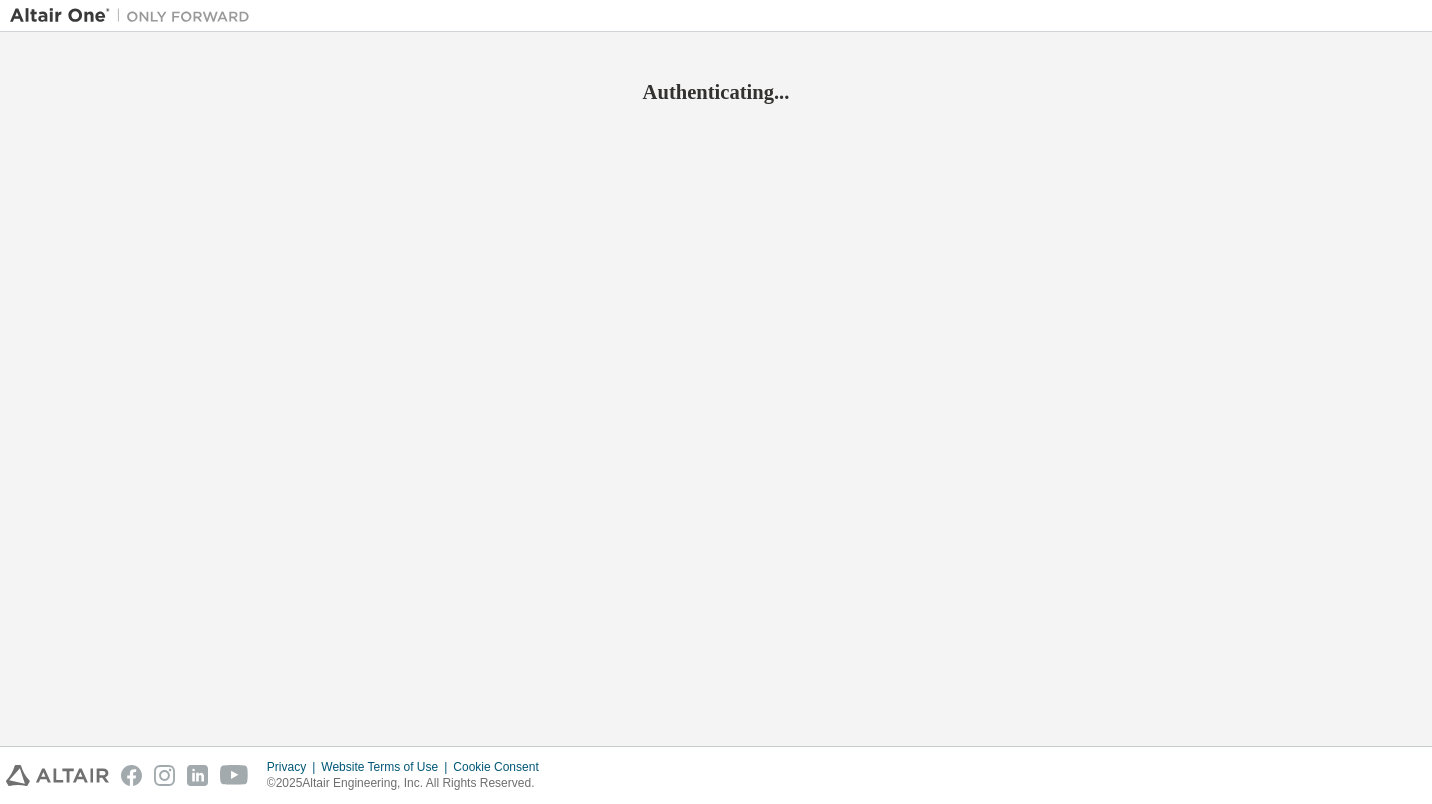 scroll, scrollTop: 0, scrollLeft: 0, axis: both 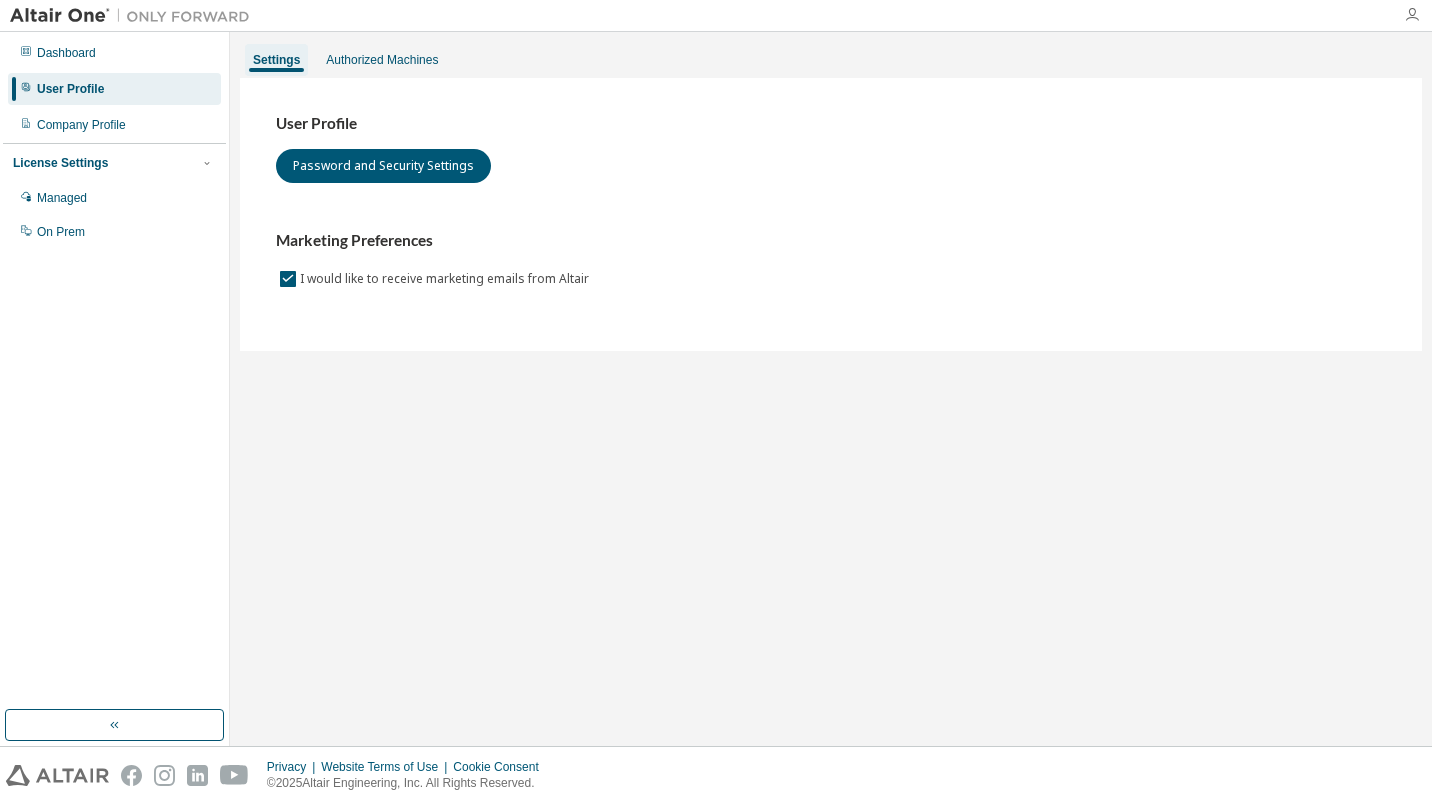 click at bounding box center (1412, 15) 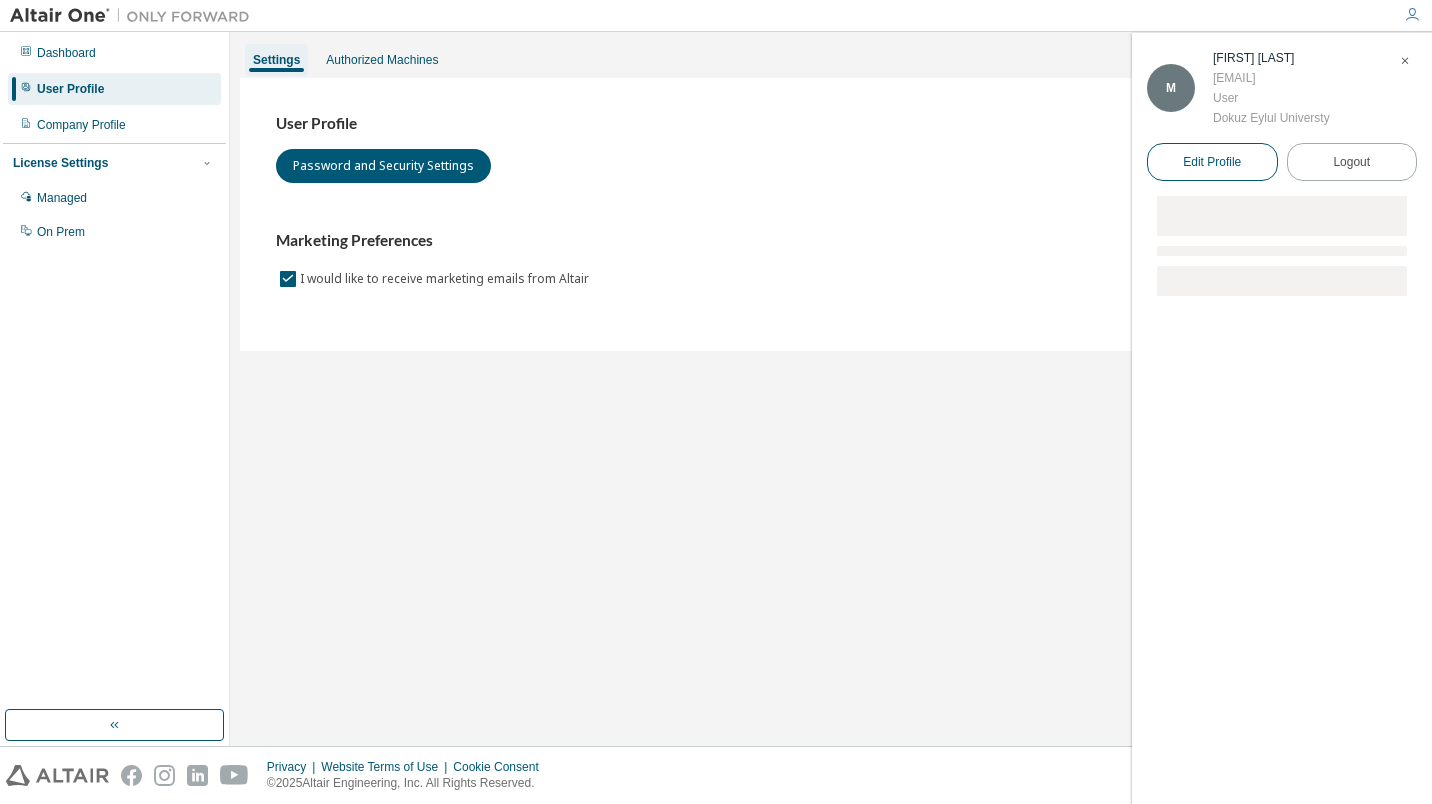click on "Edit Profile" at bounding box center [1212, 162] 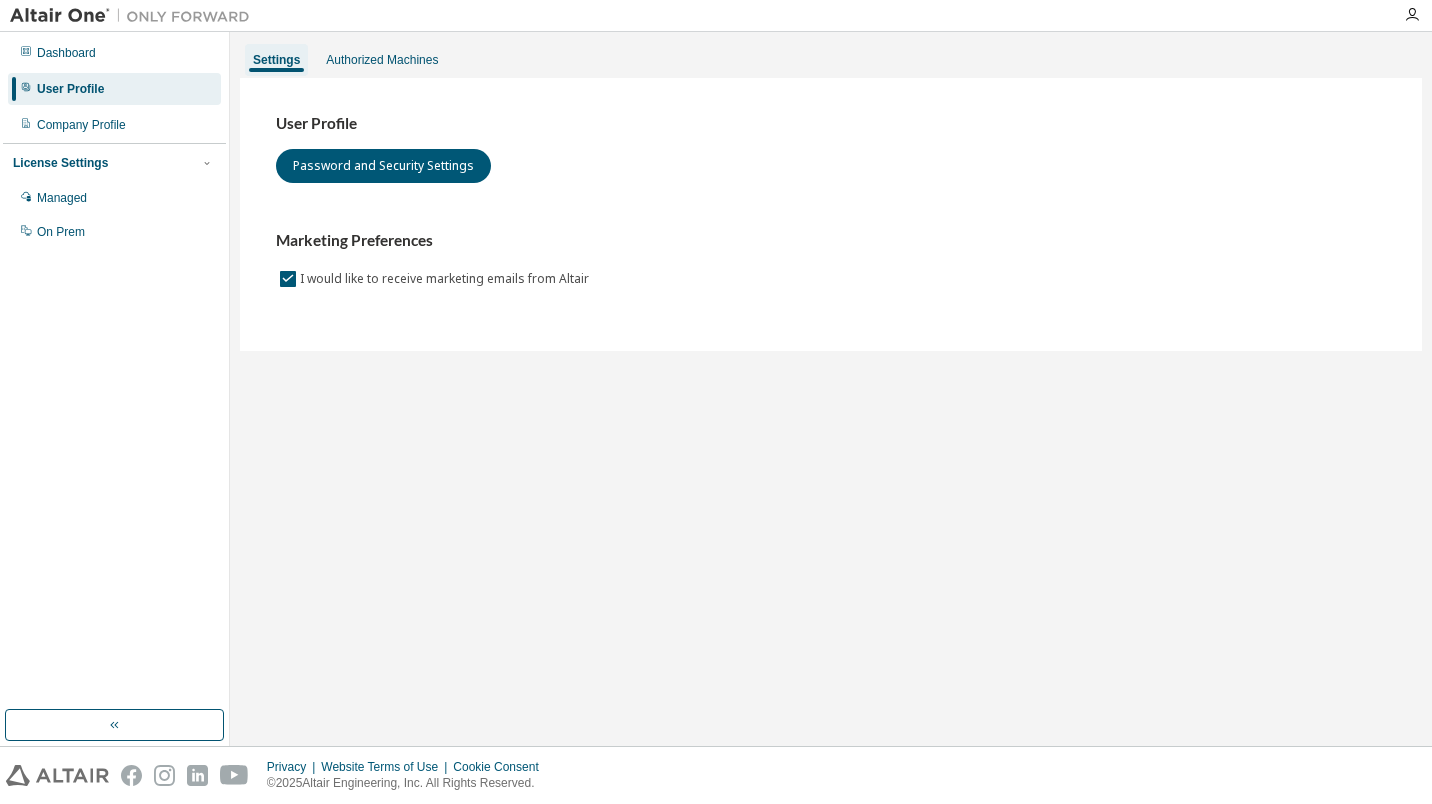 scroll, scrollTop: 0, scrollLeft: 0, axis: both 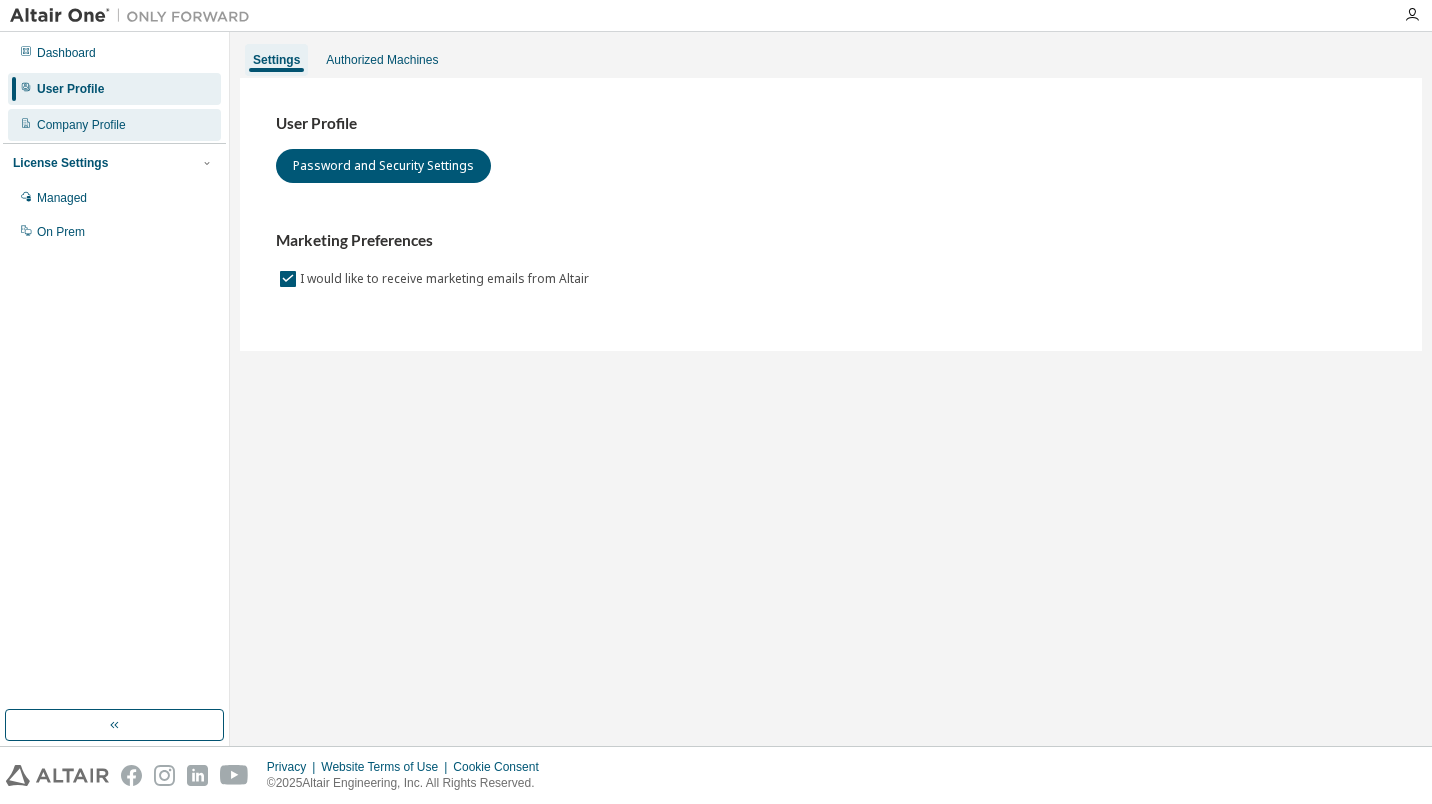 click on "Company Profile" at bounding box center [114, 125] 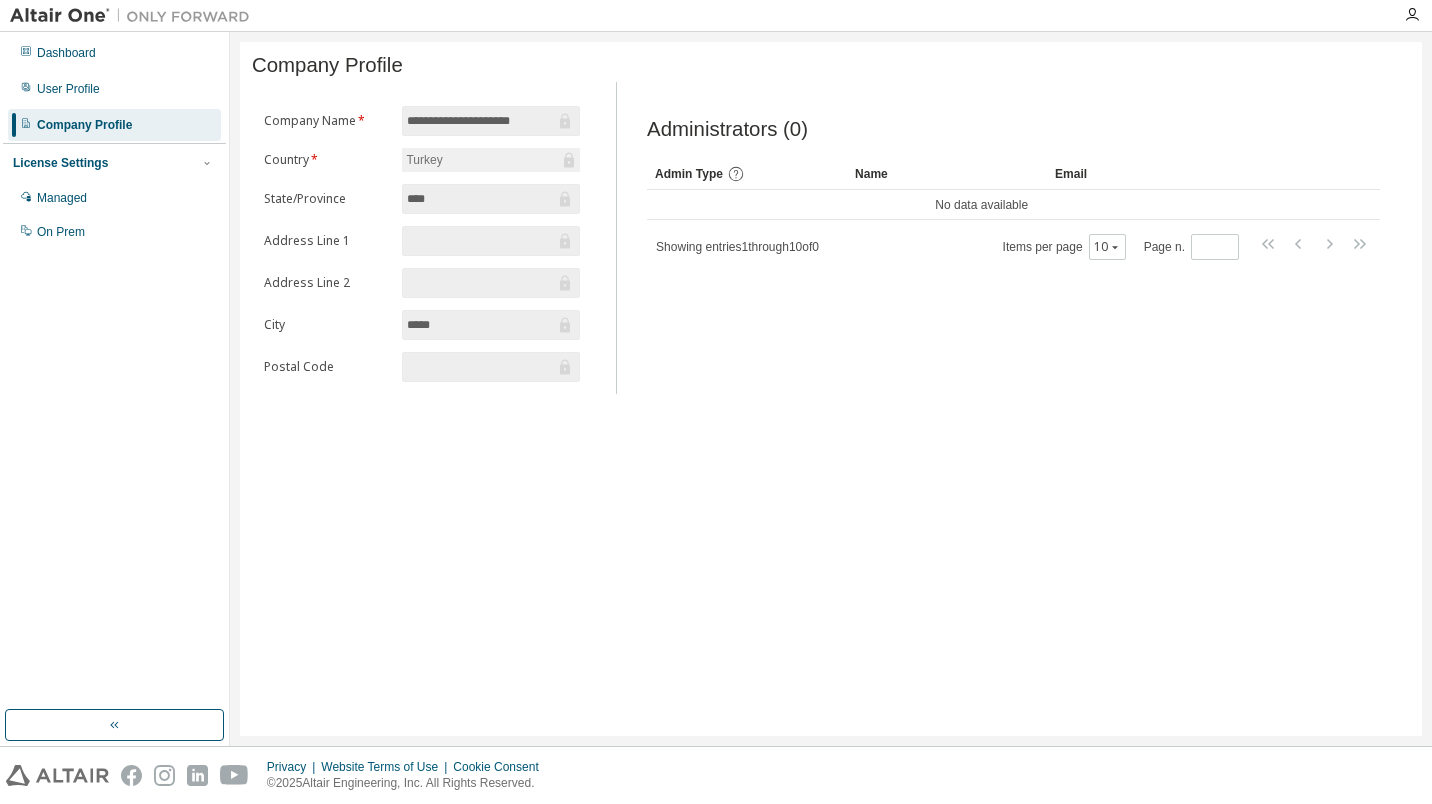 click on "License Settings Managed On Prem" at bounding box center (114, 196) 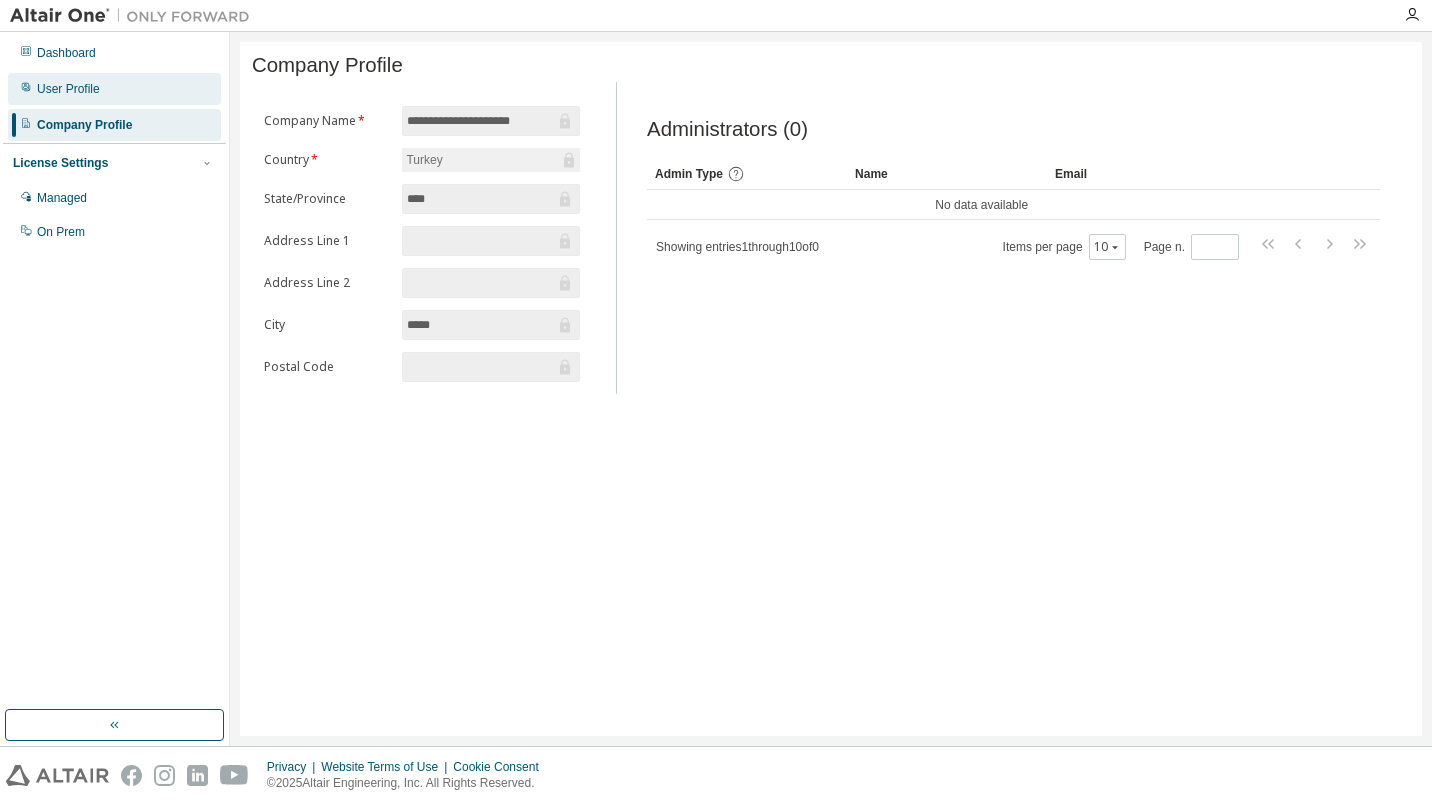 click on "User Profile" at bounding box center (114, 89) 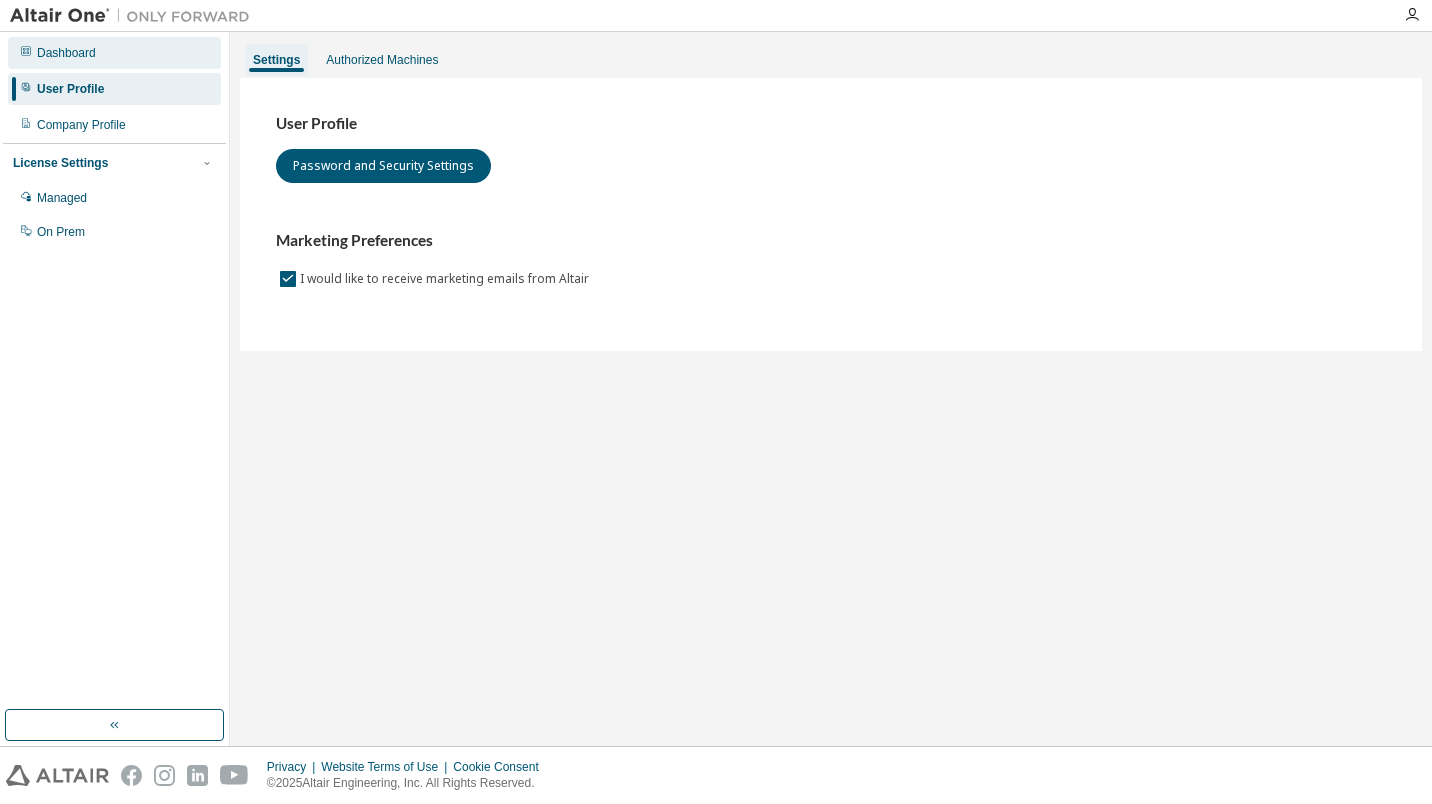 click on "Dashboard" at bounding box center [114, 53] 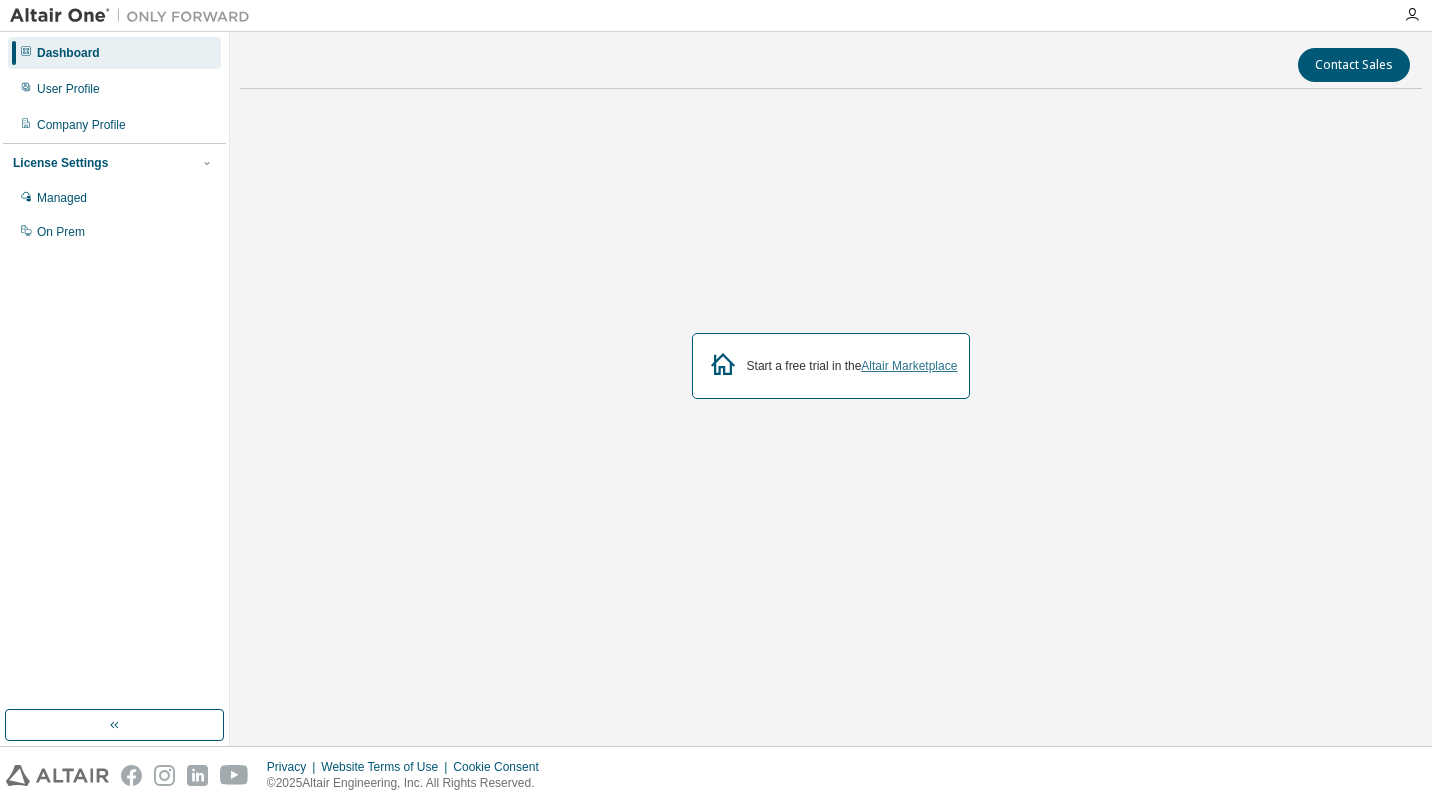 click on "Altair Marketplace" at bounding box center (909, 366) 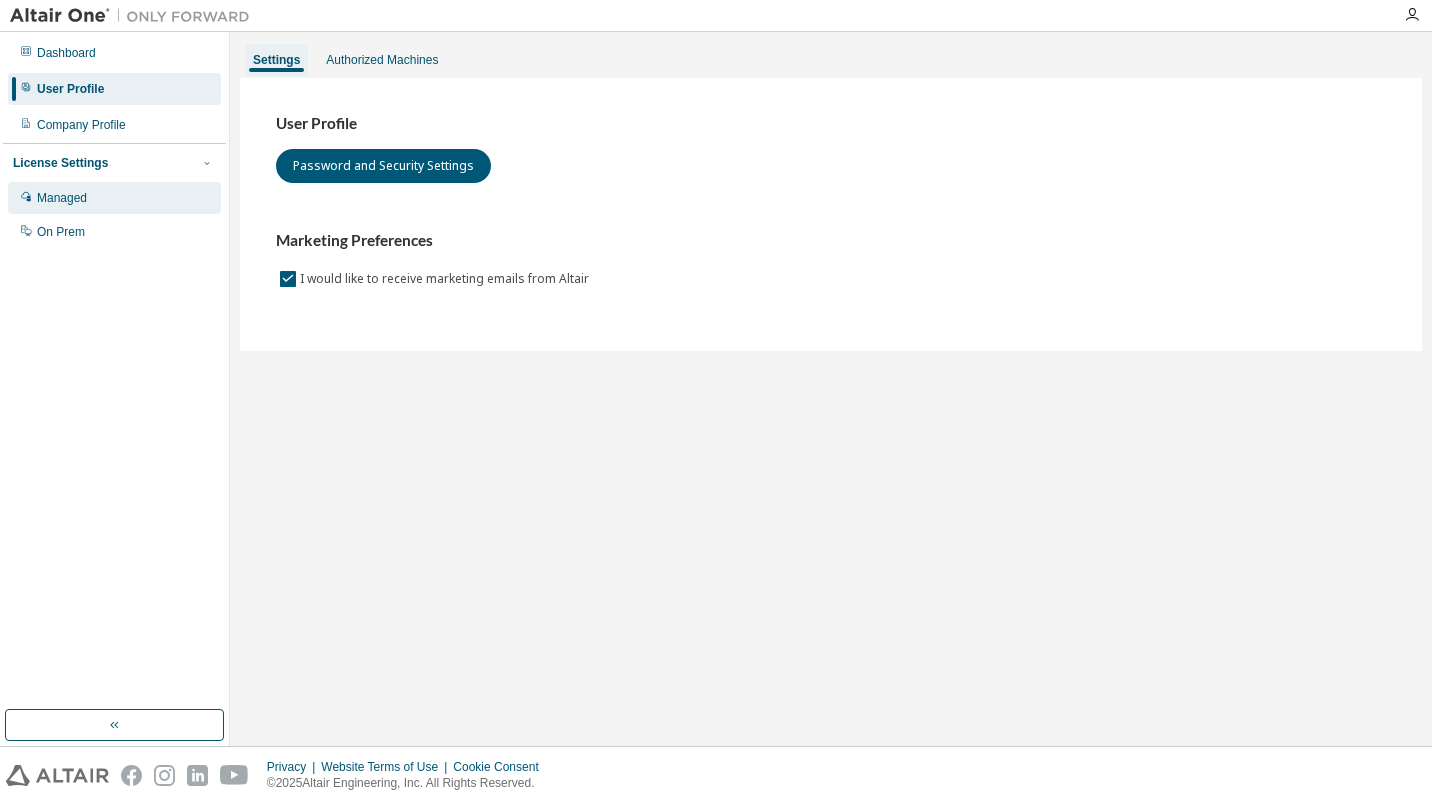 scroll, scrollTop: 0, scrollLeft: 0, axis: both 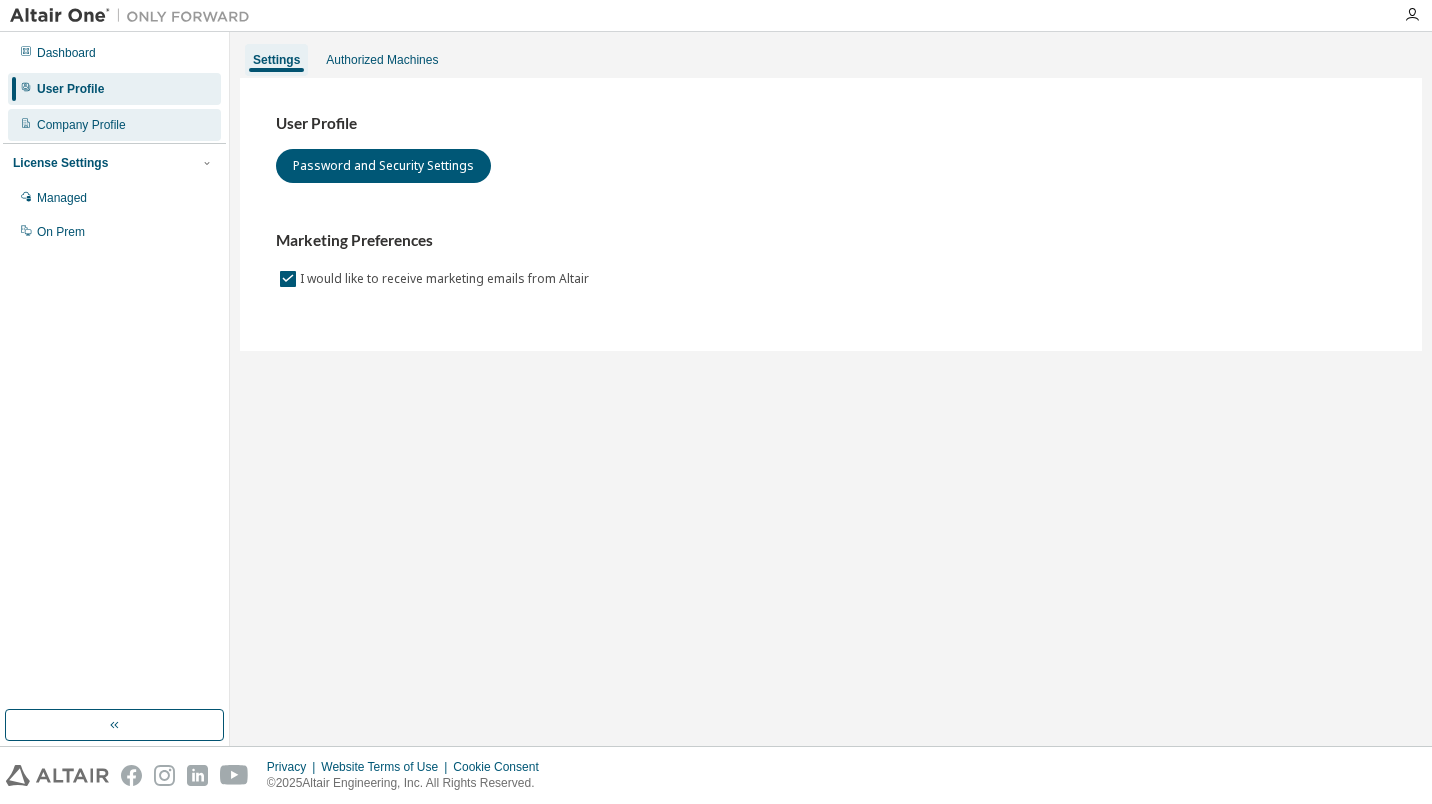 click on "Company Profile" at bounding box center (114, 125) 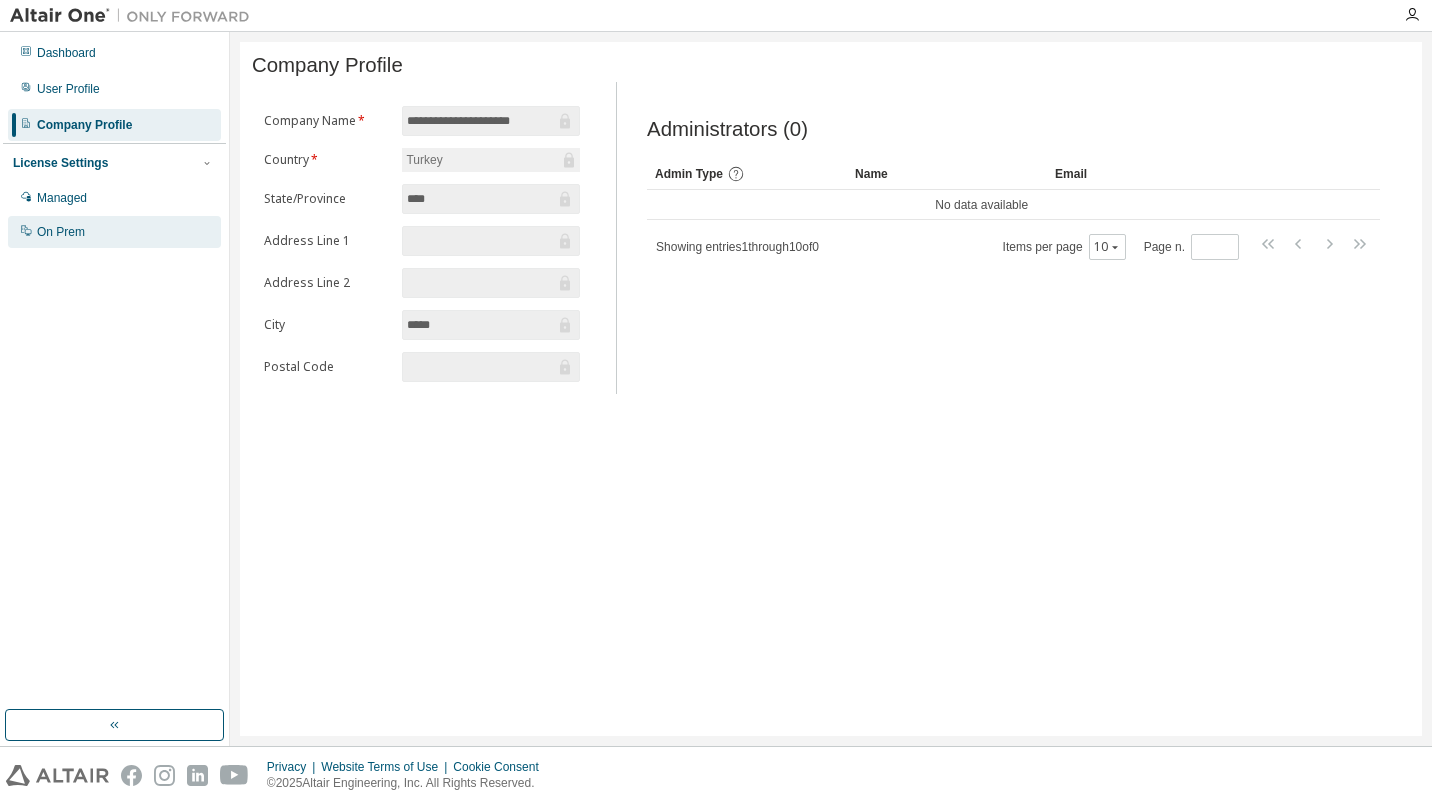 click on "On Prem" at bounding box center [114, 232] 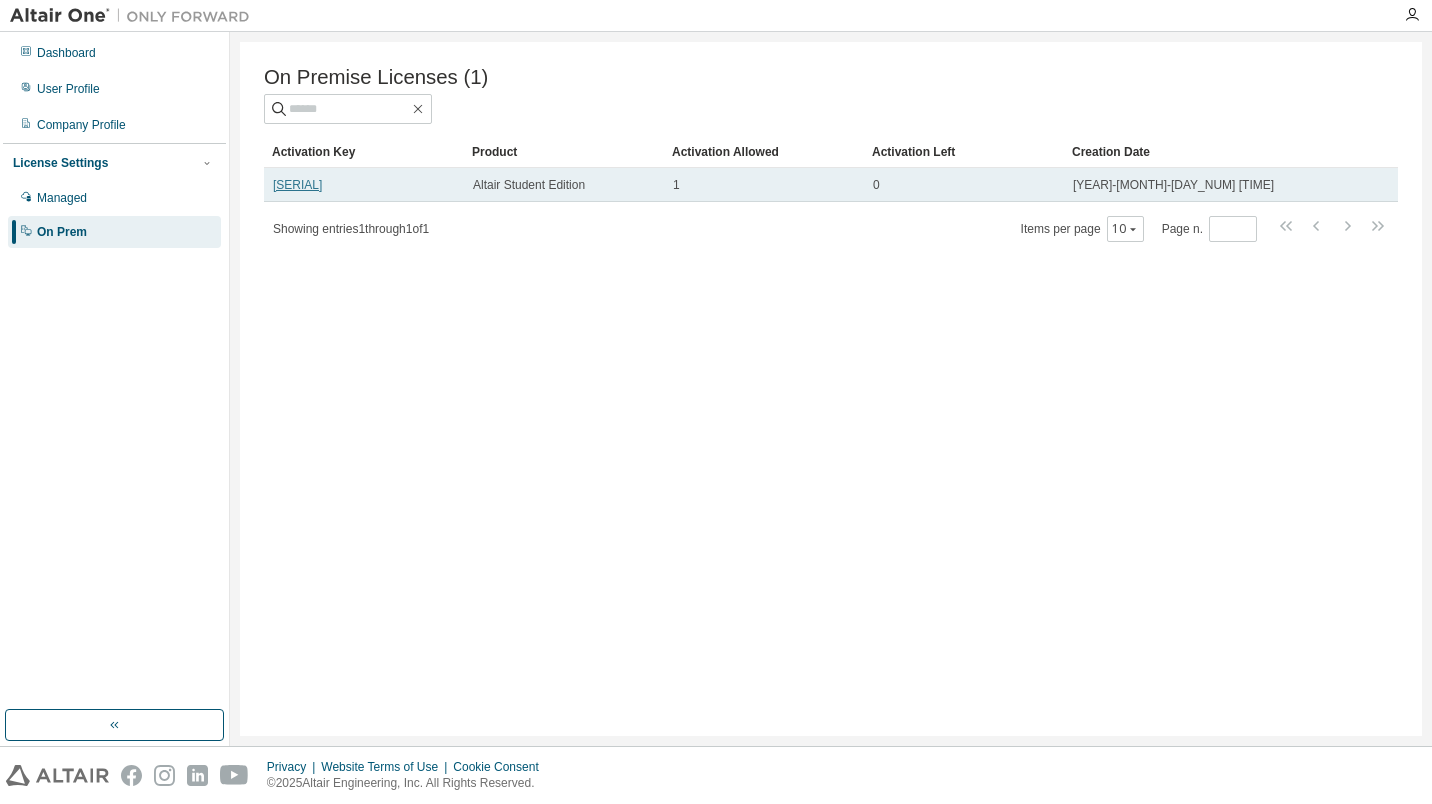 click on "L442M-PXK66-I8087-YOA9N" at bounding box center (297, 185) 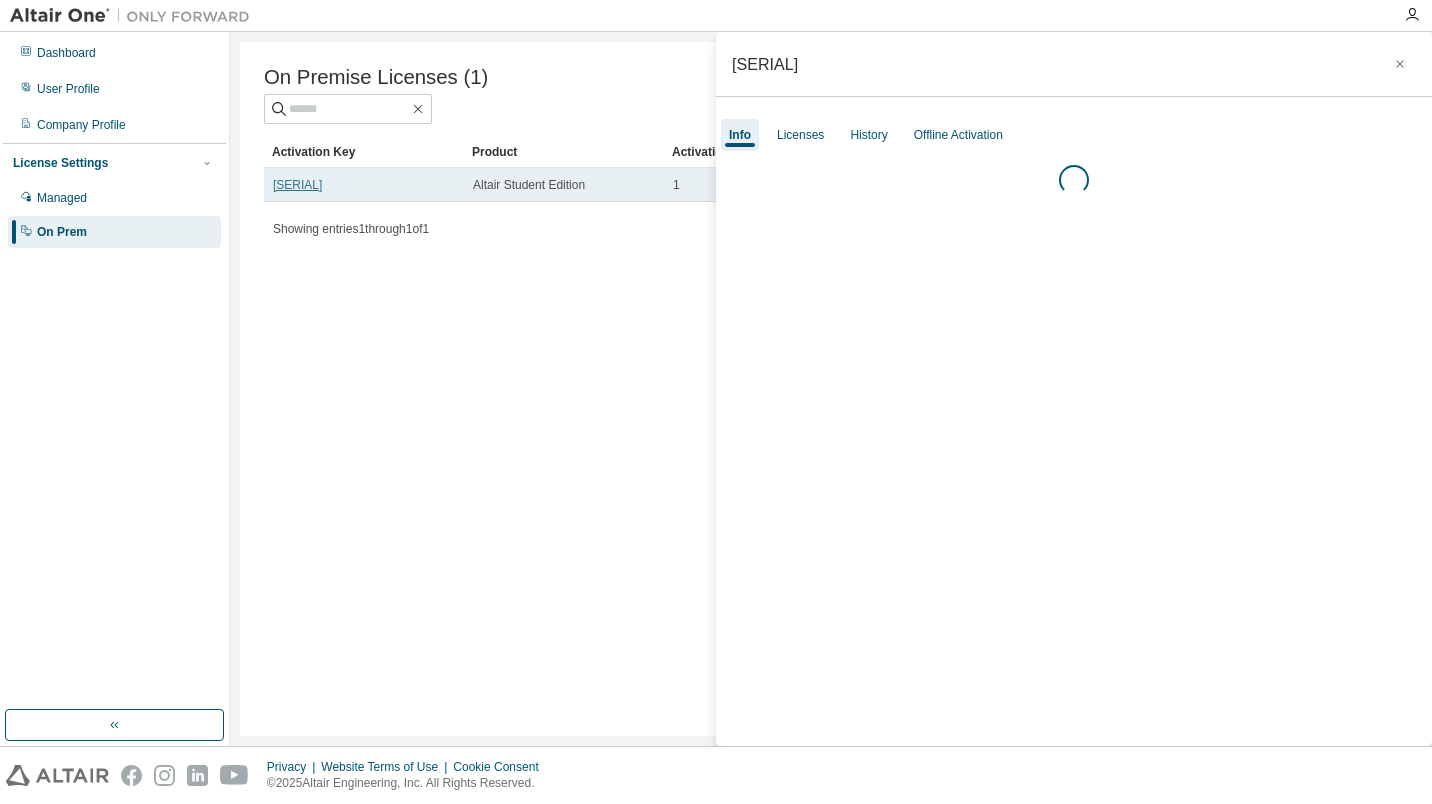 click on "[LICENSE]" at bounding box center (297, 185) 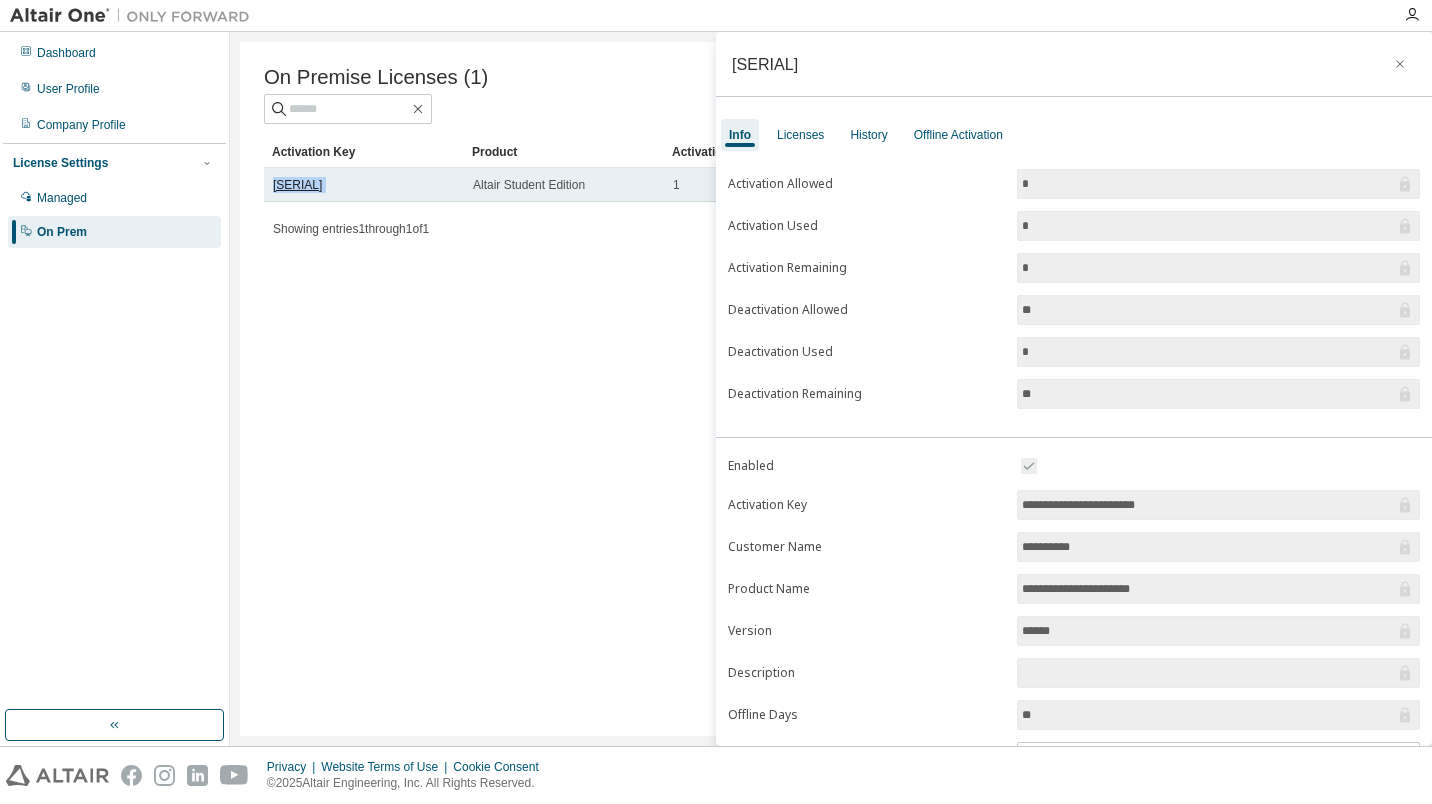 copy on "[LICENSE]" 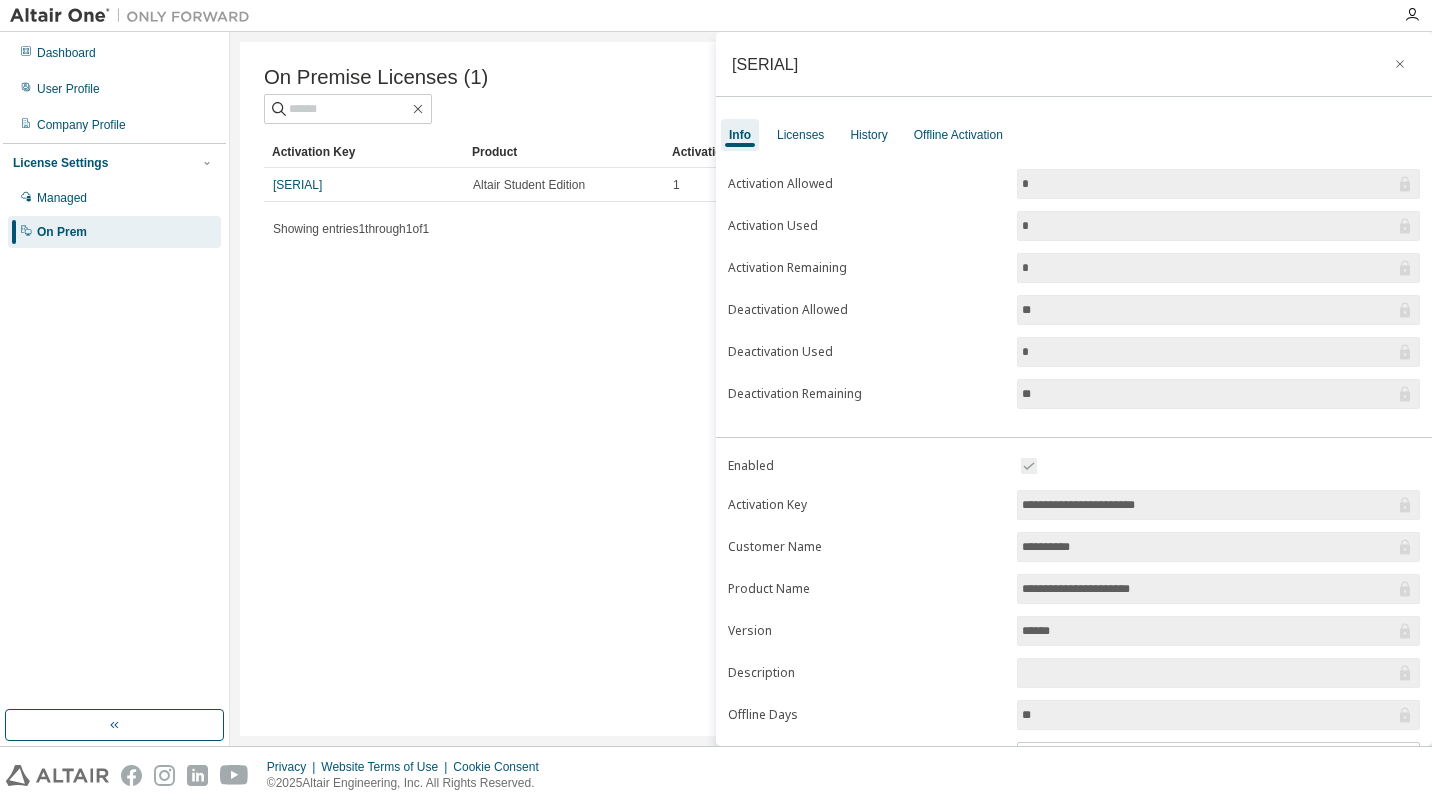 click on "L442M-PXK66-I8087-YOA9N" at bounding box center [1074, 64] 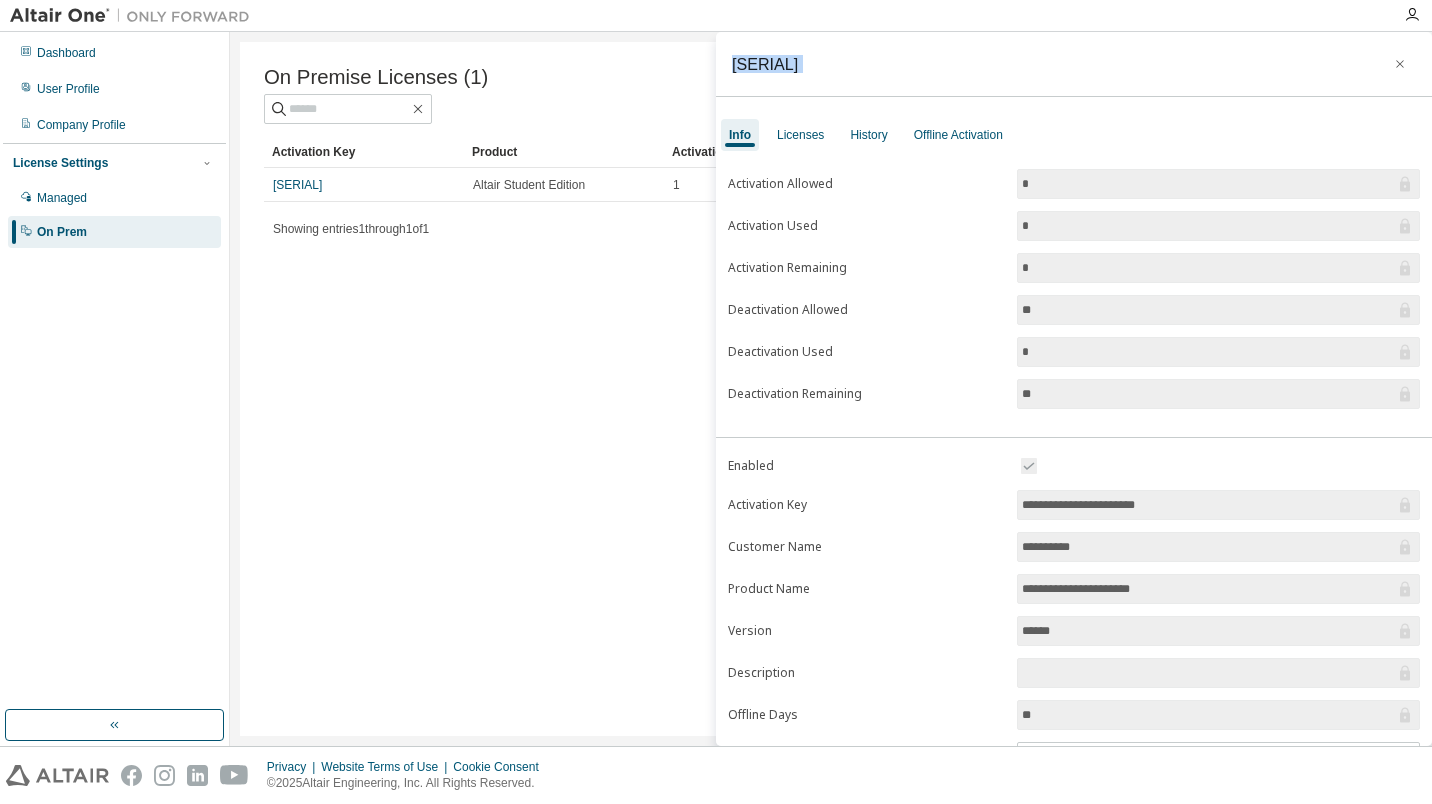 click on "L442M-PXK66-I8087-YOA9N" at bounding box center [1074, 64] 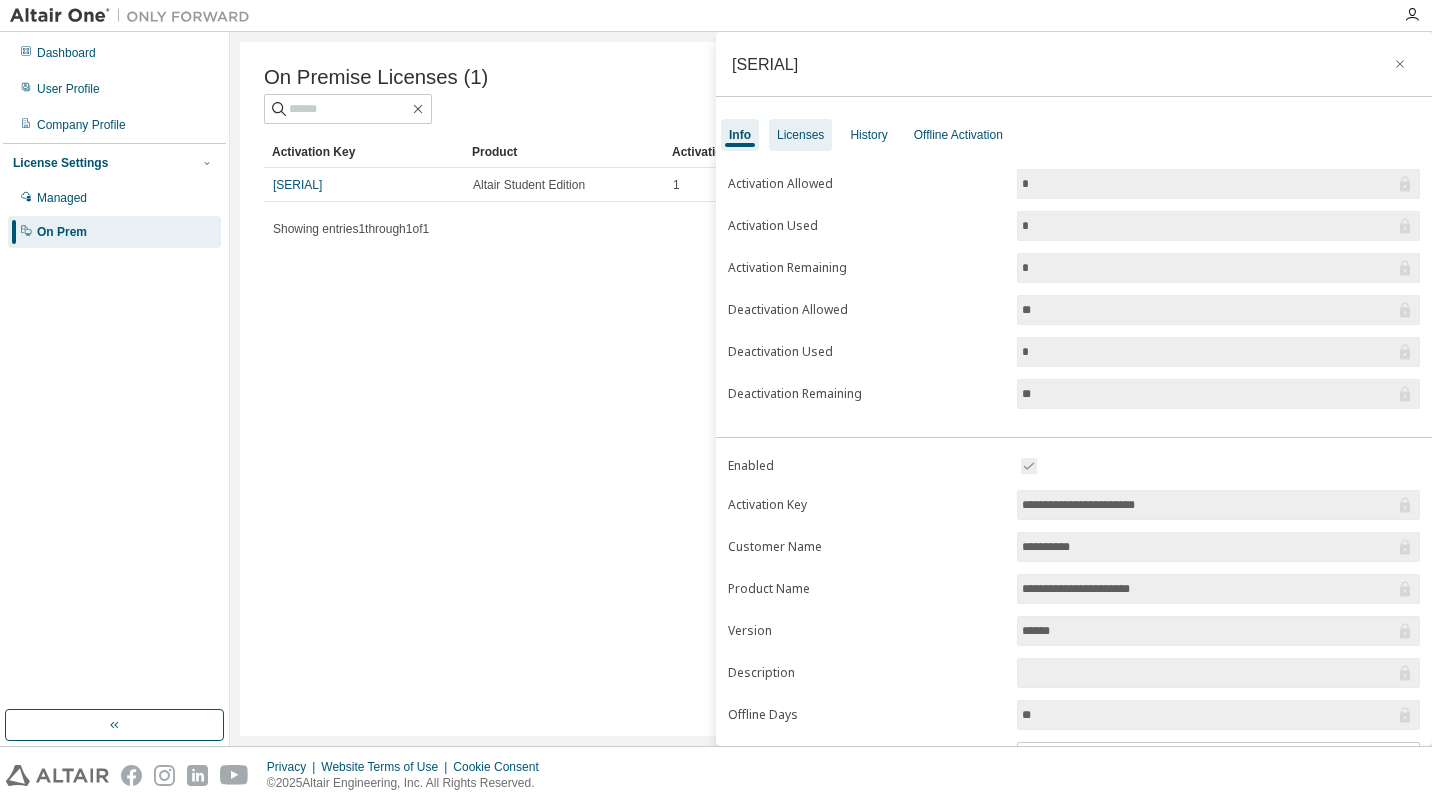 click on "Licenses" at bounding box center (800, 135) 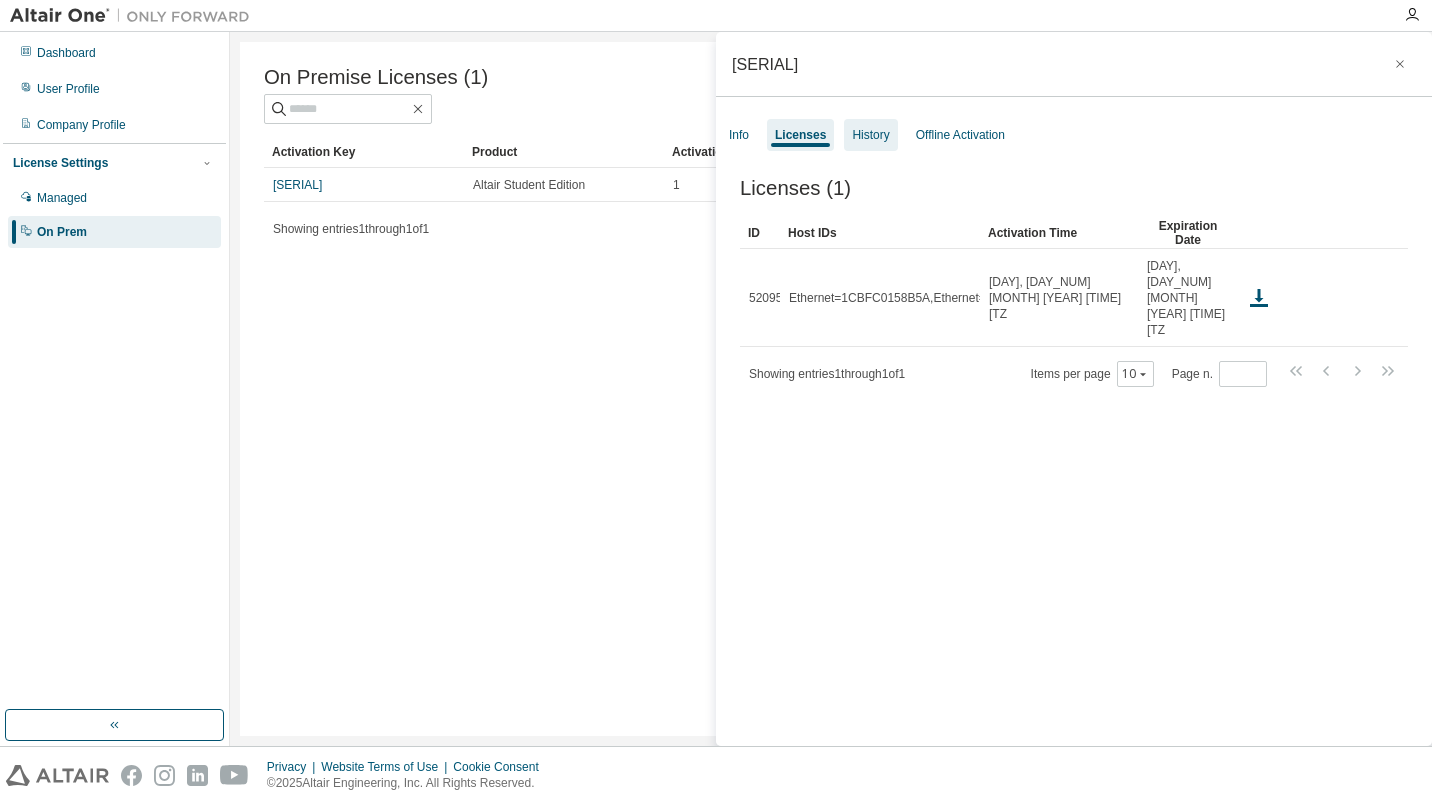 click on "History" at bounding box center (870, 135) 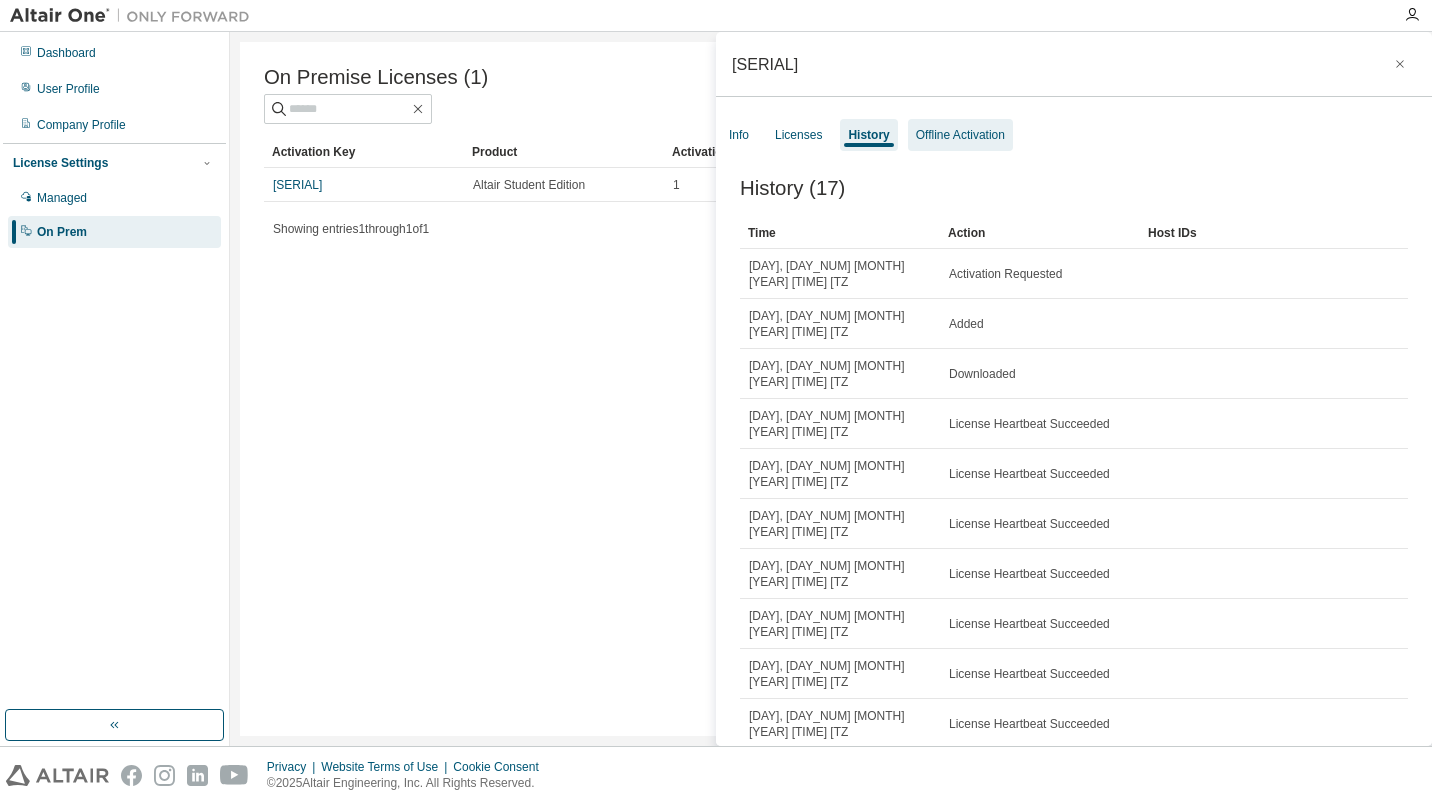 click on "Offline Activation" at bounding box center (960, 135) 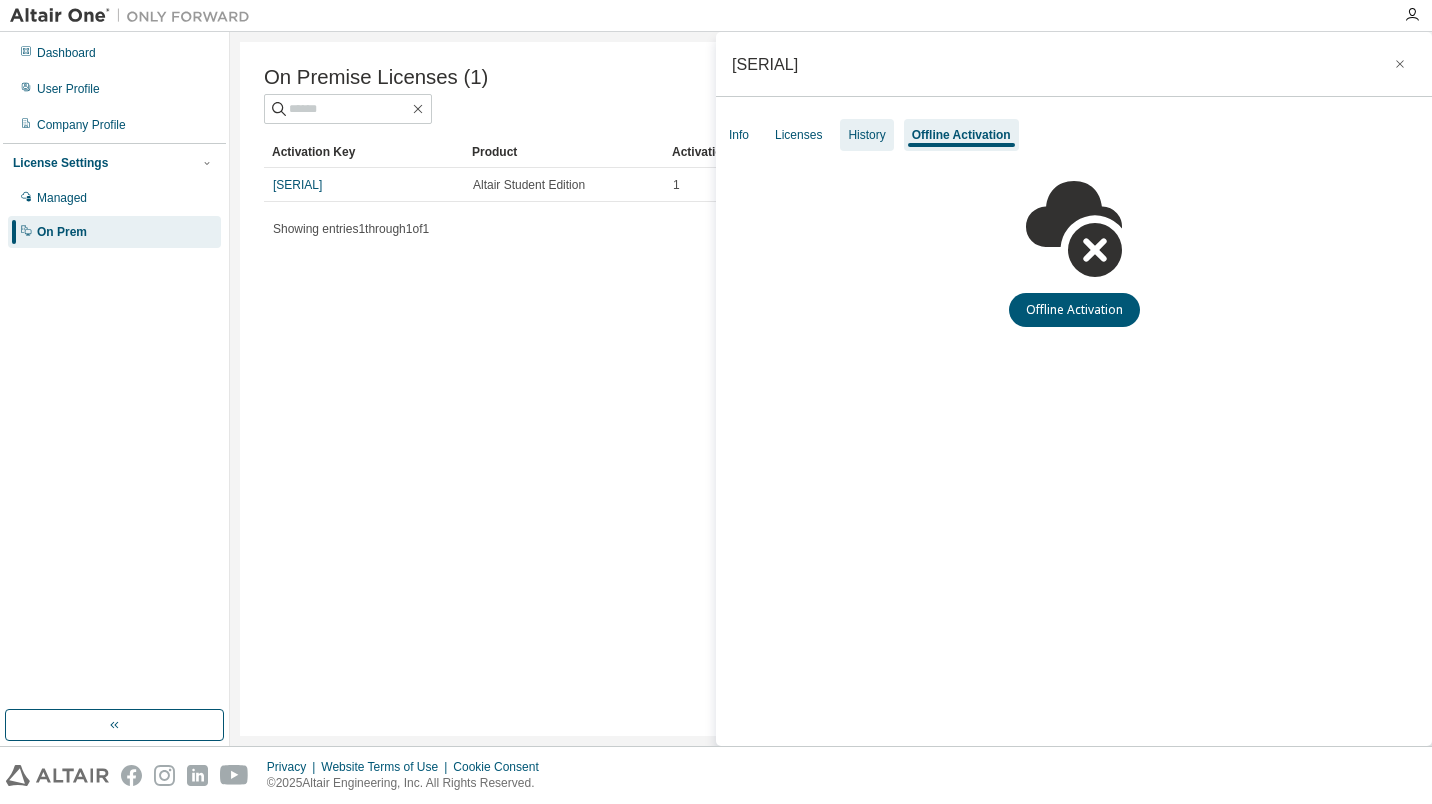 click on "History" at bounding box center [866, 135] 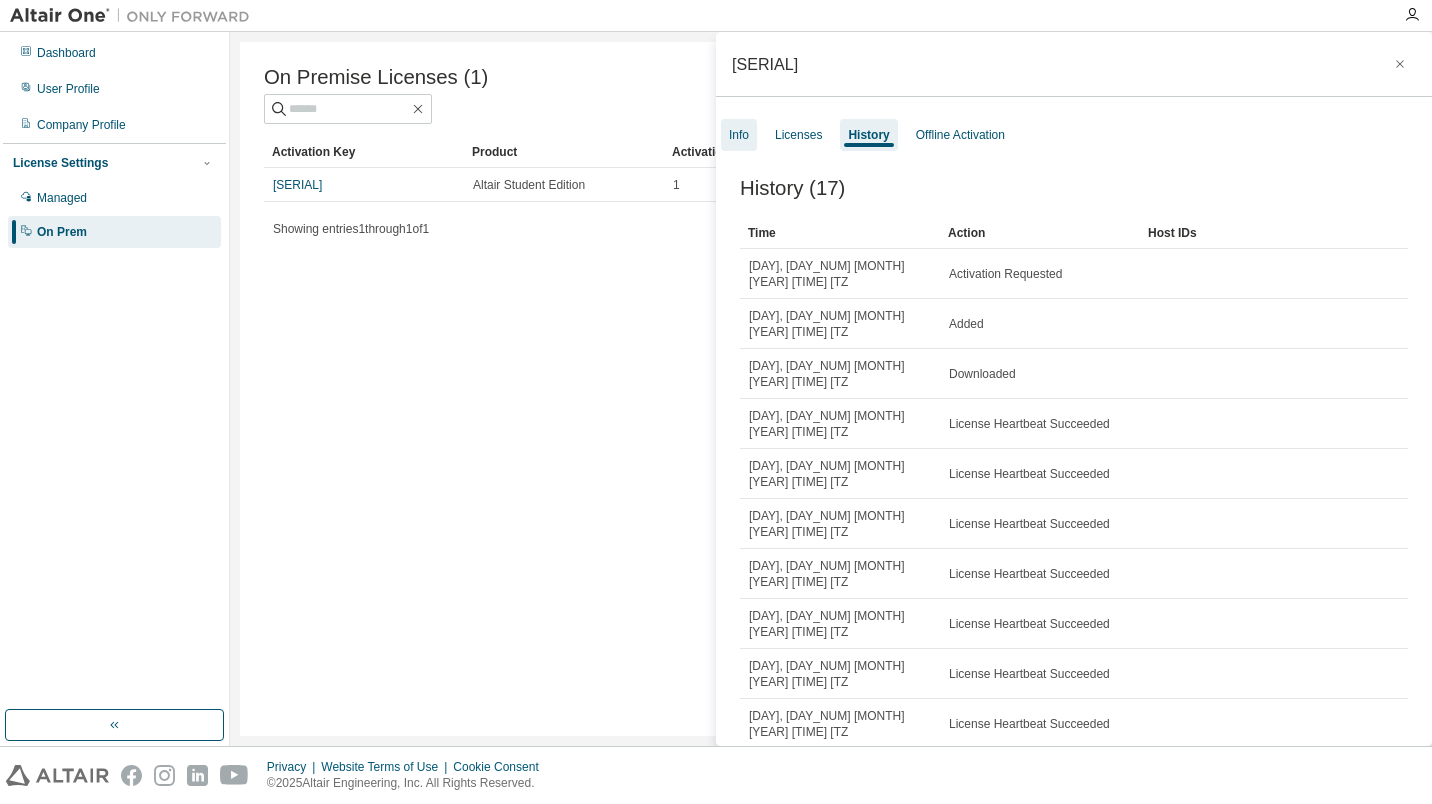 click on "Info" at bounding box center (739, 135) 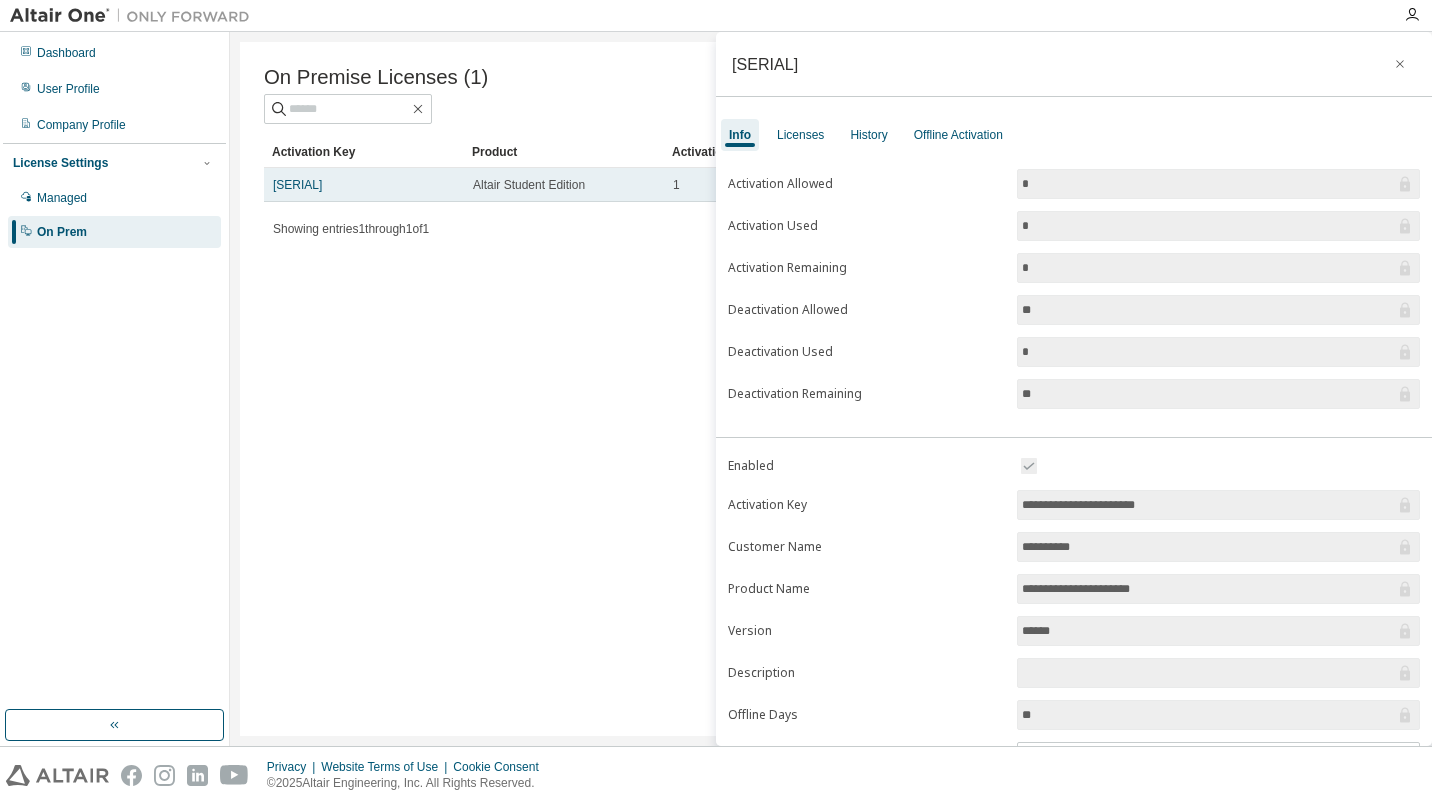 click on "L442M-PXK66-I8087-YOA9N" at bounding box center (364, 185) 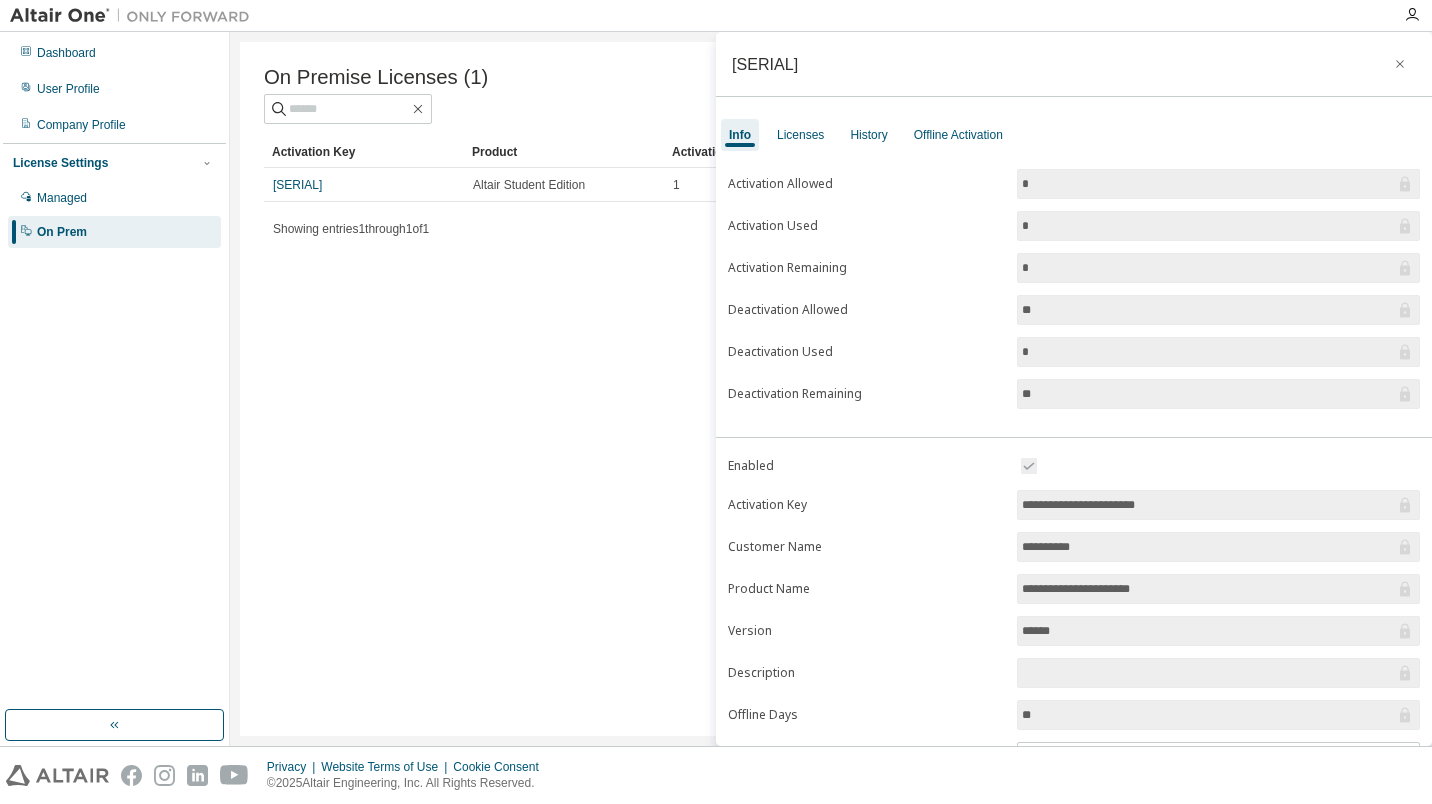 click on "L442M-PXK66-I8087-YOA9N" at bounding box center [765, 64] 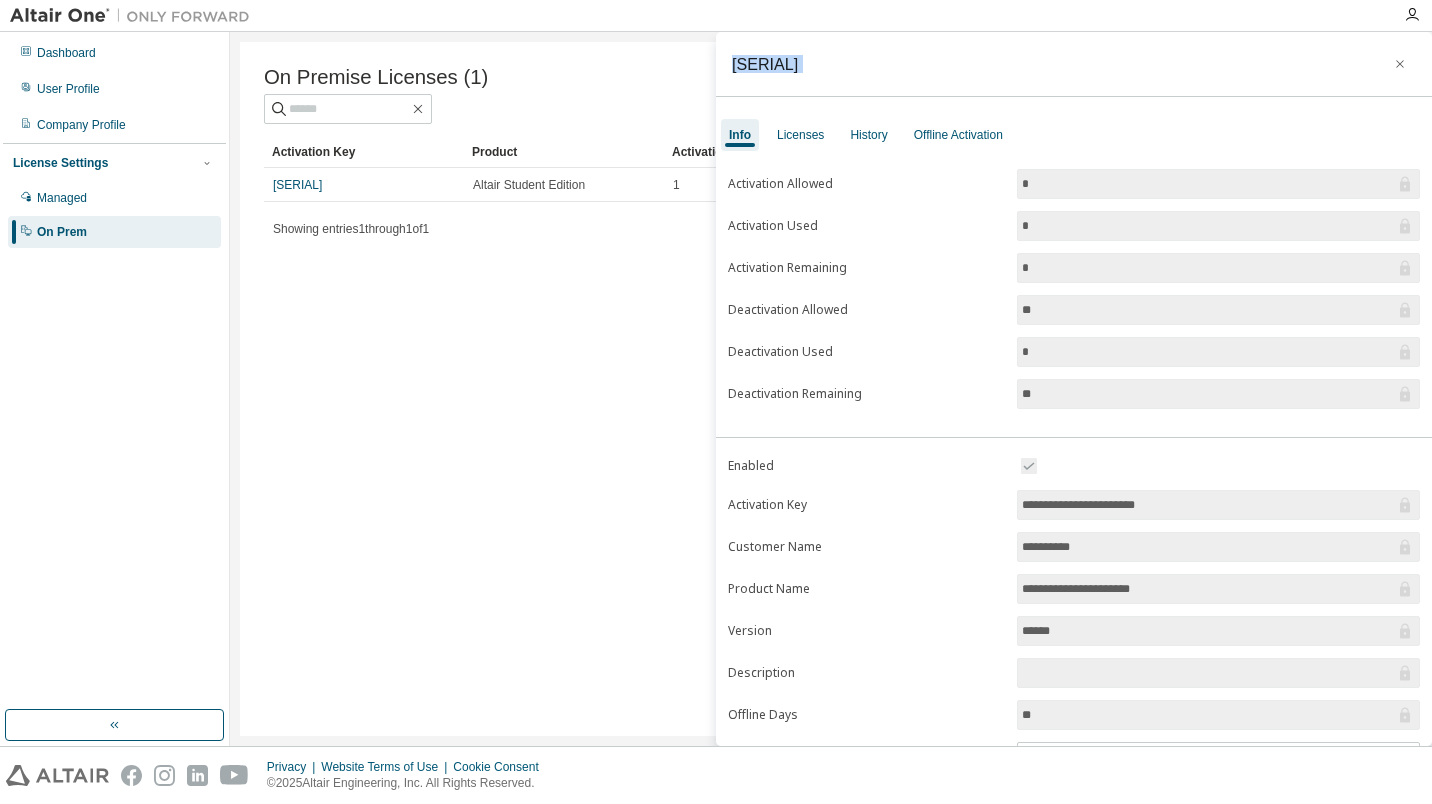 click on "L442M-PXK66-I8087-YOA9N" at bounding box center [765, 64] 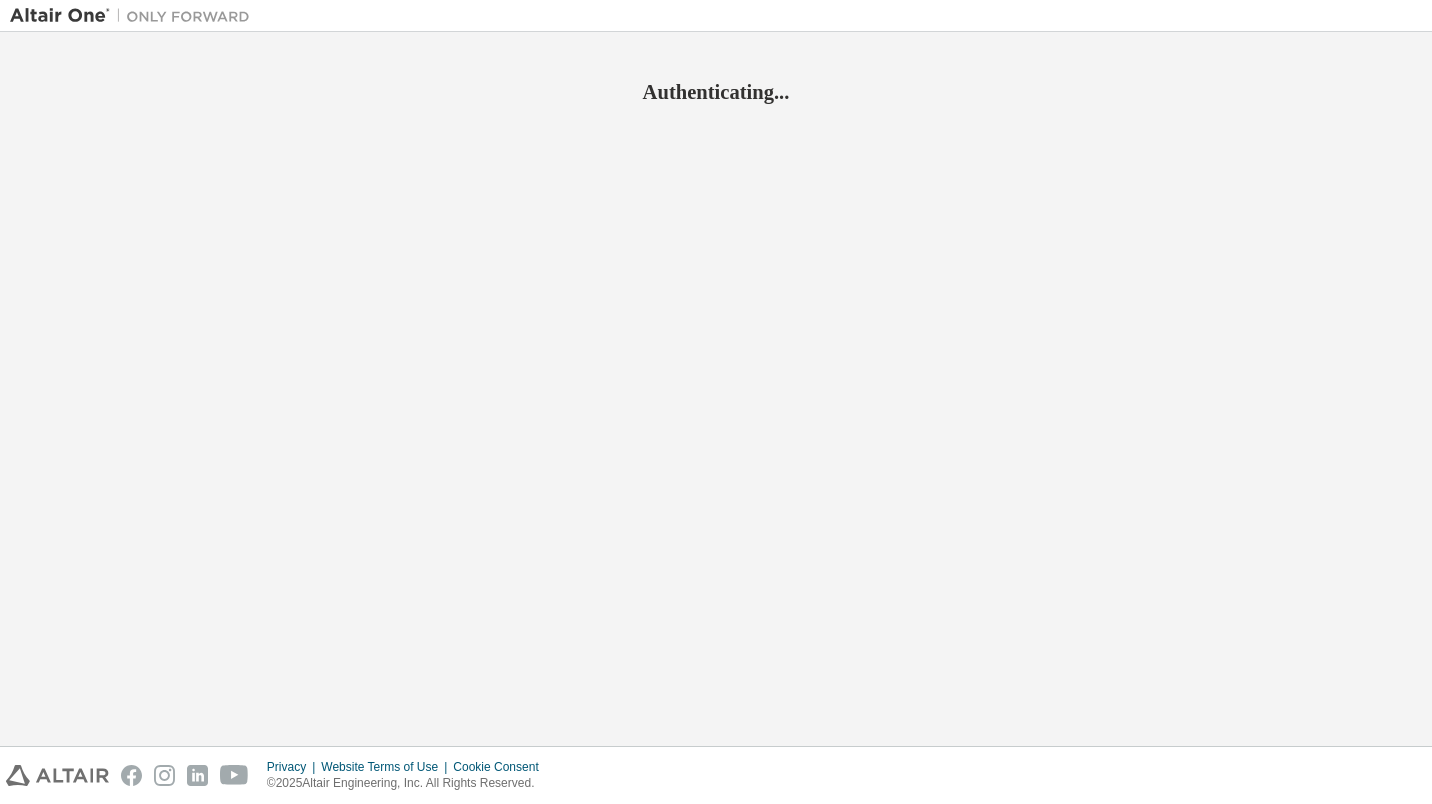 scroll, scrollTop: 0, scrollLeft: 0, axis: both 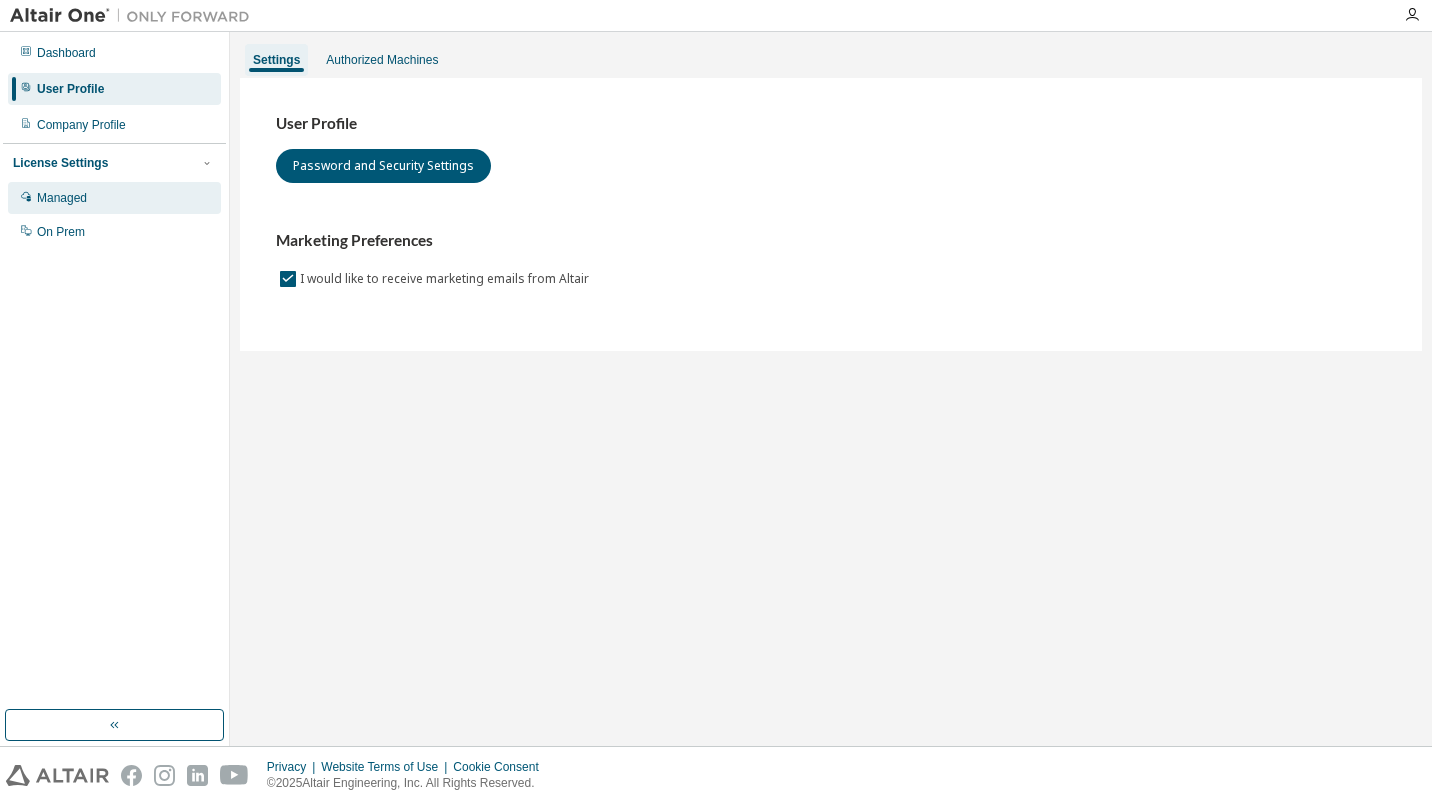 click on "Managed" at bounding box center (114, 198) 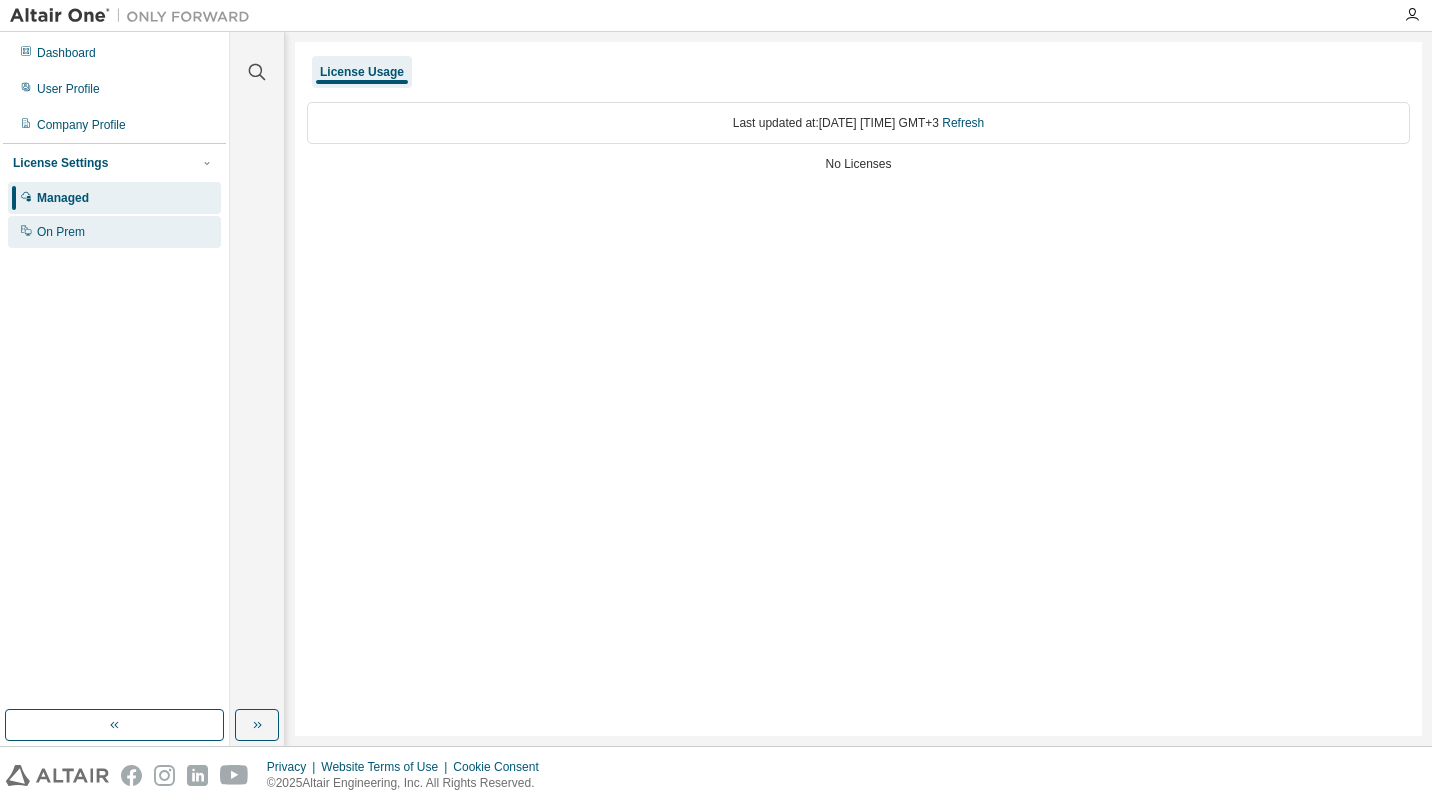 click on "On Prem" at bounding box center [61, 232] 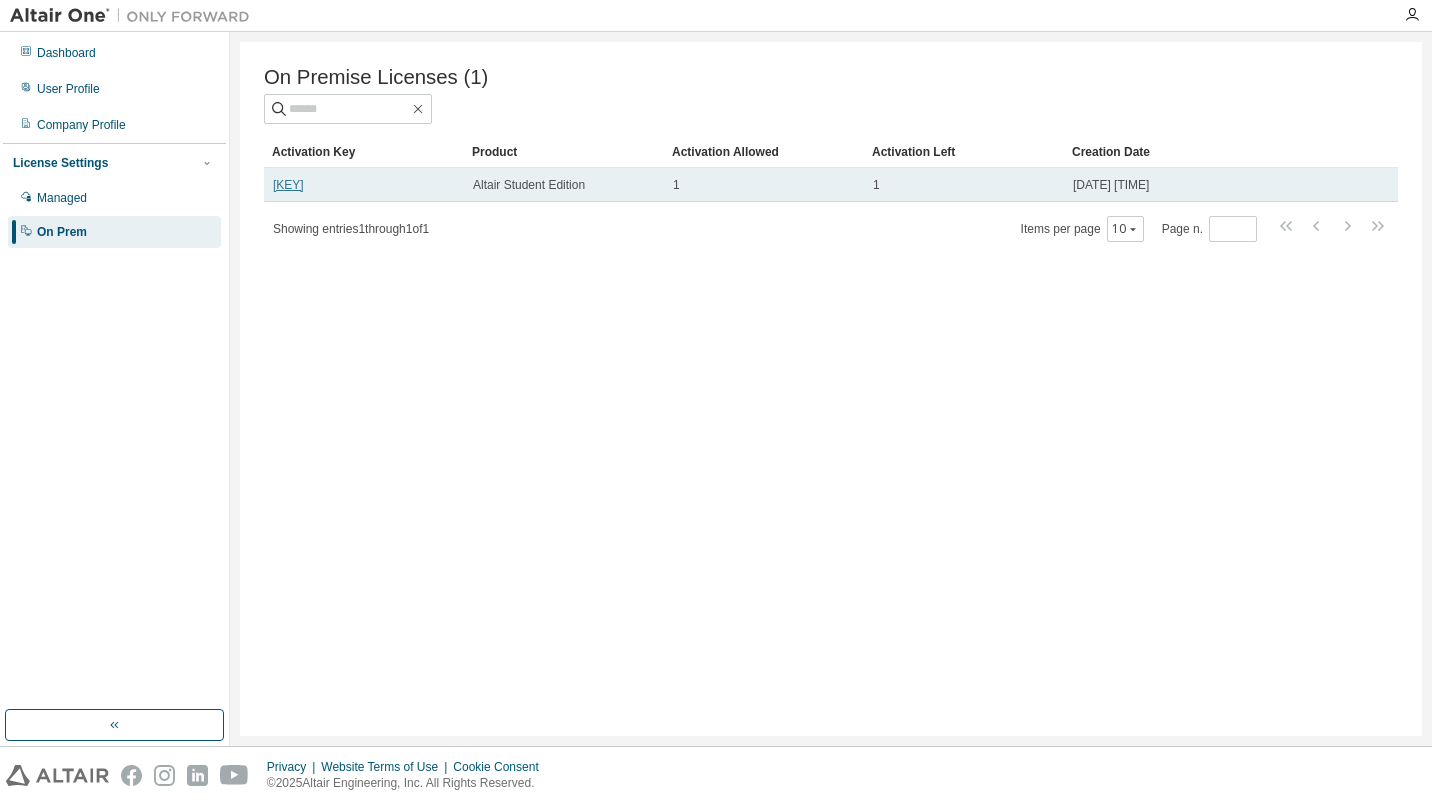 click on "L442M-PXK66-I8087-YOA9N" at bounding box center [288, 185] 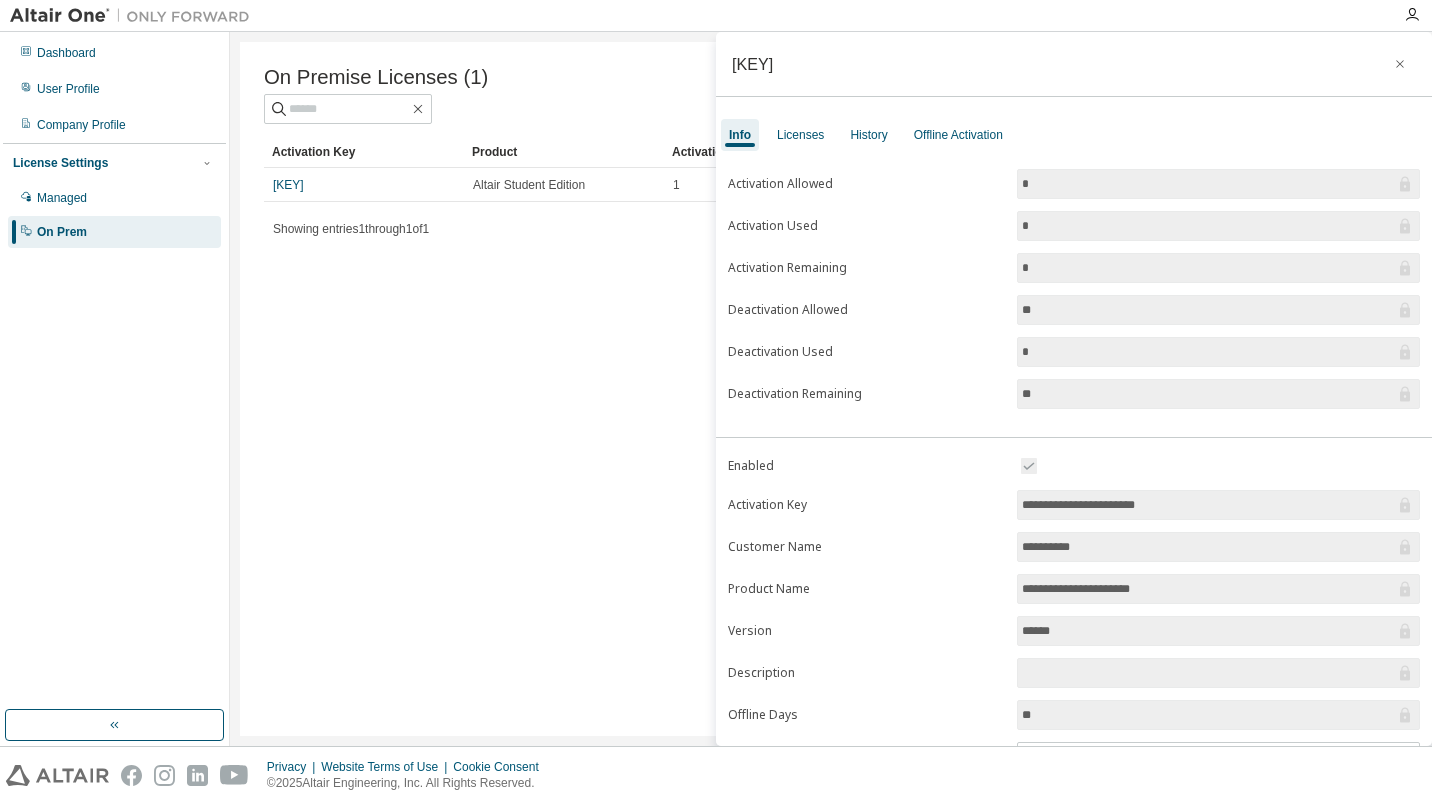 scroll, scrollTop: 108, scrollLeft: 0, axis: vertical 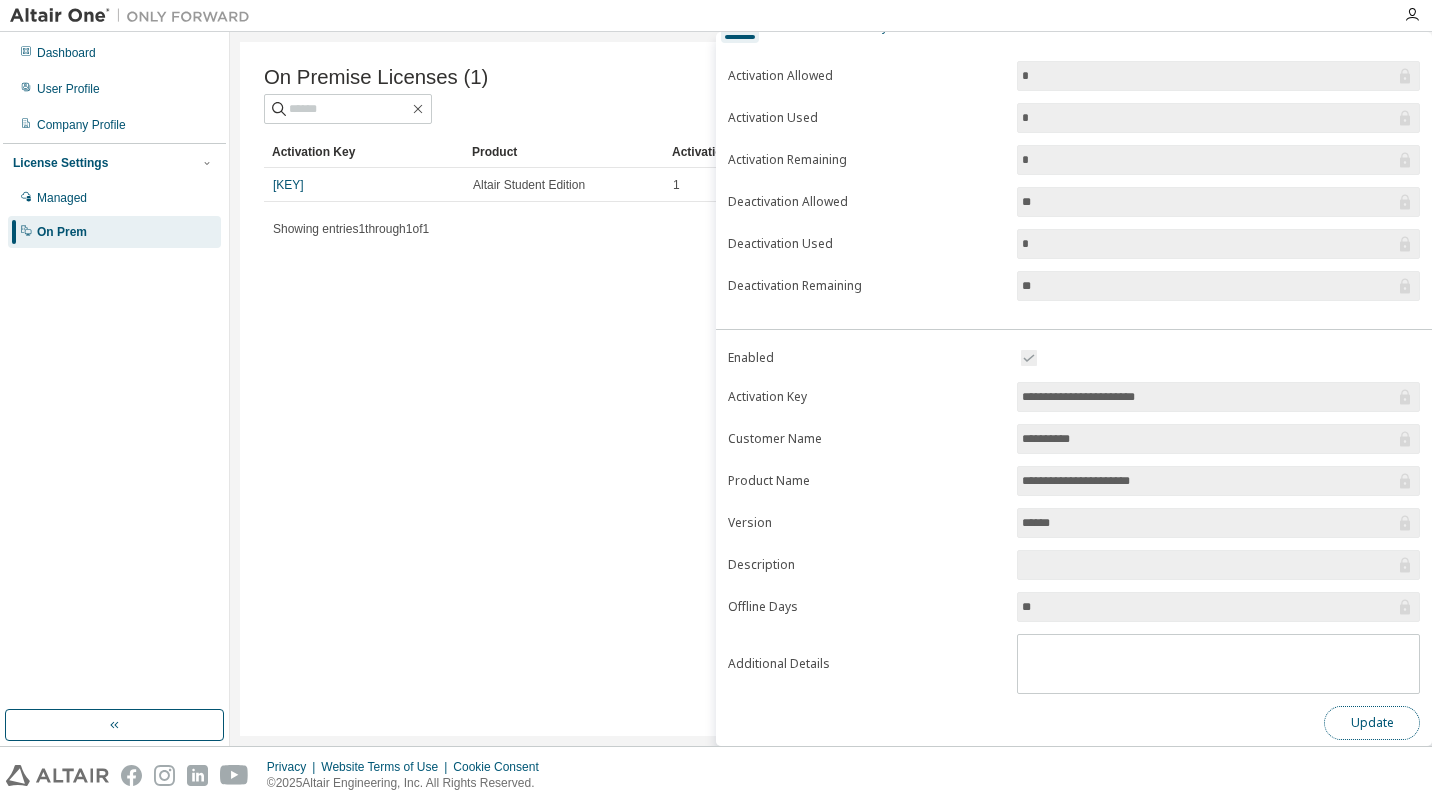 click on "Update" at bounding box center (1372, 723) 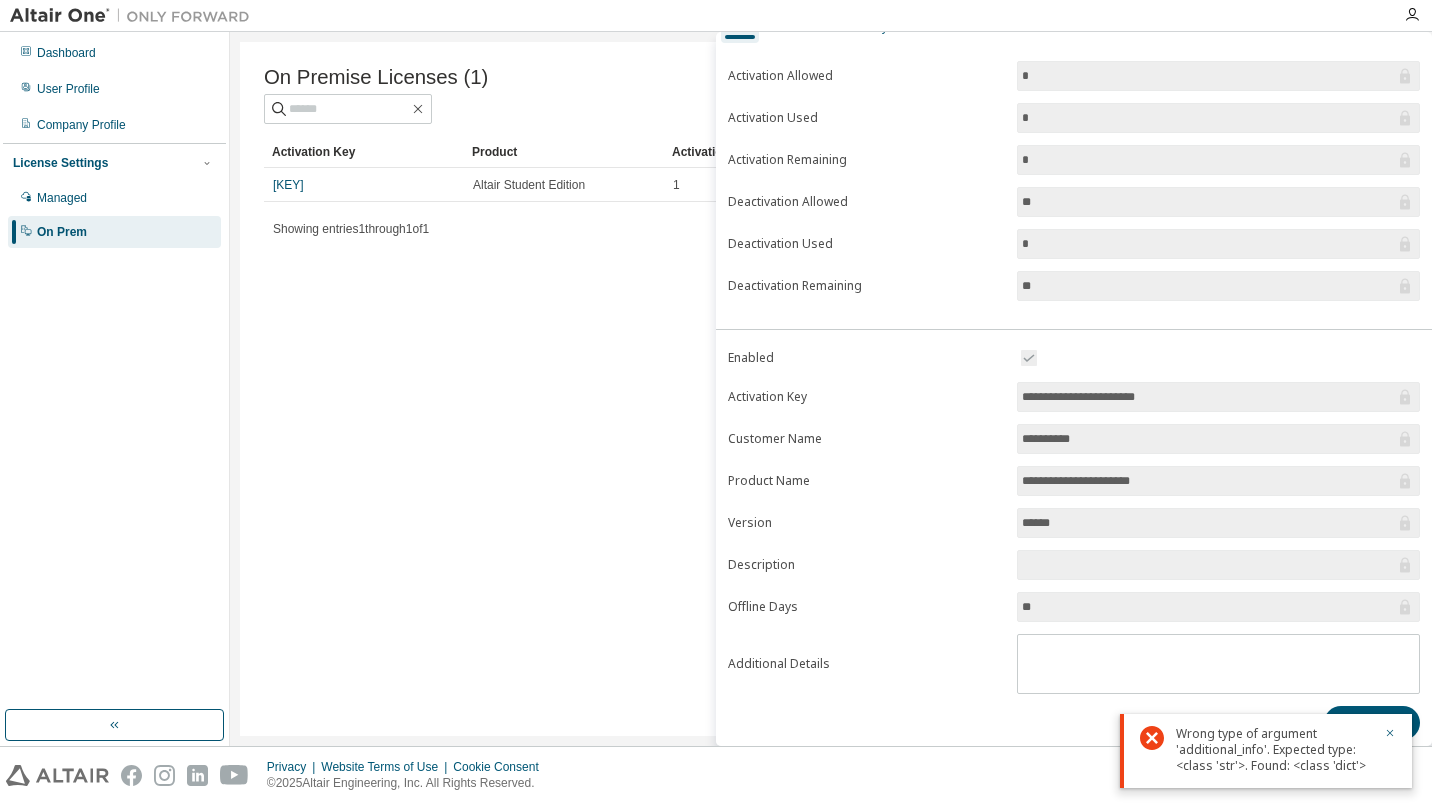 scroll, scrollTop: 0, scrollLeft: 0, axis: both 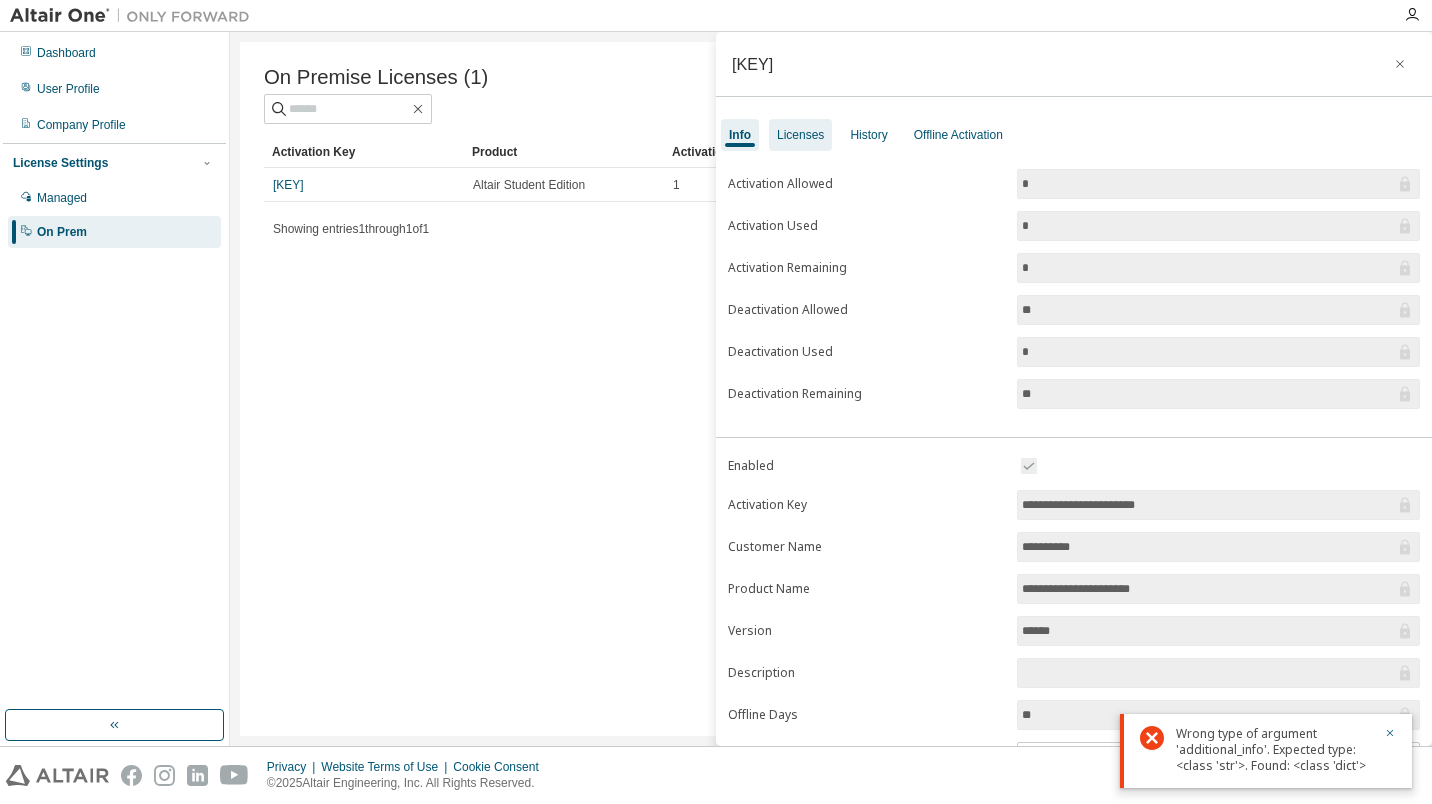 click on "Licenses" at bounding box center (800, 135) 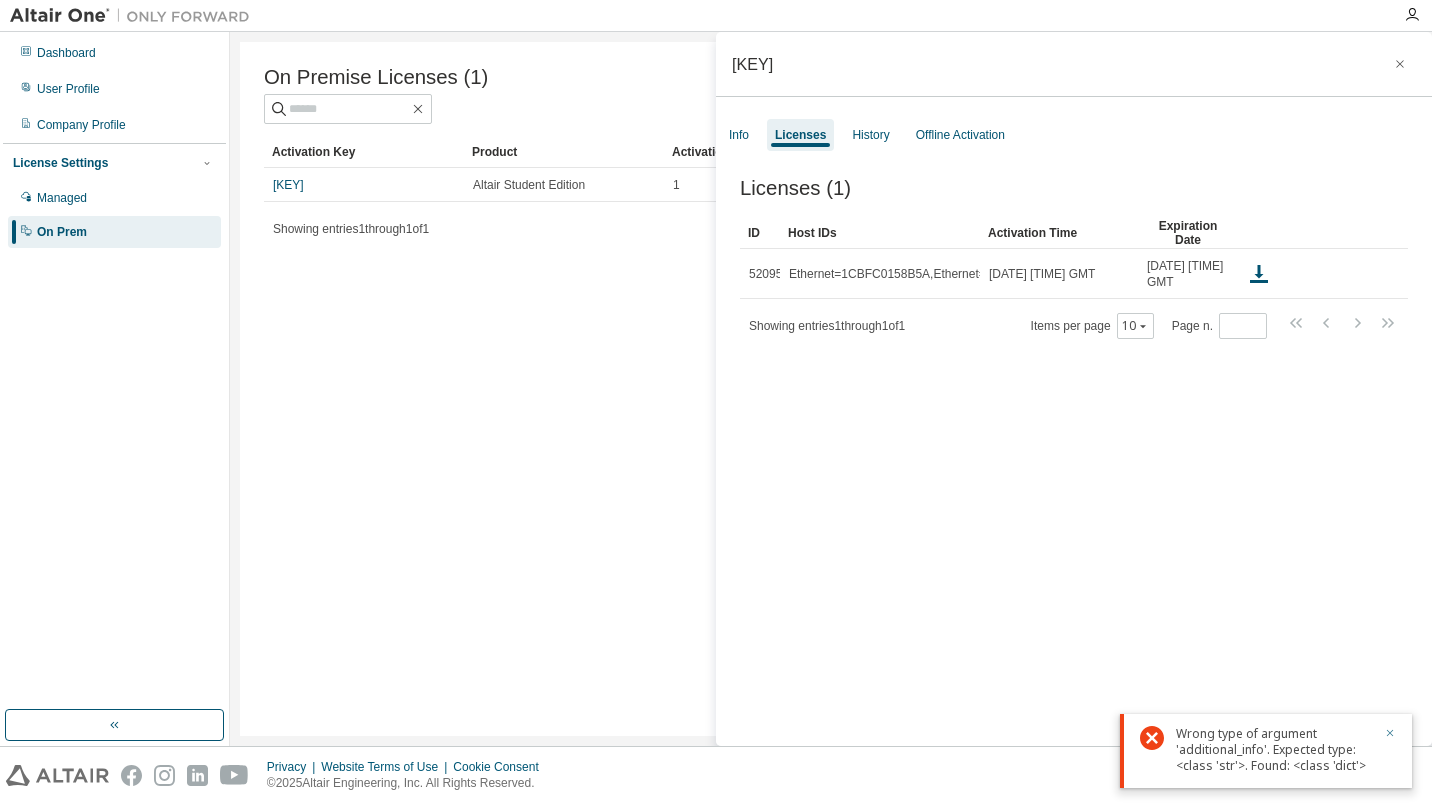 click 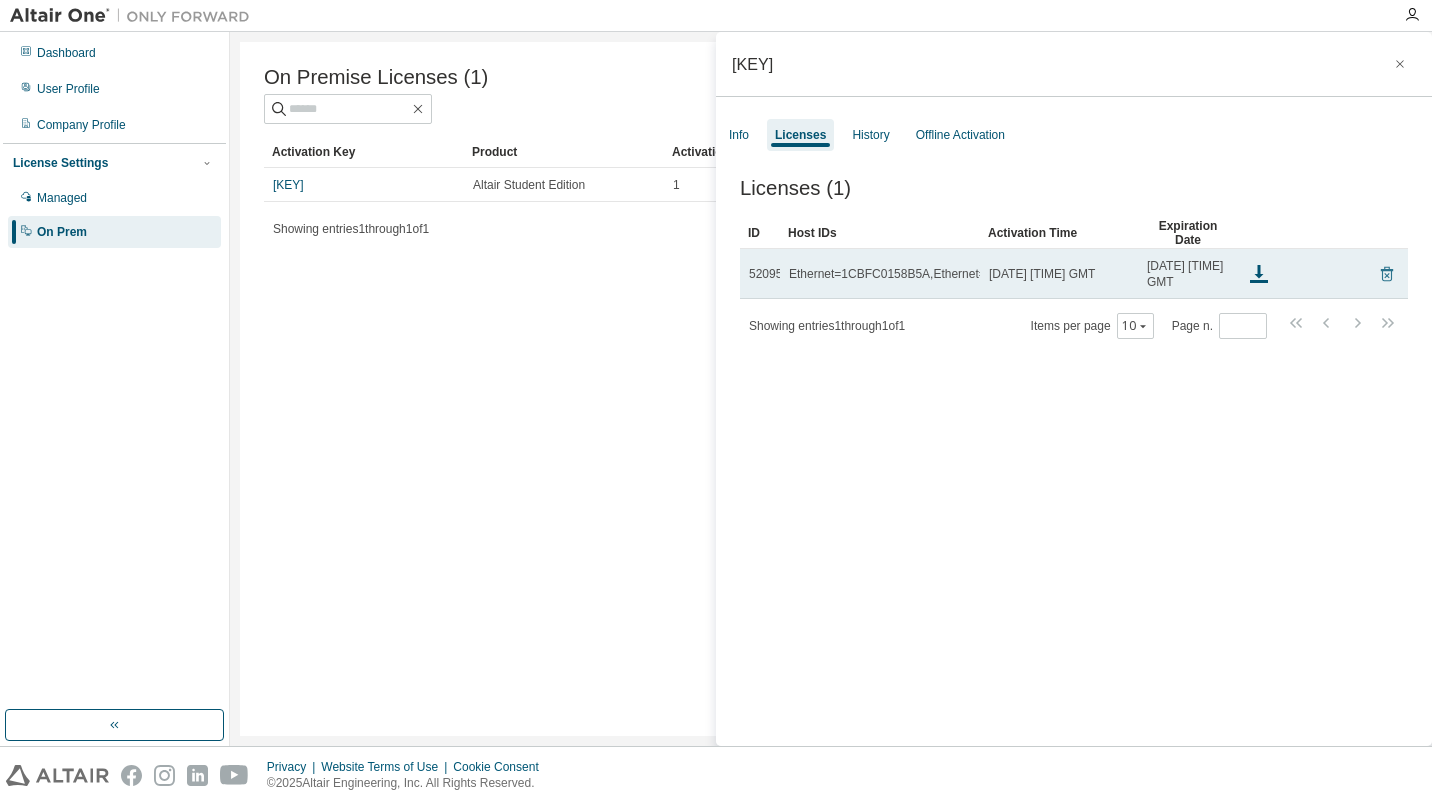 click 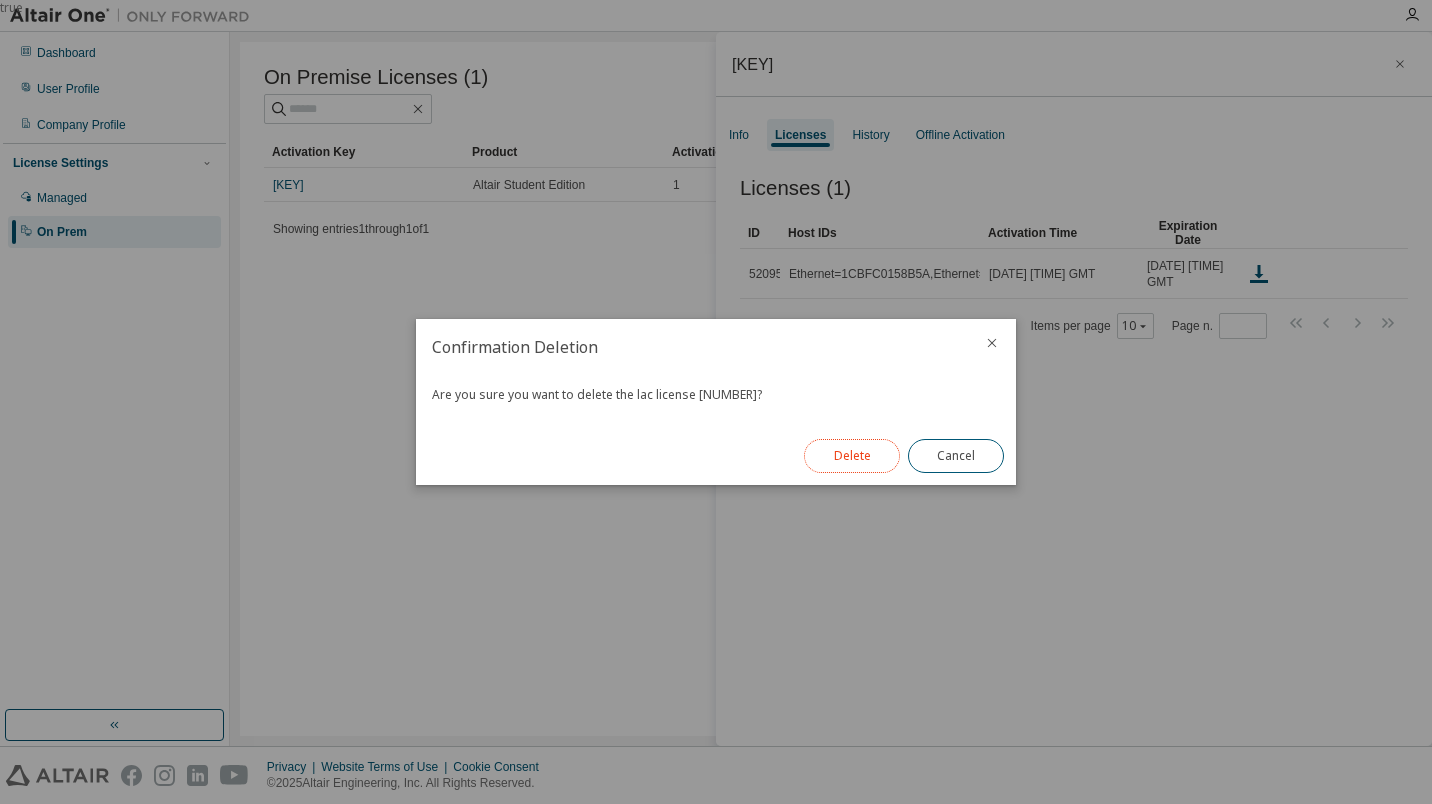 click on "Delete" at bounding box center [852, 456] 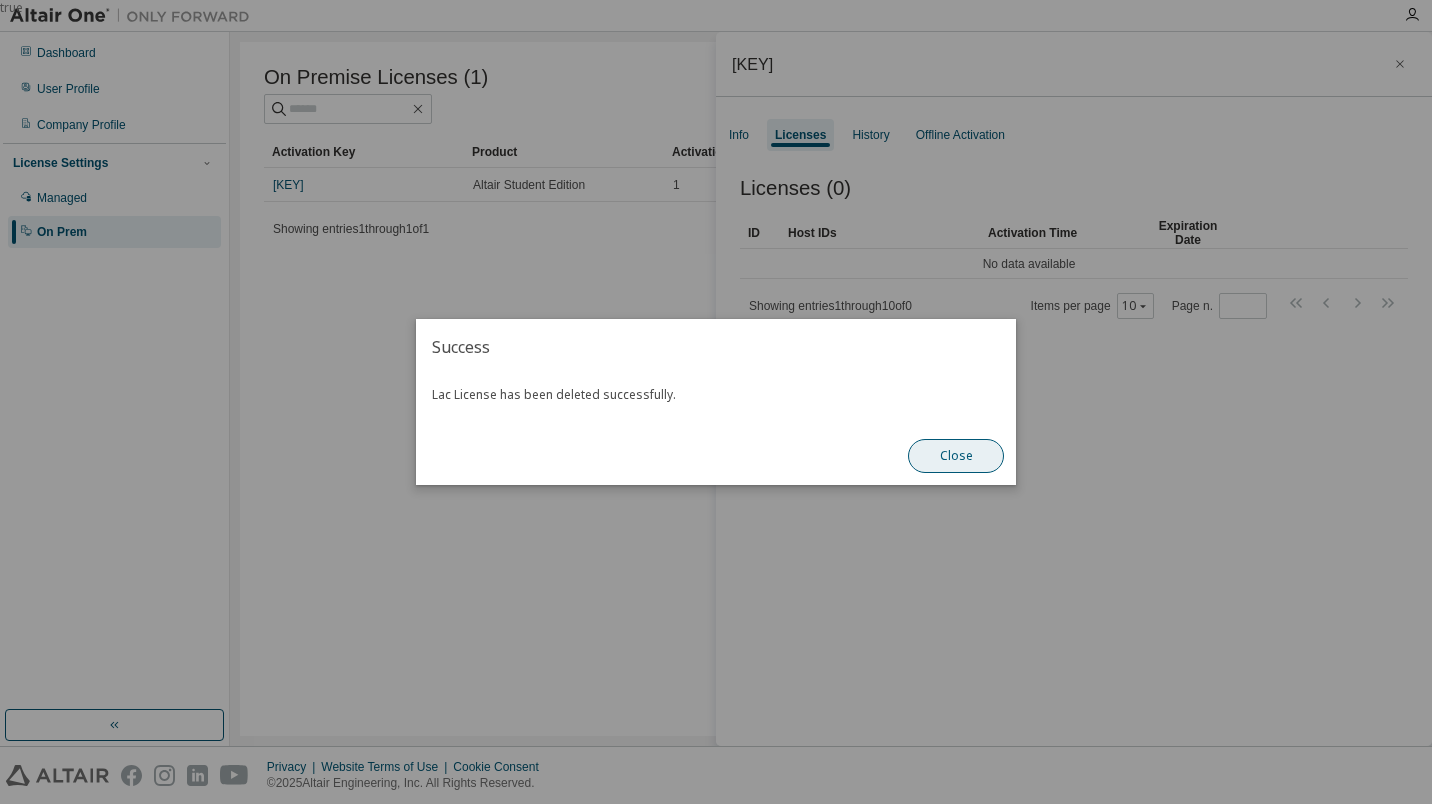 click on "Close" at bounding box center [956, 456] 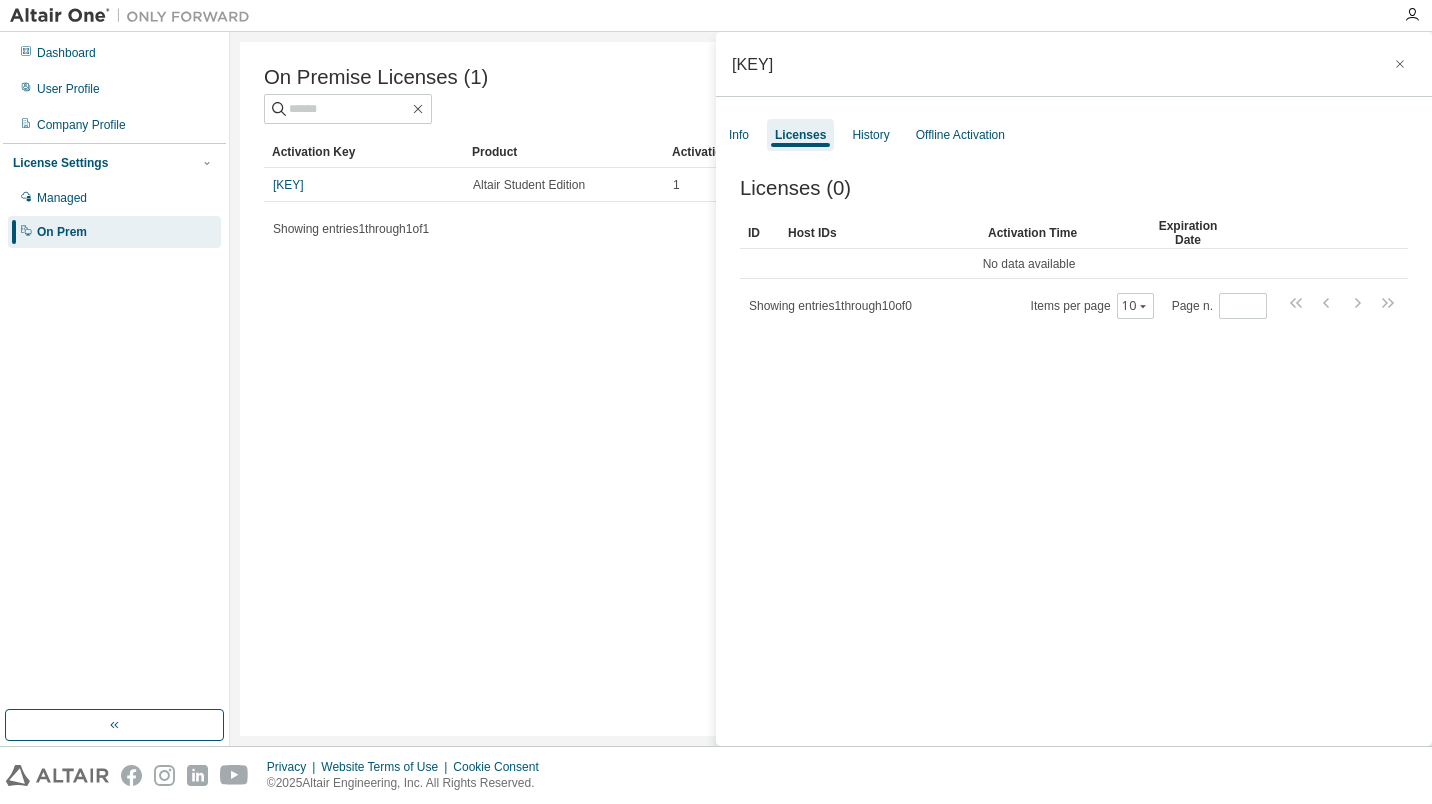 click on "Host IDs" at bounding box center [880, 233] 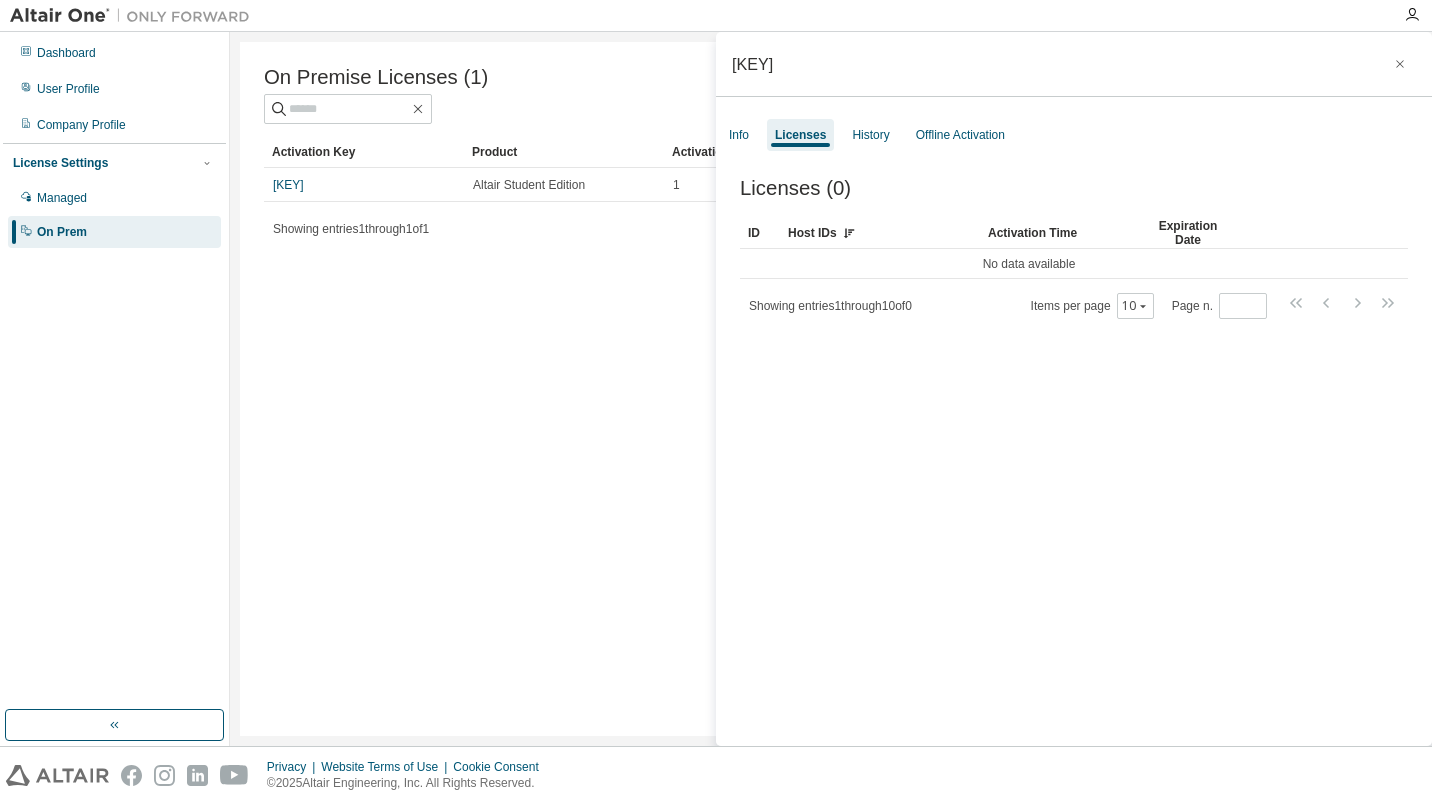 click on "ID" at bounding box center (760, 233) 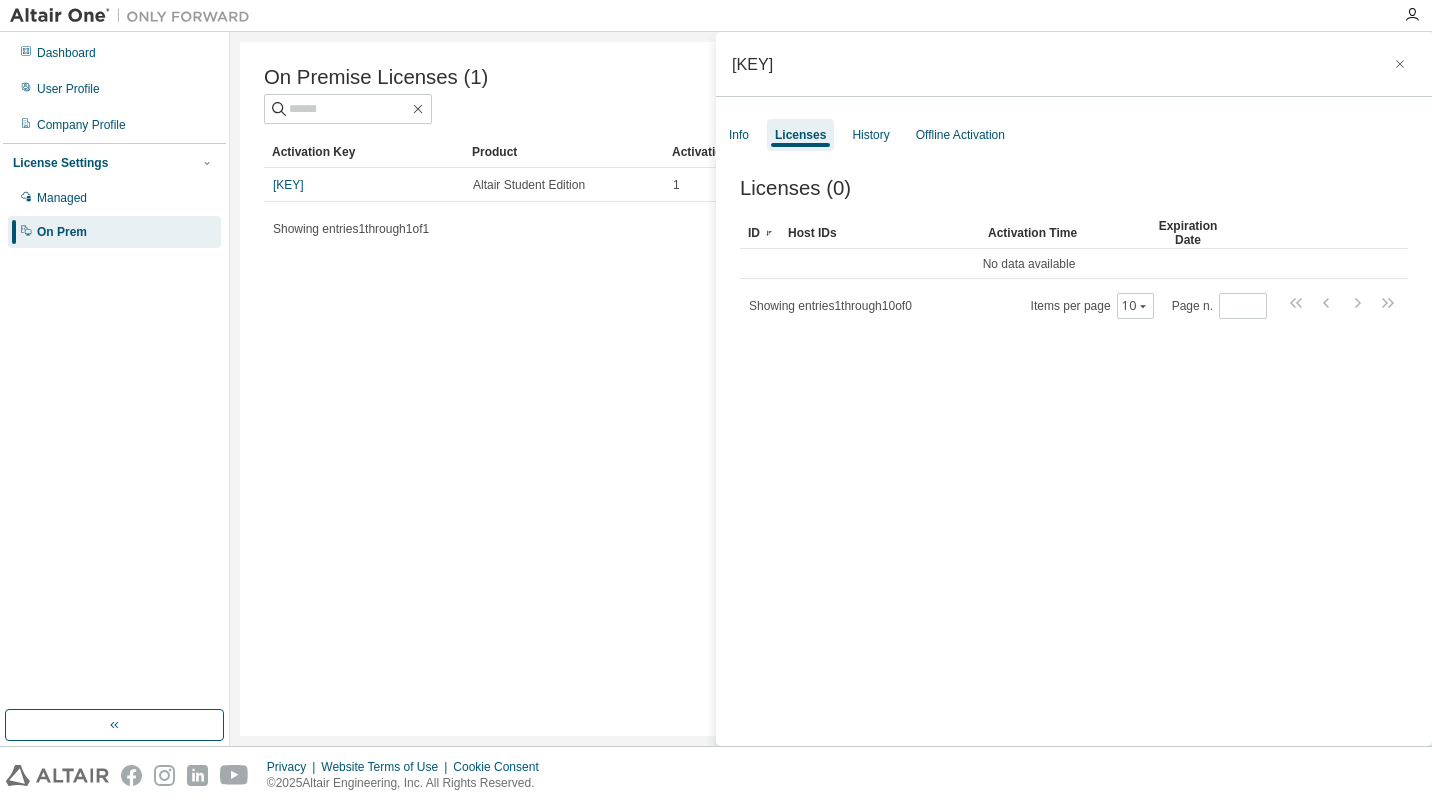 click on "On Premise Licenses (1) Clear Load Save Save As Field Operator Value Select filter Select operand Add criteria Search Activation Key Product Activation Allowed Activation Left Creation Date L442M-PXK66-I8087-YOA9N Altair Student Edition 1 1 2025-07-28 07:36:40 Showing entries  1  through  1  of  1 Items per page 10 Page n. *" at bounding box center (831, 389) 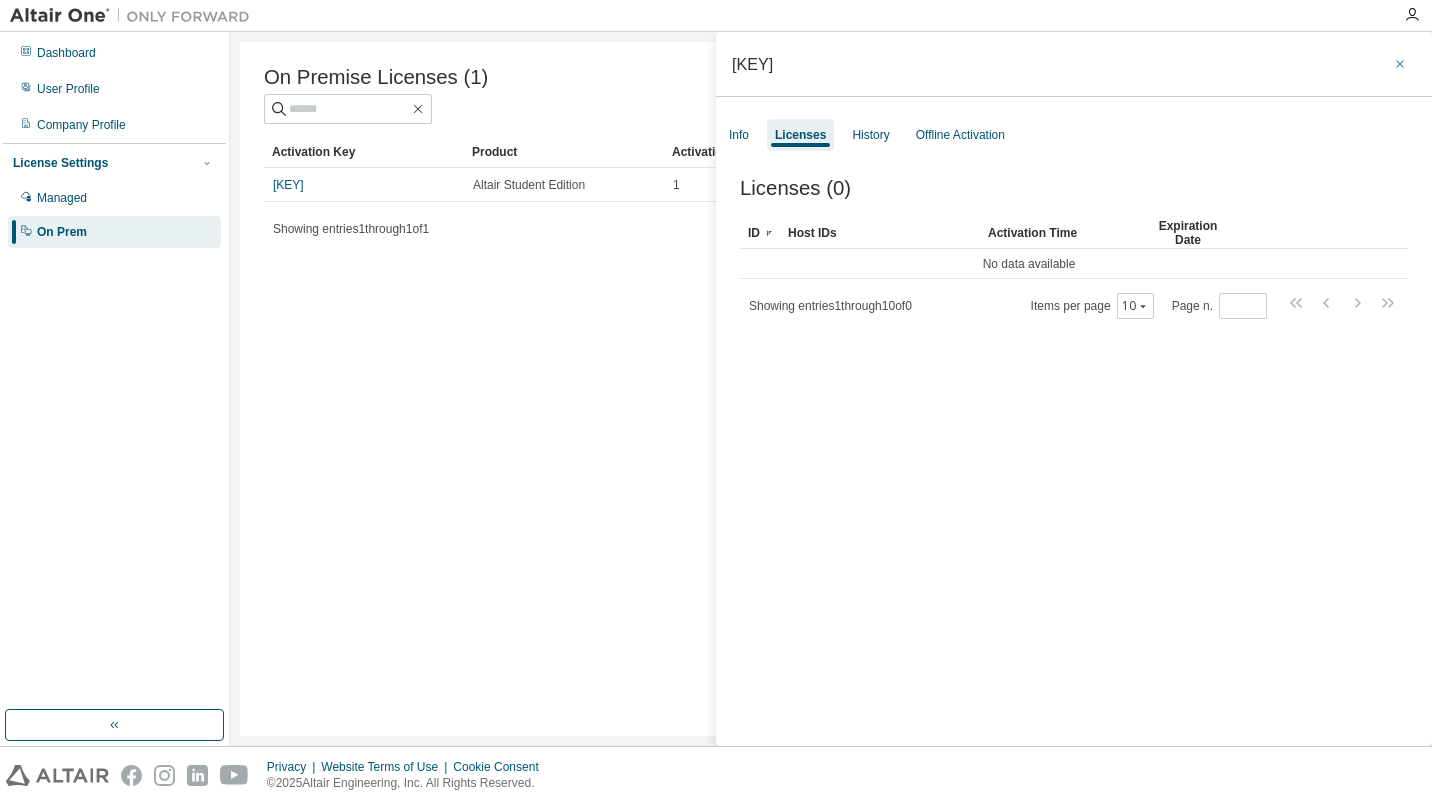 click 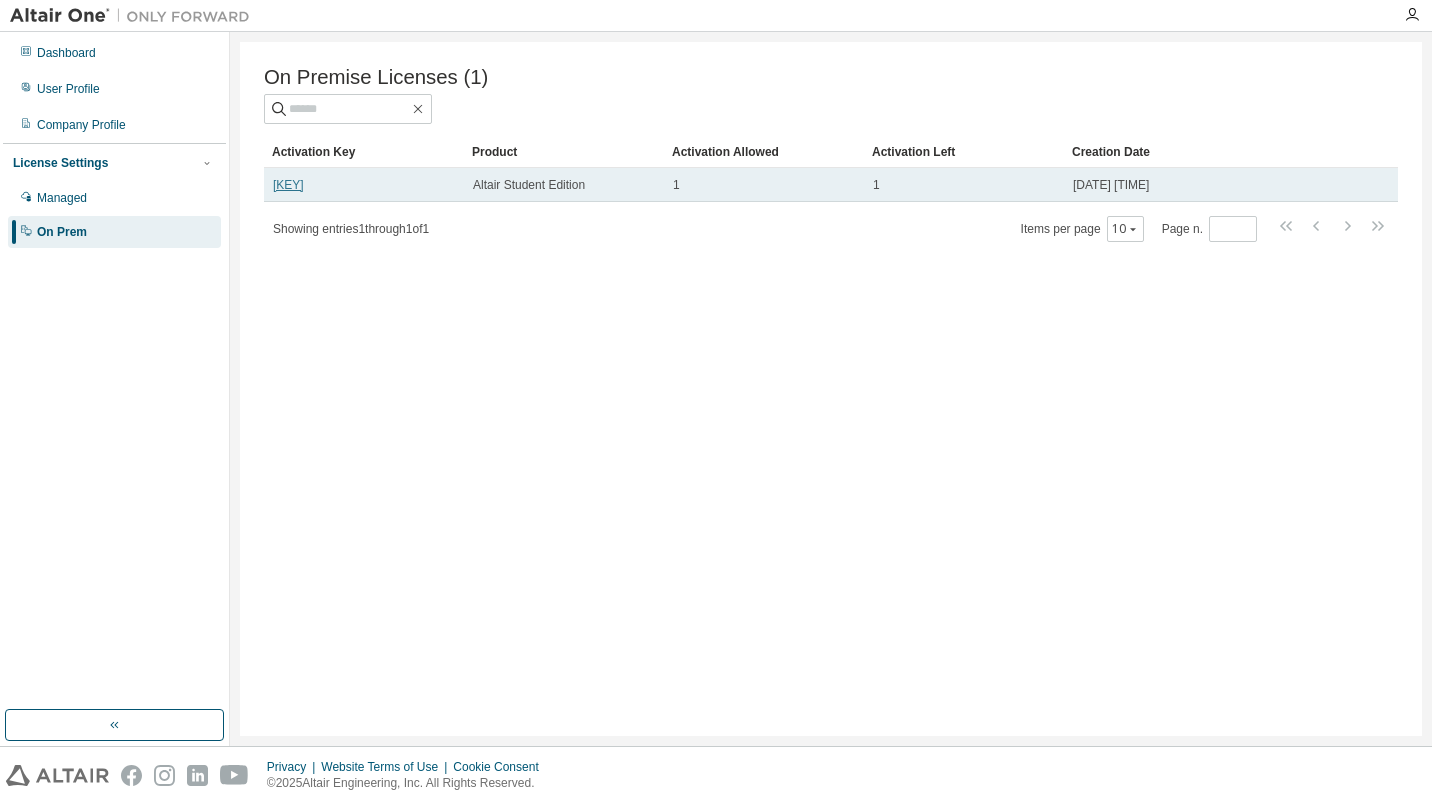 click on "[SERIAL]" at bounding box center [288, 185] 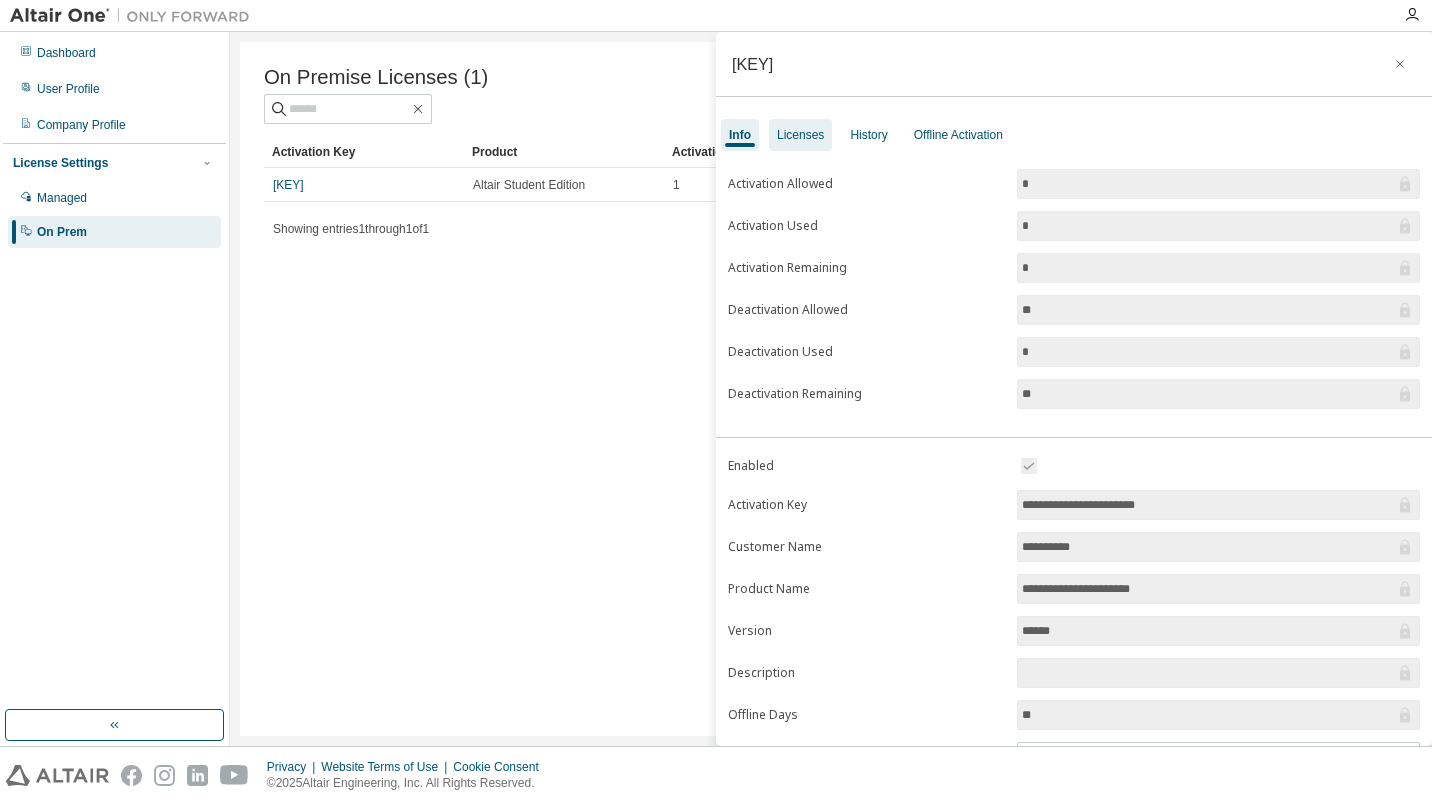 click on "Licenses" at bounding box center (800, 135) 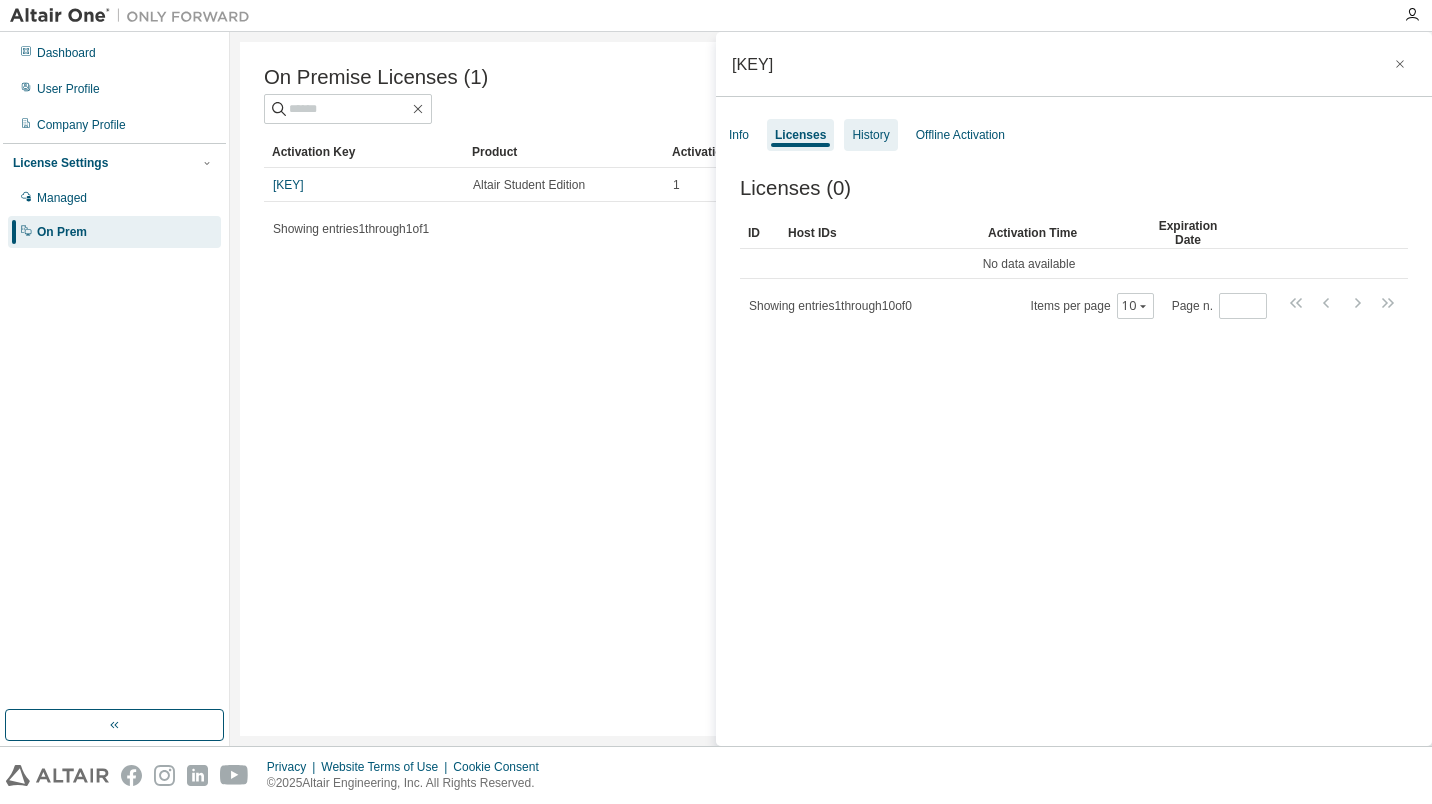 click on "History" at bounding box center [870, 135] 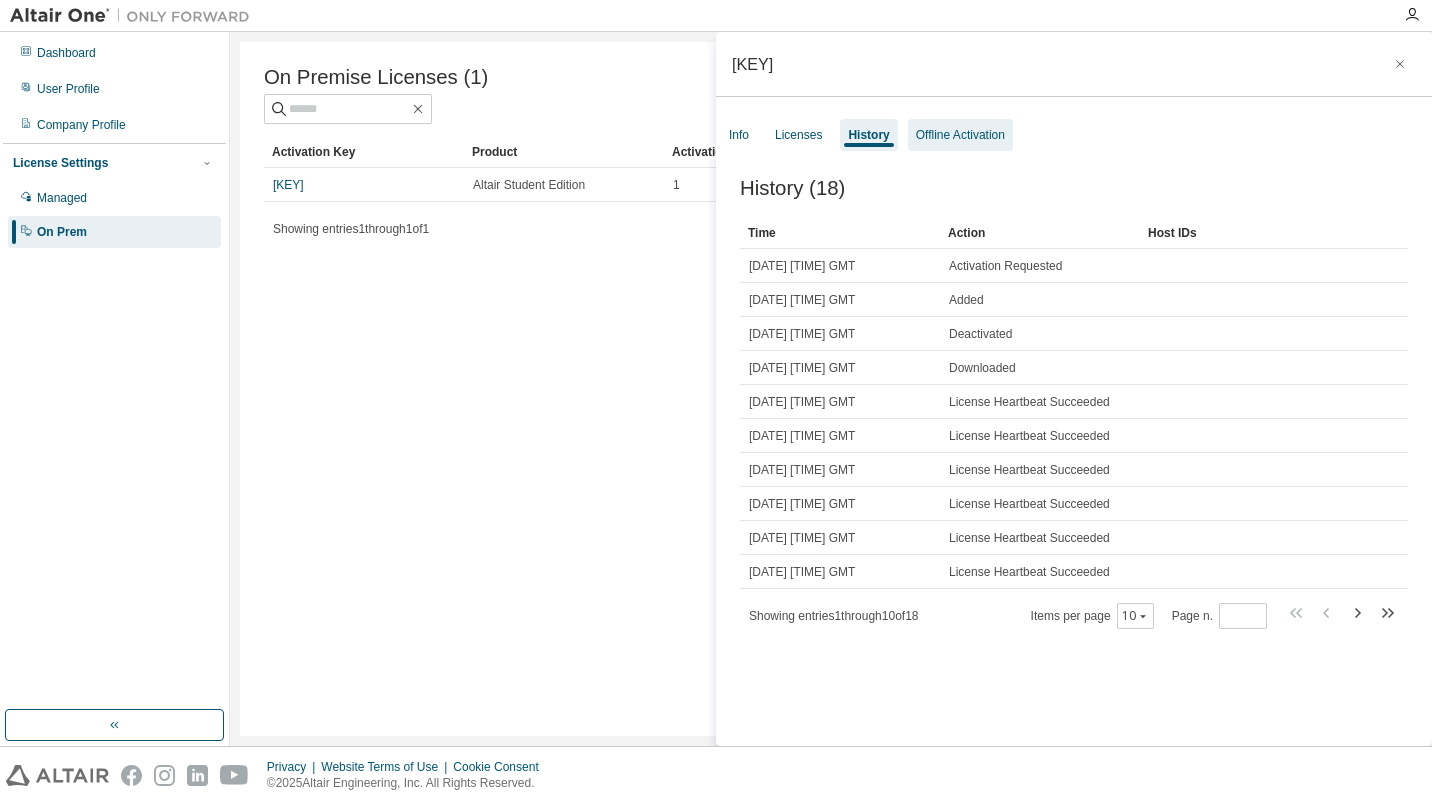 click on "Offline Activation" at bounding box center [960, 135] 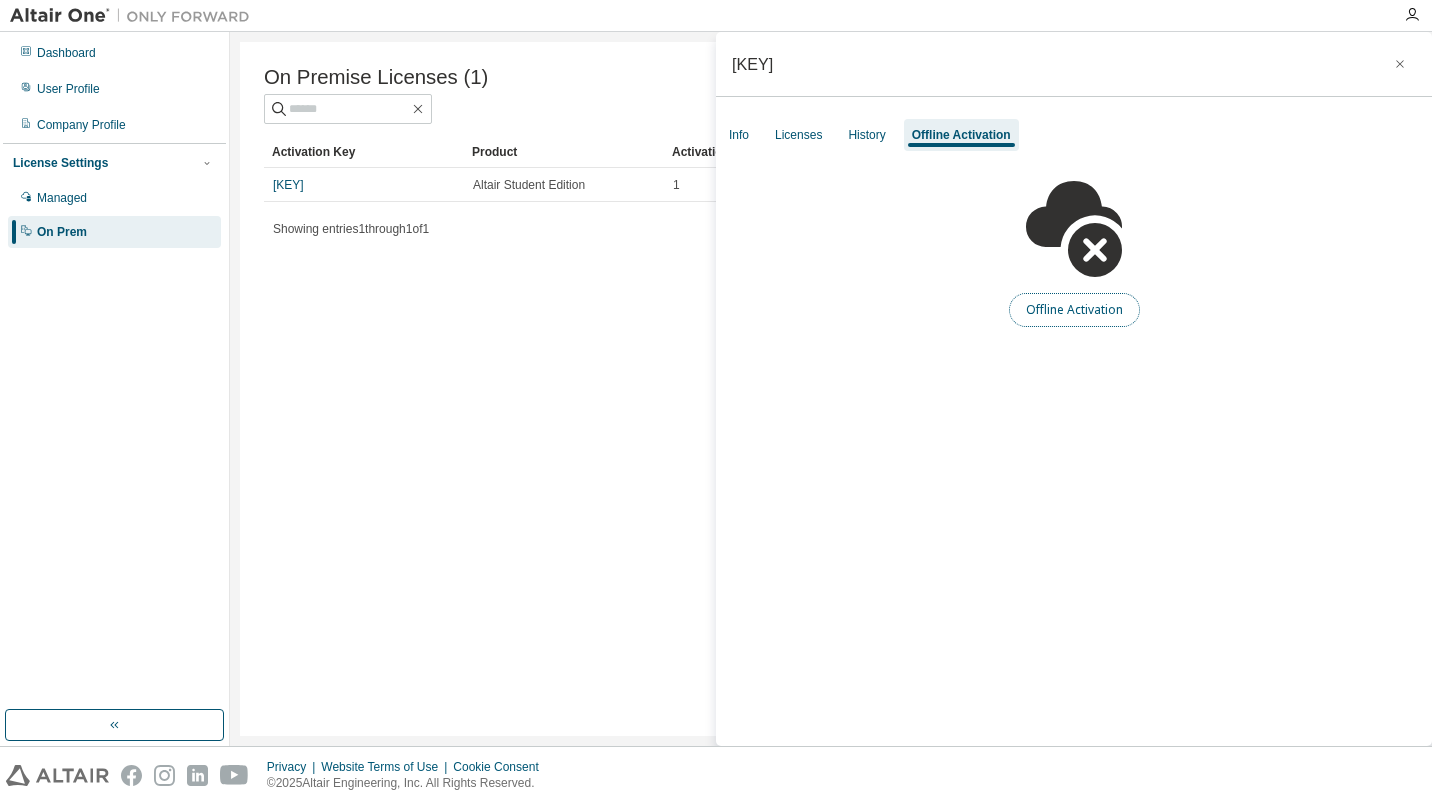 click on "Offline Activation" at bounding box center (1074, 310) 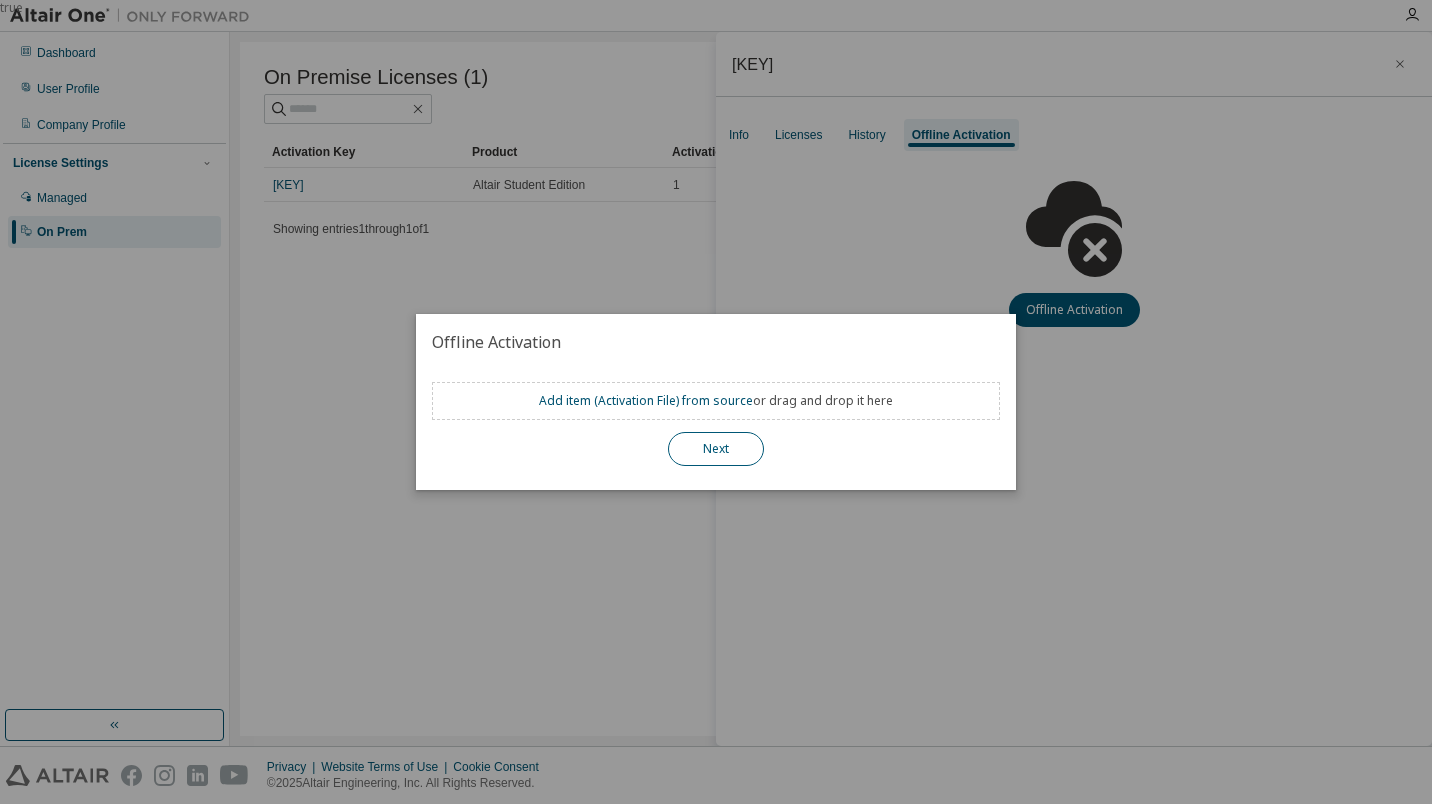 click on "Next" at bounding box center (716, 449) 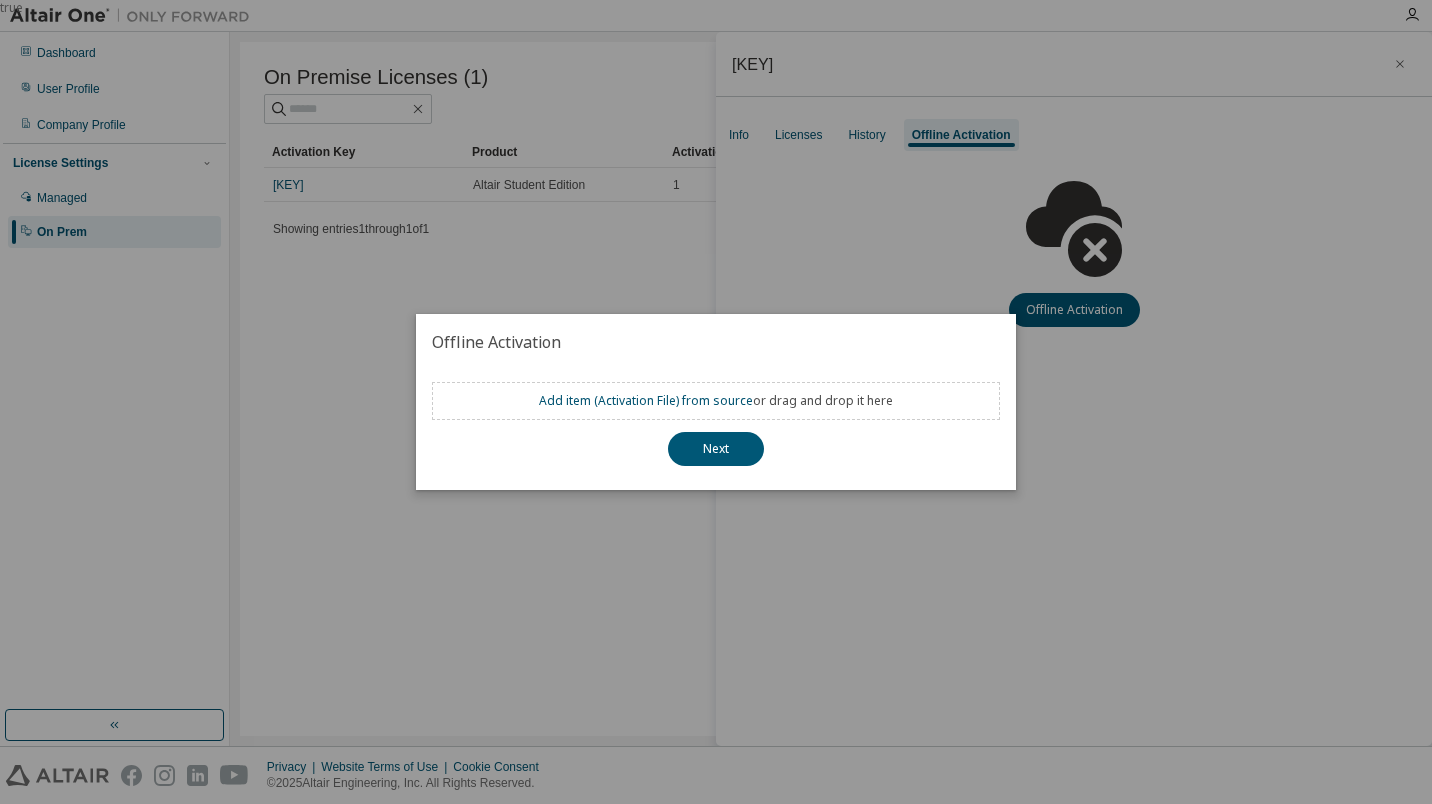 click on "true" at bounding box center (716, 402) 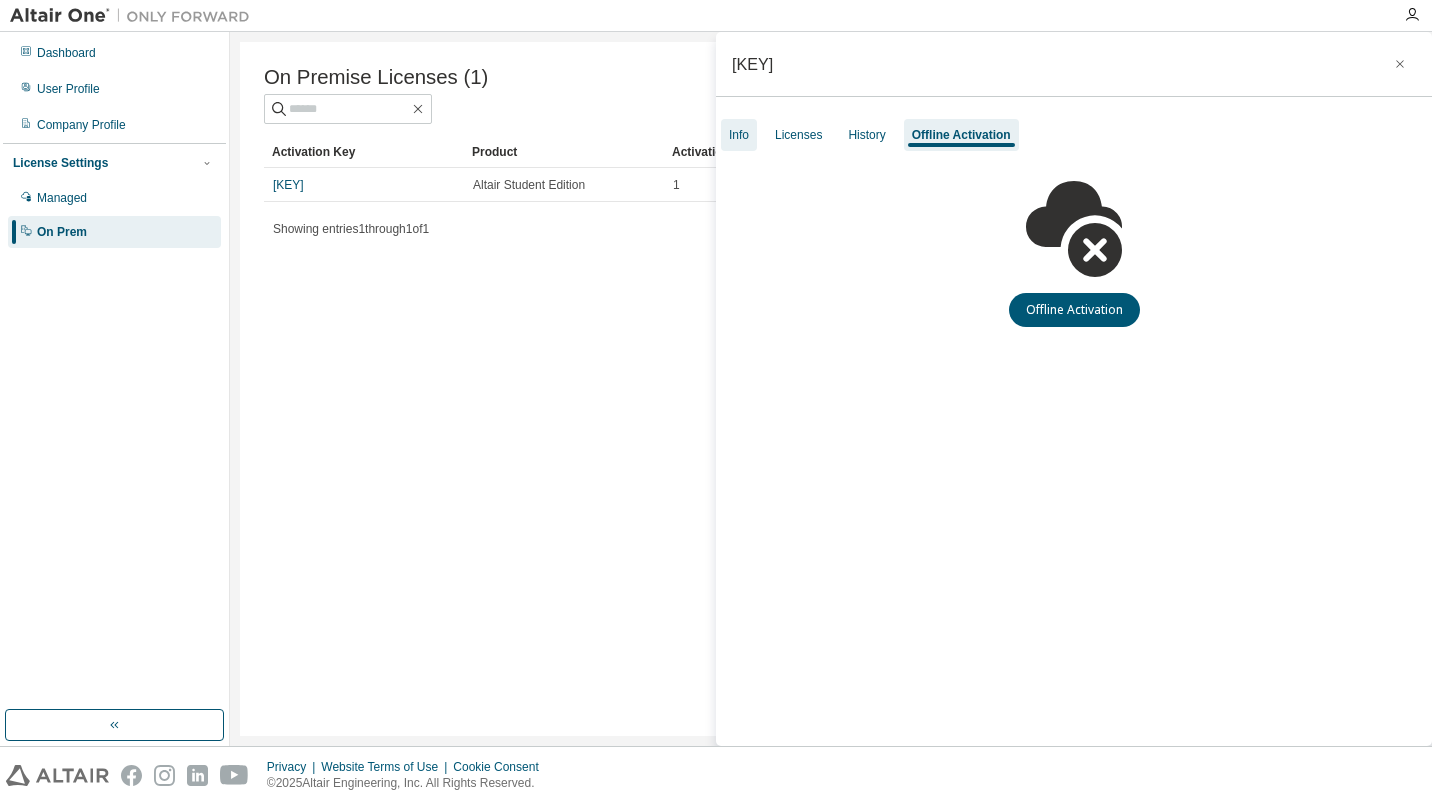 click on "Info" at bounding box center [739, 135] 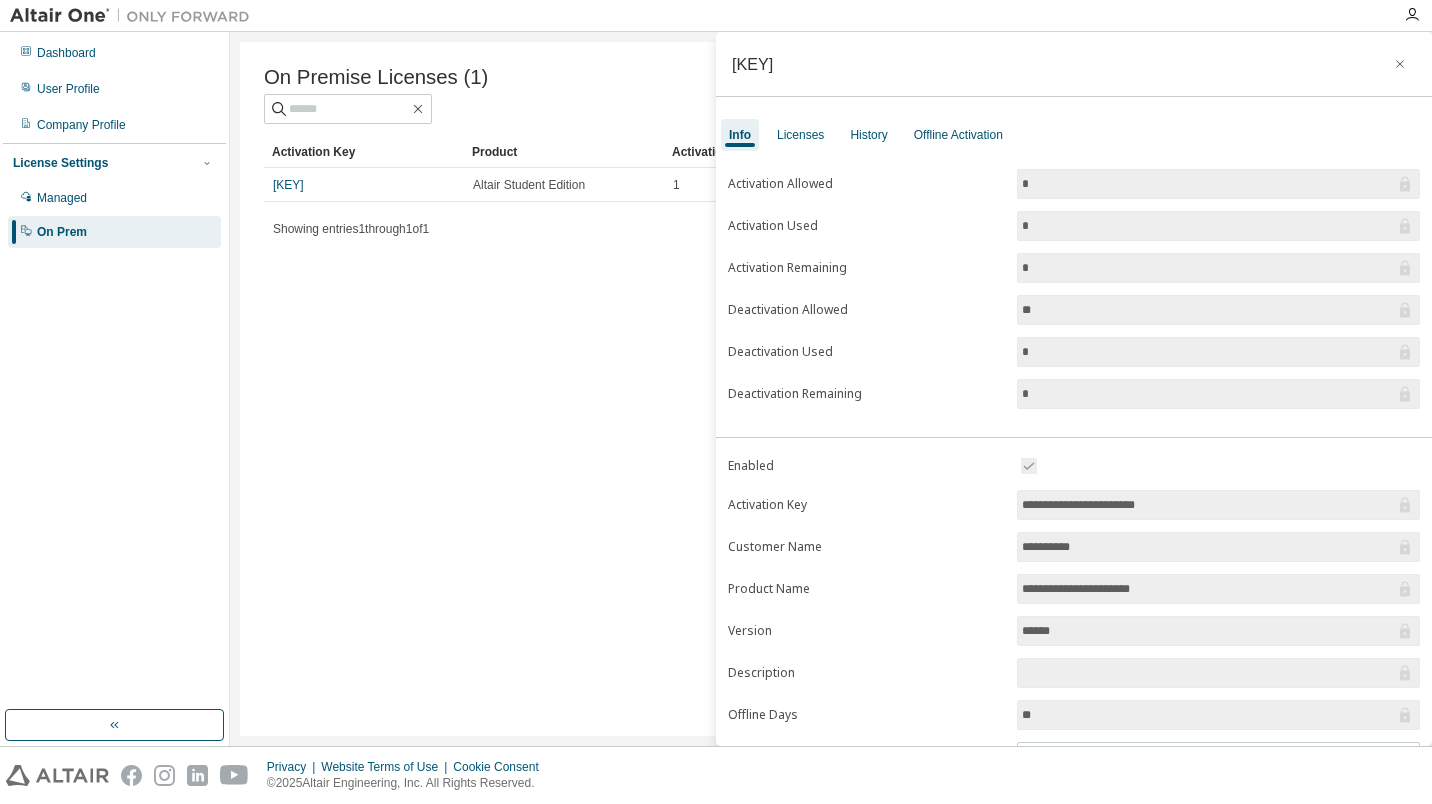 scroll, scrollTop: 108, scrollLeft: 0, axis: vertical 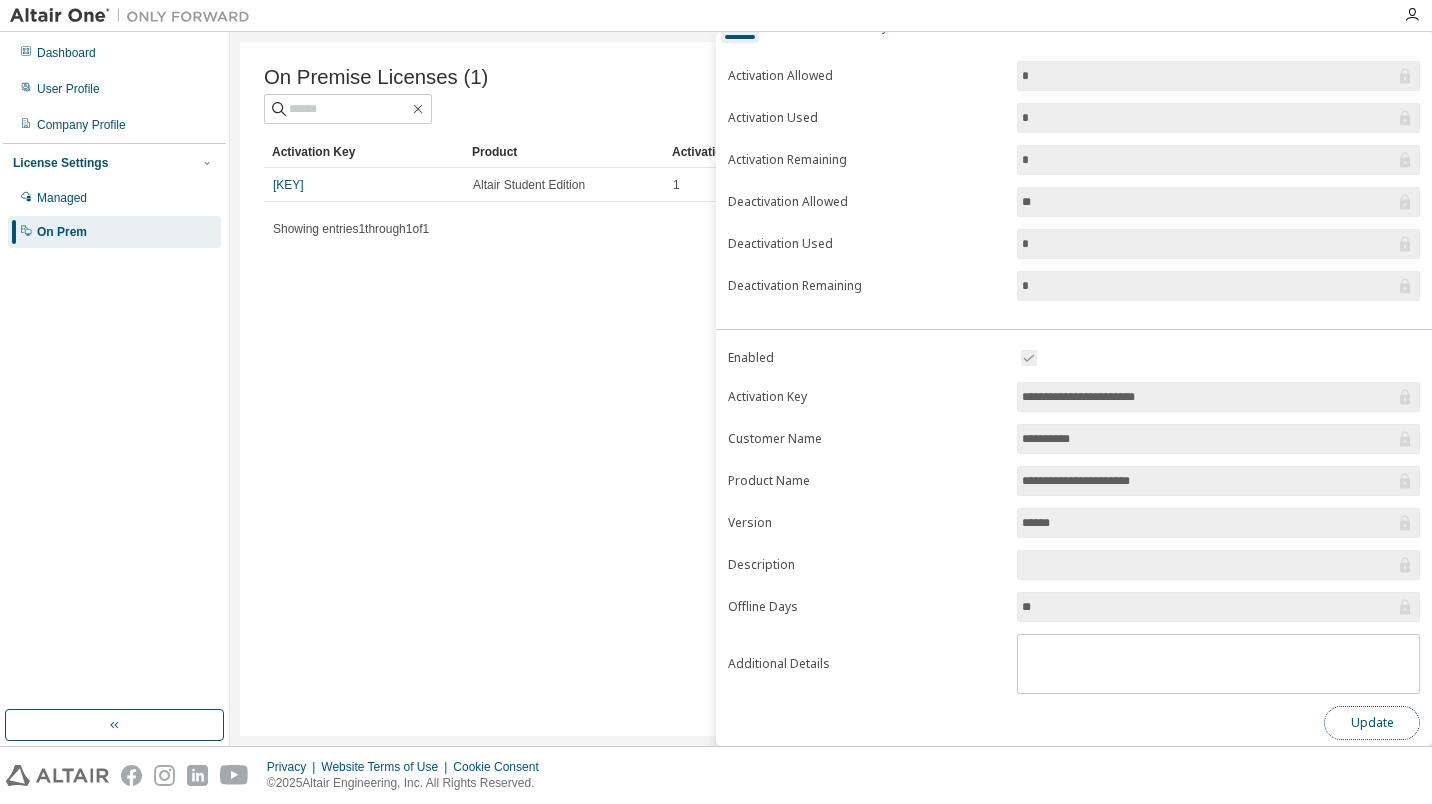 click on "Update" at bounding box center (1372, 723) 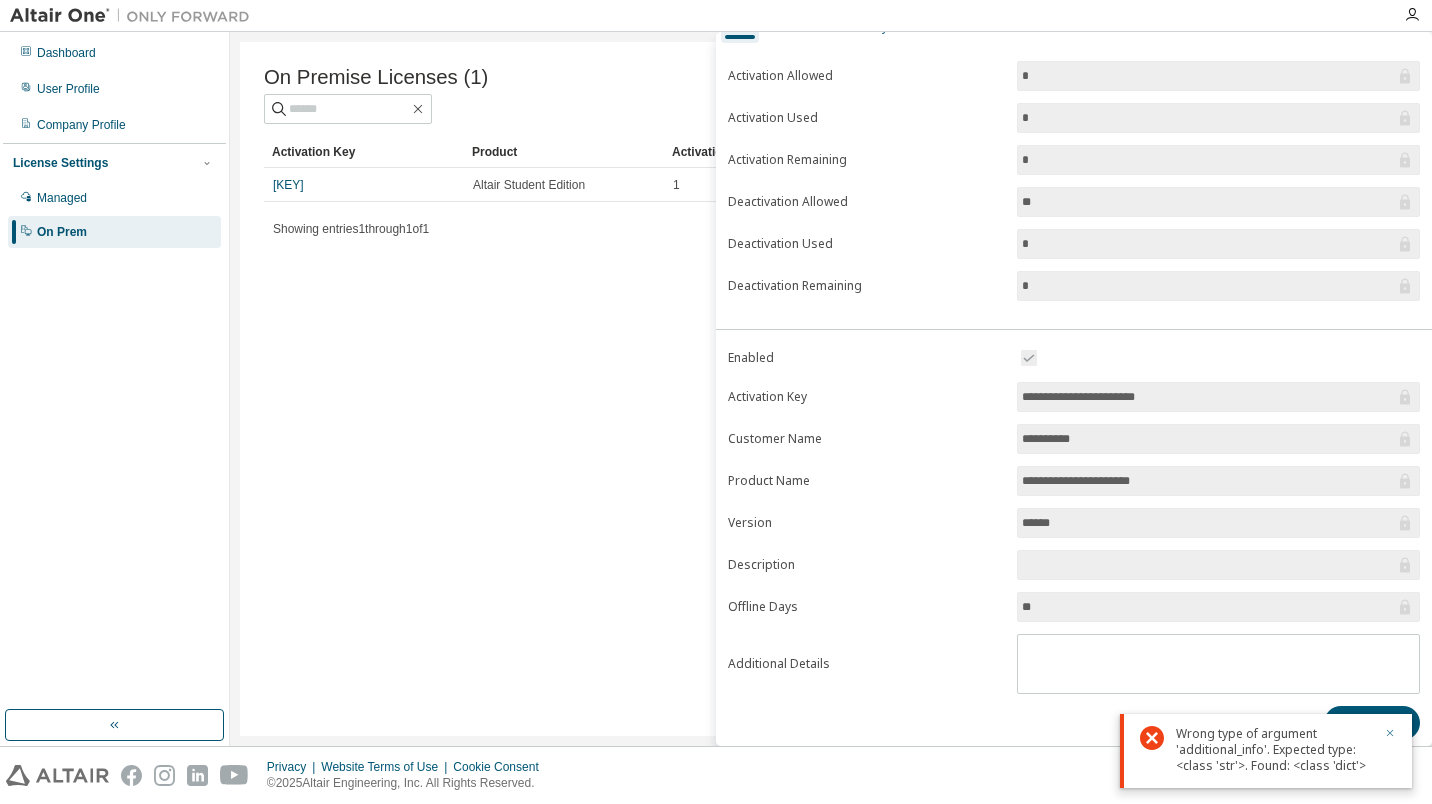 click 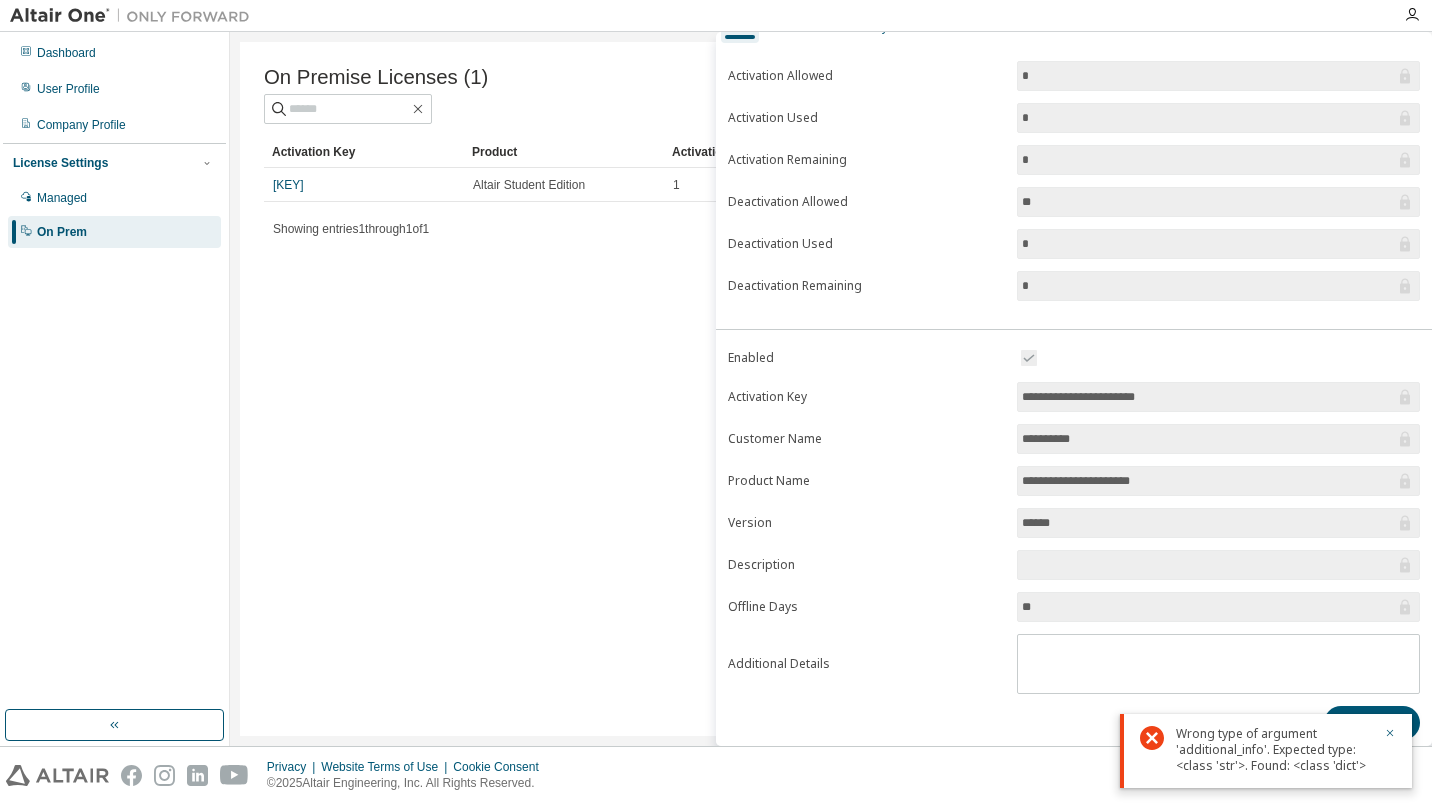 scroll, scrollTop: 0, scrollLeft: 0, axis: both 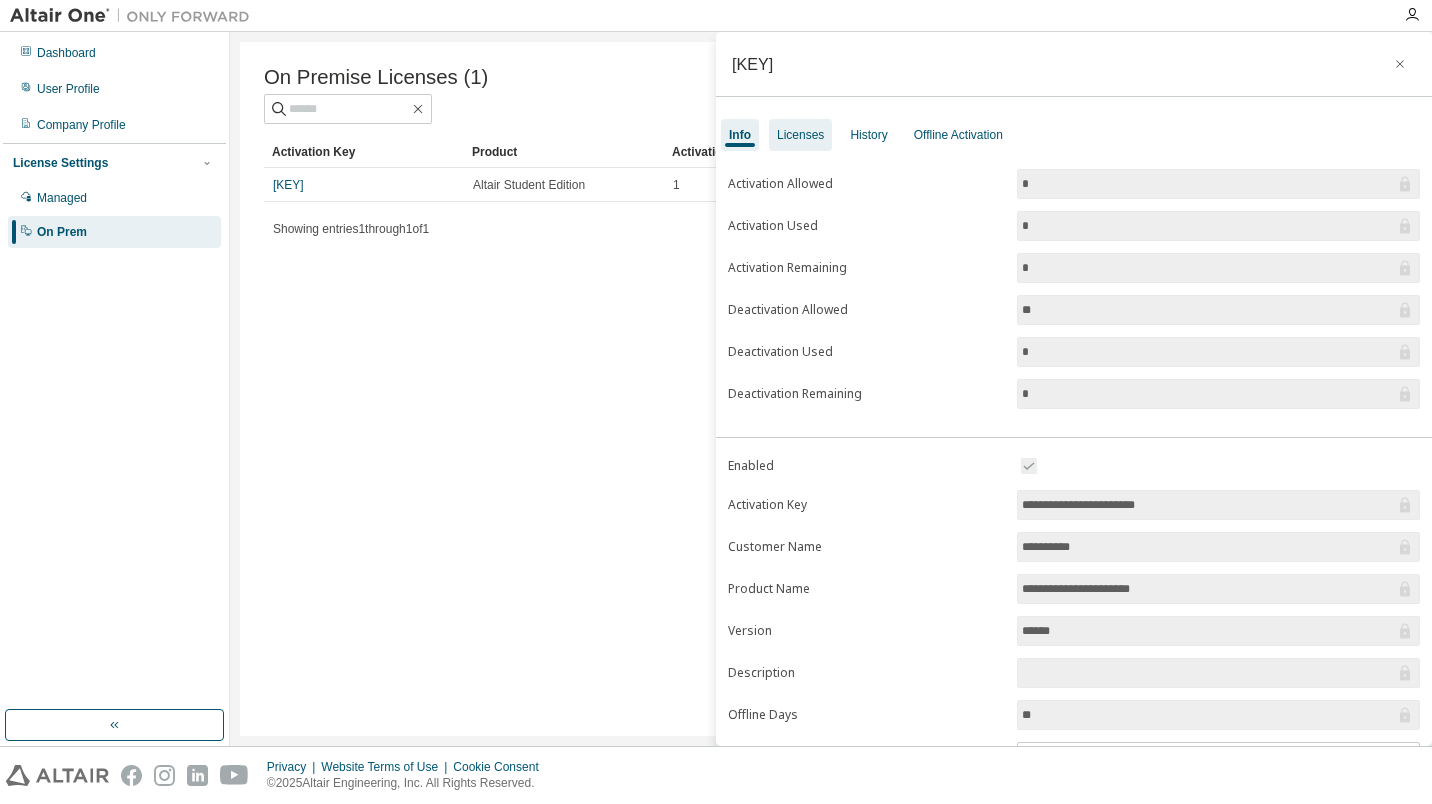 click on "Licenses" at bounding box center (800, 135) 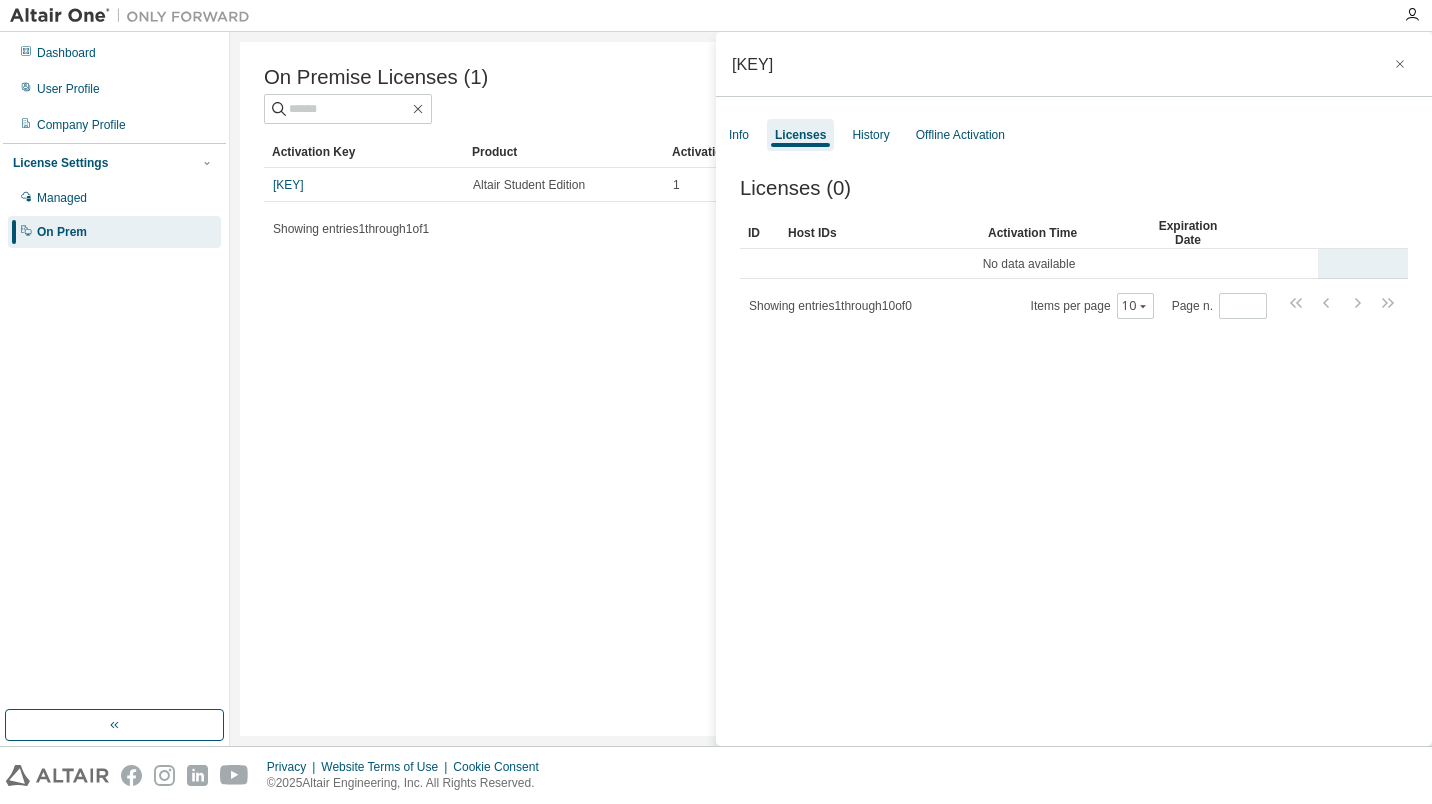click on "No data available" at bounding box center [1074, 264] 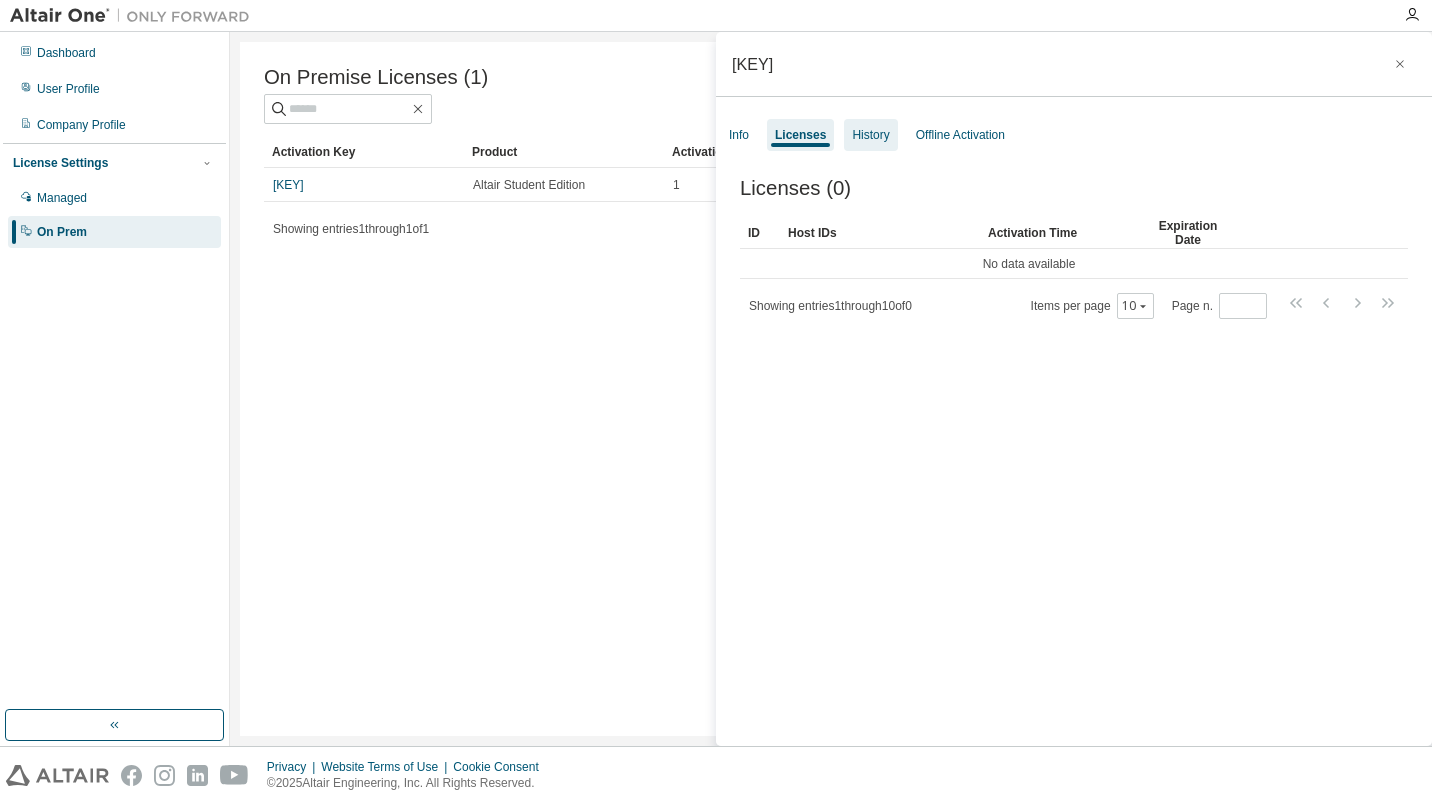 click on "History" at bounding box center [870, 135] 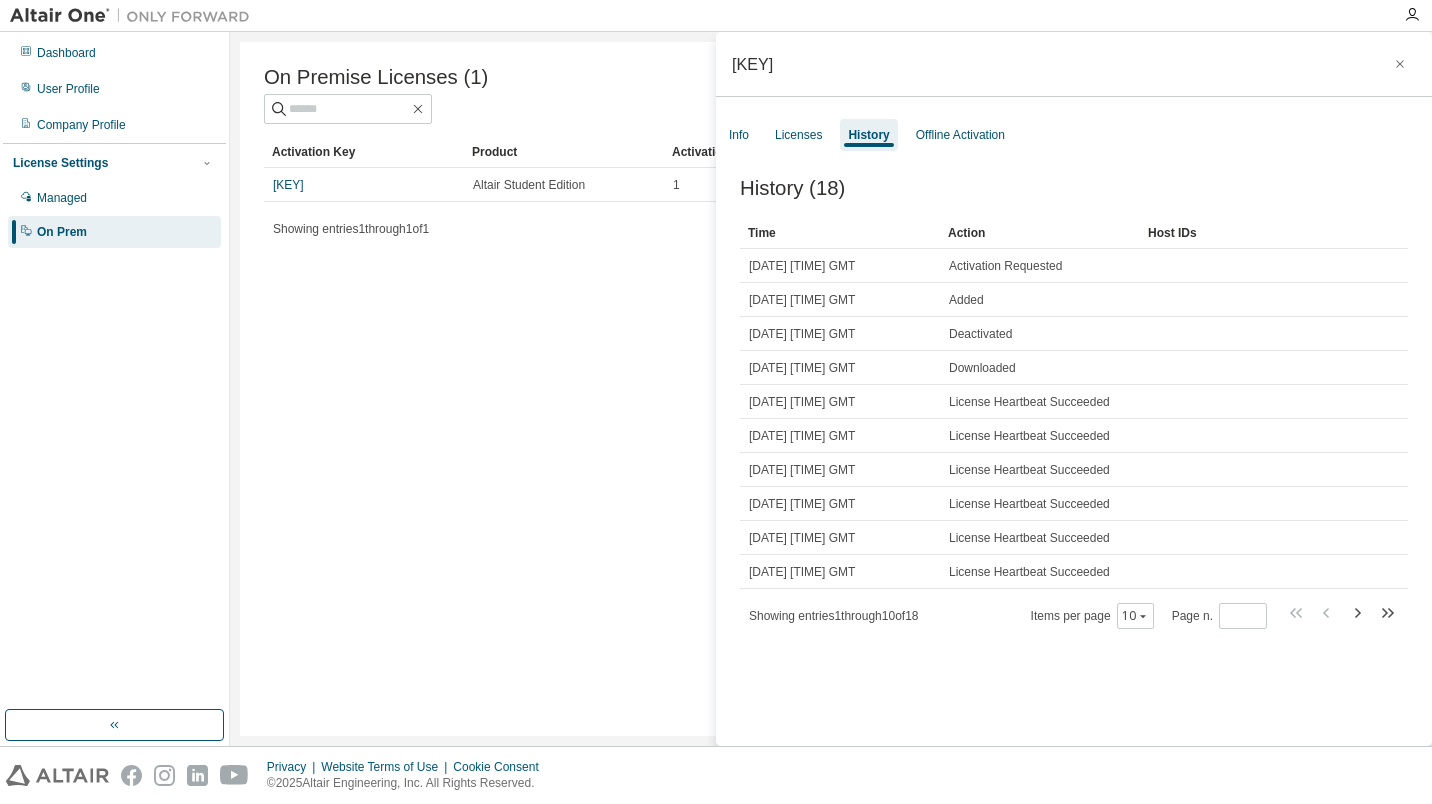 click on "On Premise Licenses (1) Clear Load Save Save As Field Operator Value Select filter Select operand Add criteria Search Activation Key Product Activation Allowed Activation Left Creation Date L442M-PXK66-I8087-YOA9N Altair Student Edition 1 1 2025-07-28 07:36:40 Showing entries  1  through  1  of  1 Items per page 10 Page n. *" at bounding box center [831, 389] 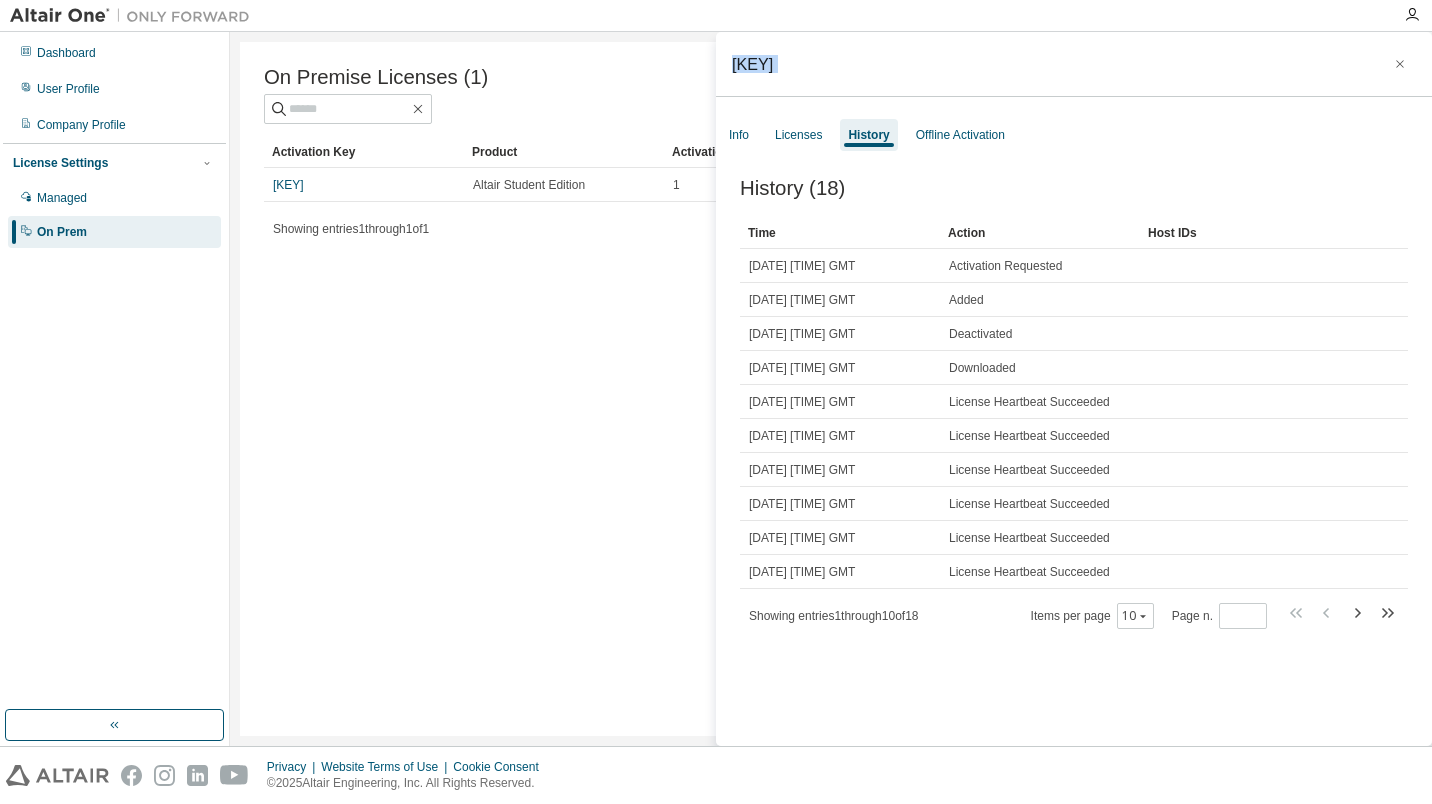 click on "L442M-PXK66-I8087-YOA9N" at bounding box center [752, 64] 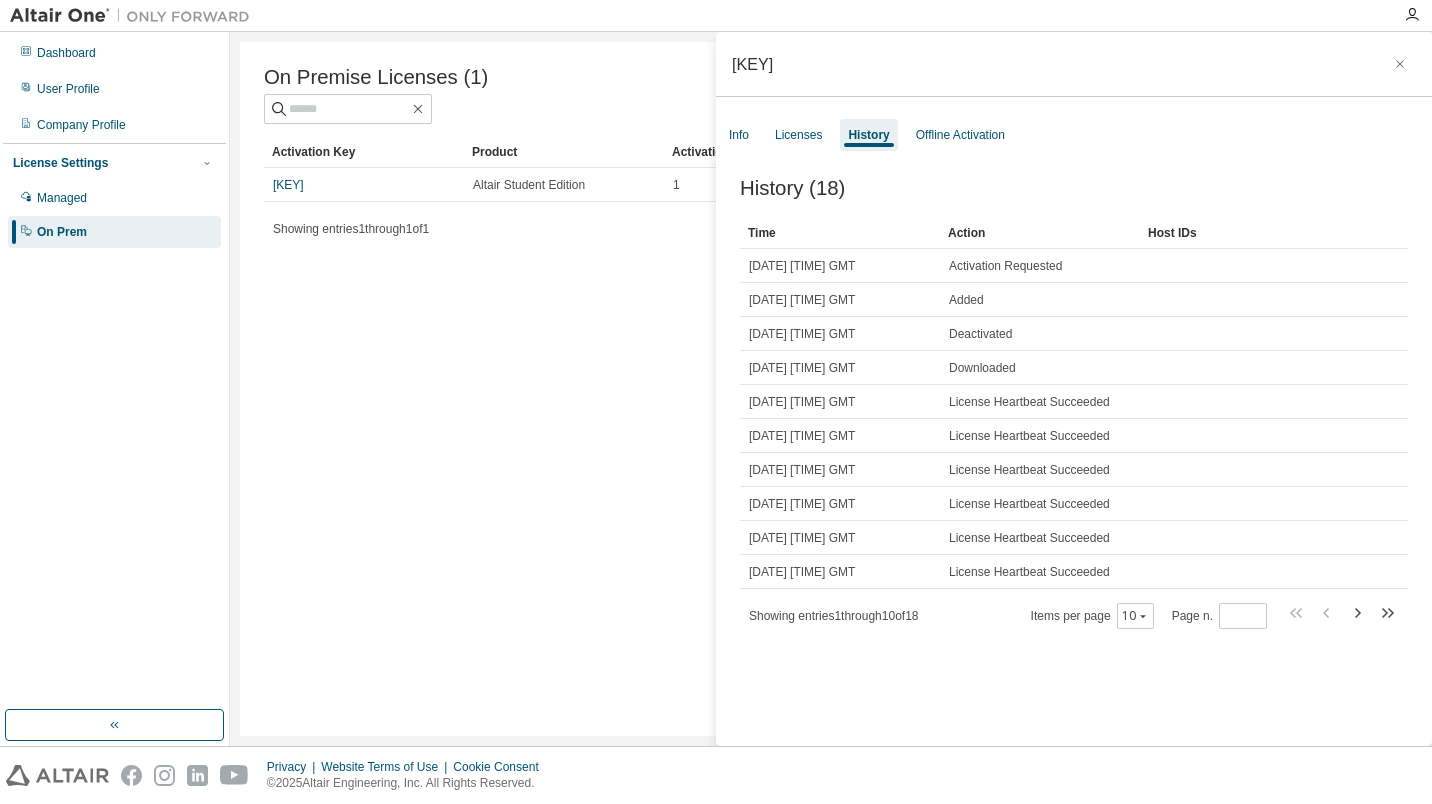click on "On Premise Licenses (1) Clear Load Save Save As Field Operator Value Select filter Select operand Add criteria Search Activation Key Product Activation Allowed Activation Left Creation Date L442M-PXK66-I8087-YOA9N Altair Student Edition 1 1 2025-07-28 07:36:40 Showing entries  1  through  1  of  1 Items per page 10 Page n. *" at bounding box center [831, 389] 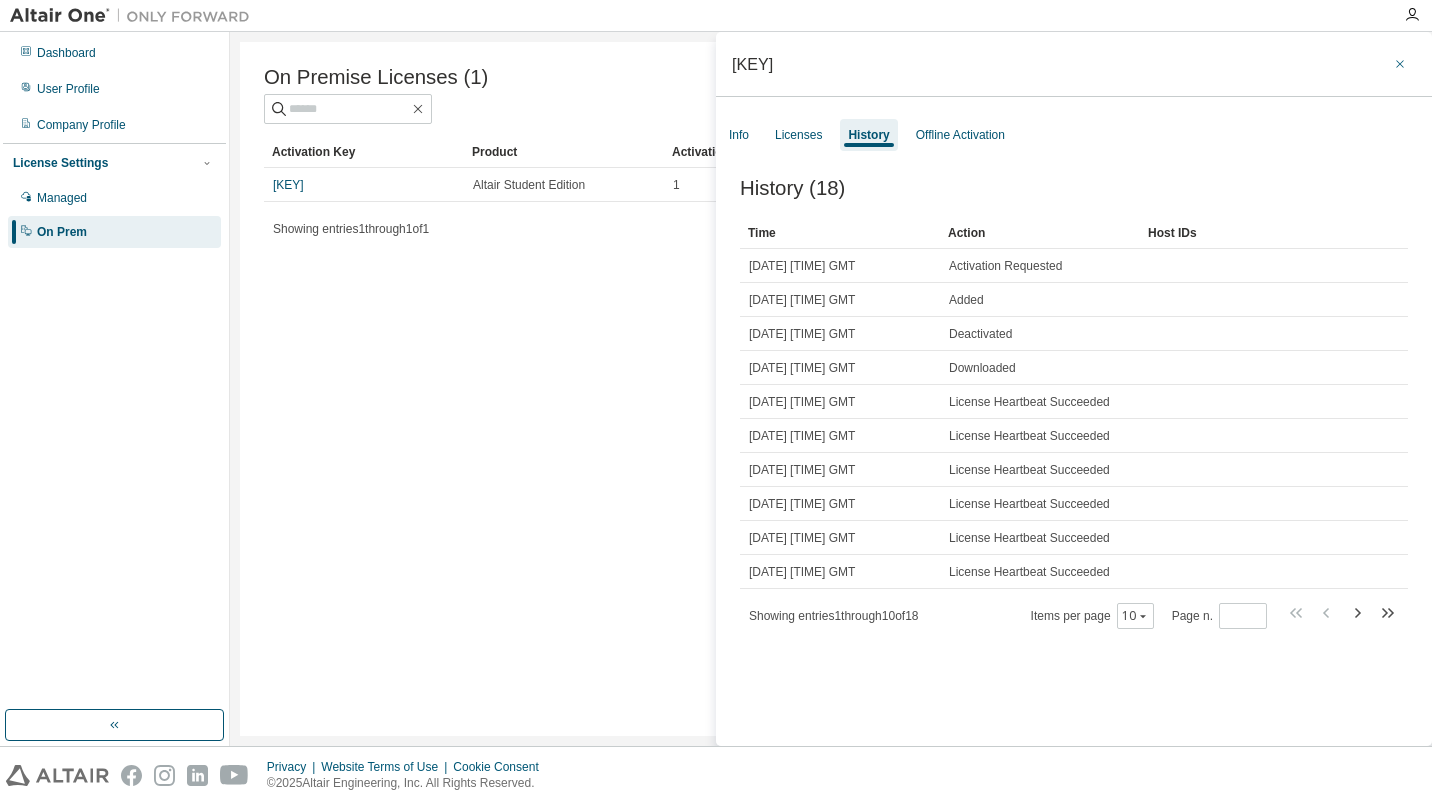 click at bounding box center [1400, 64] 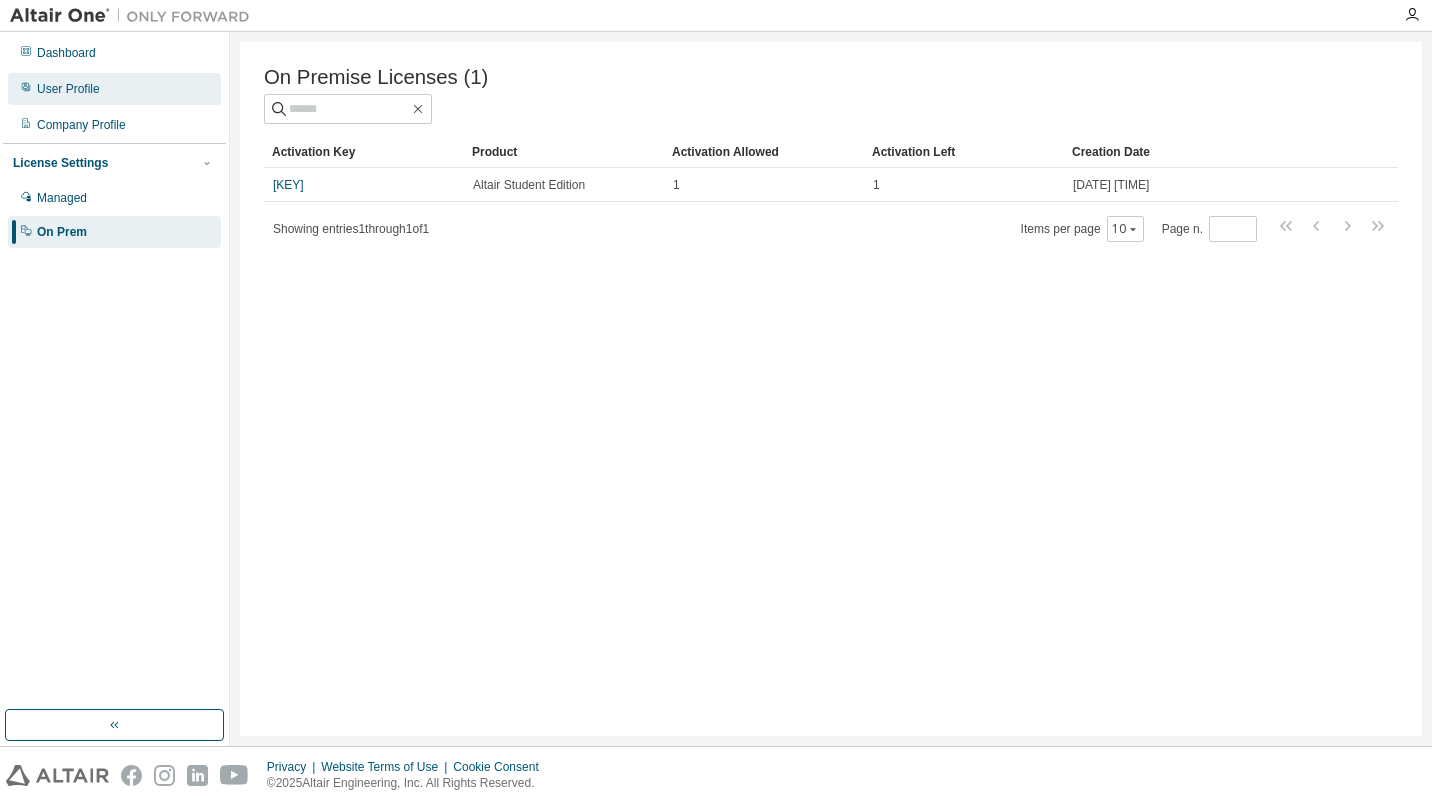 click on "User Profile" at bounding box center [114, 89] 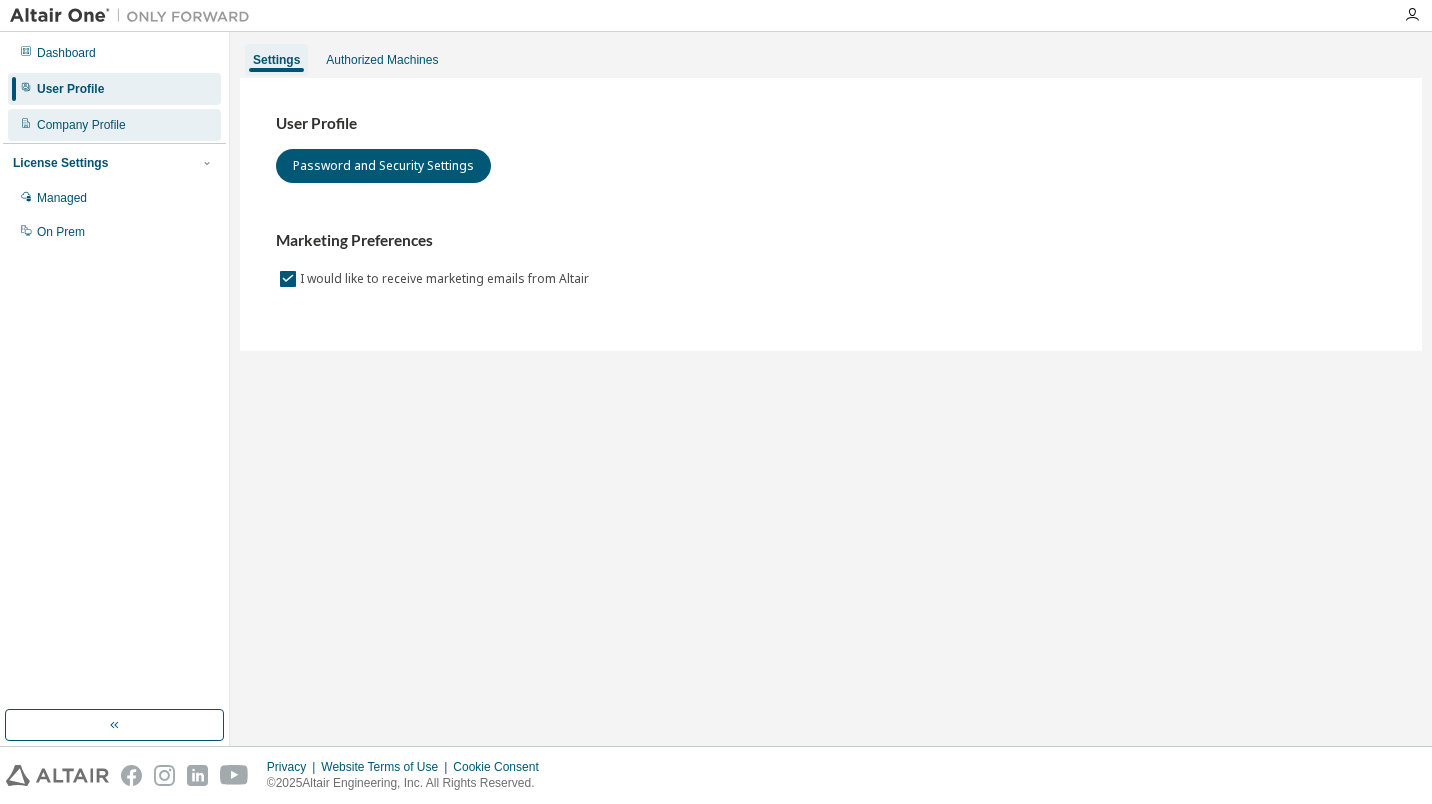 click on "Company Profile" at bounding box center (114, 125) 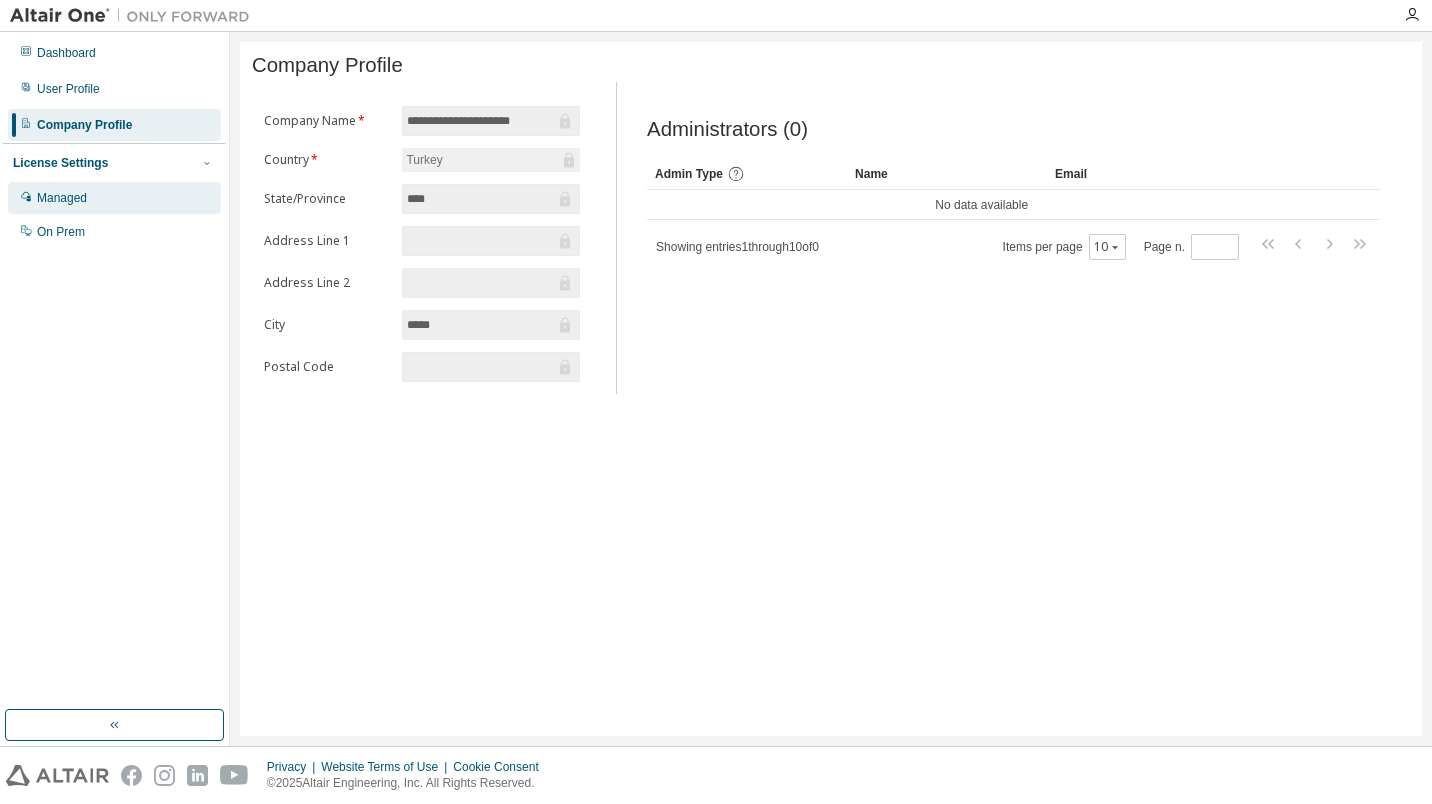 click on "Managed" at bounding box center (114, 198) 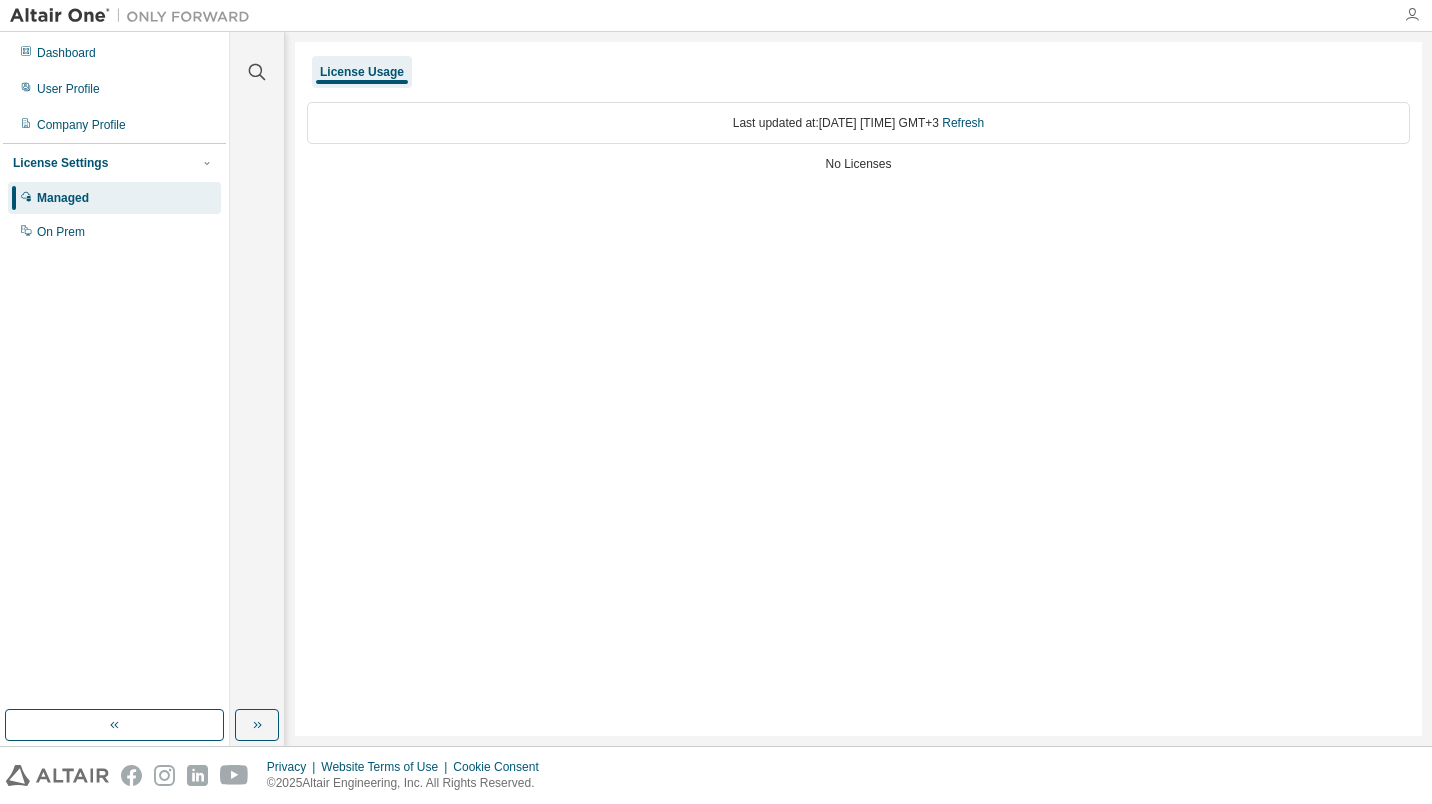 click at bounding box center (1412, 15) 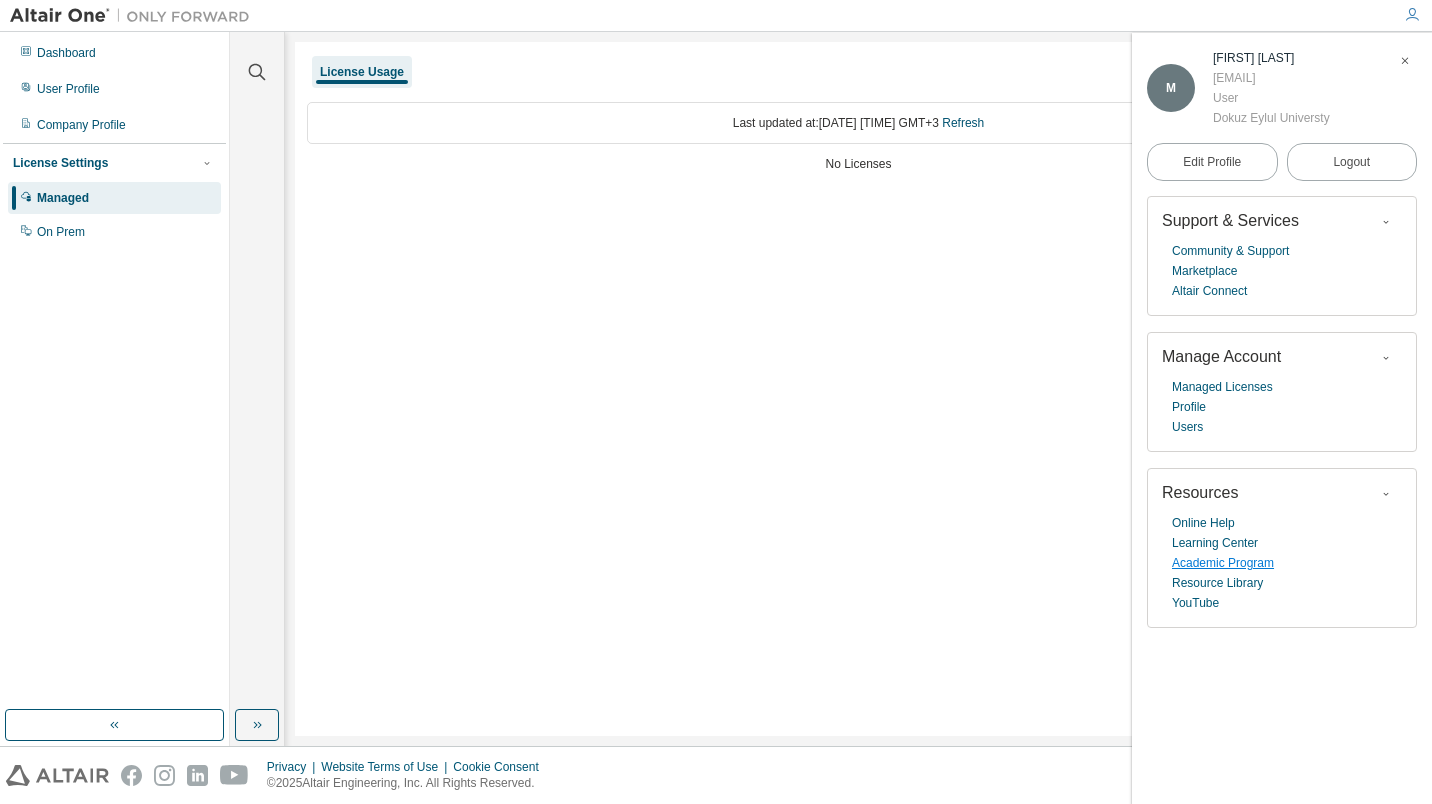 click on "Academic Program" at bounding box center (1223, 563) 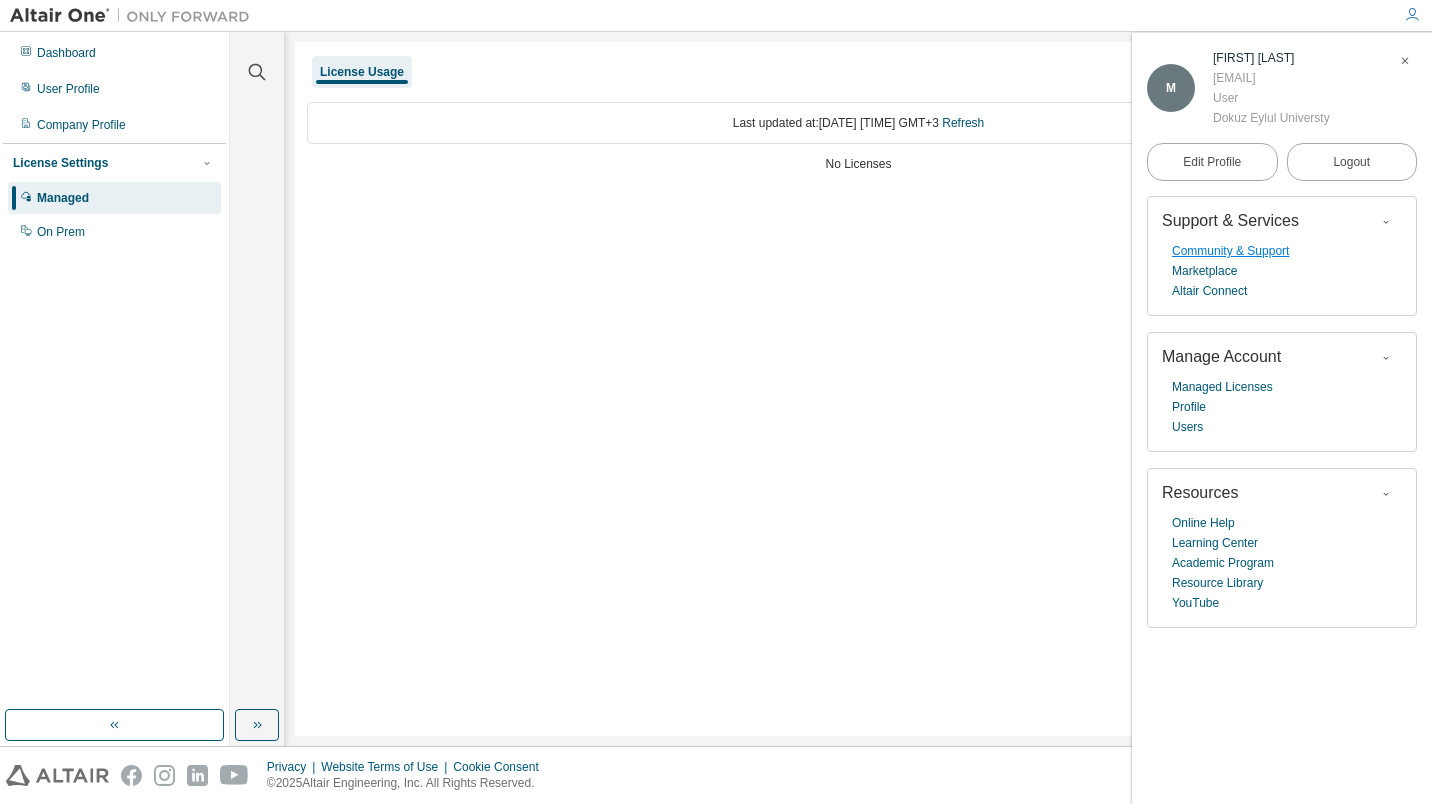 click on "Community & Support" at bounding box center [1230, 251] 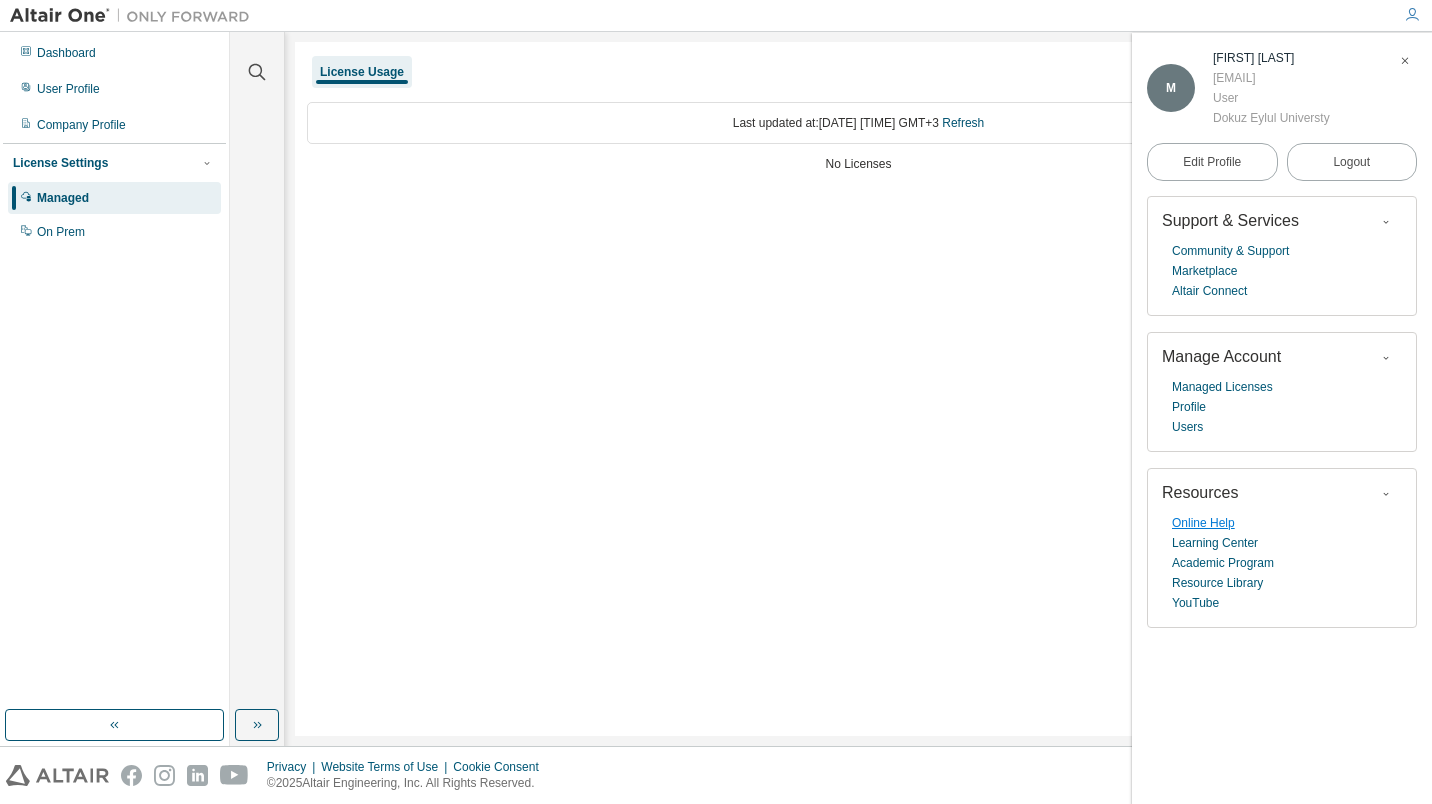 click on "Online Help" at bounding box center [1203, 523] 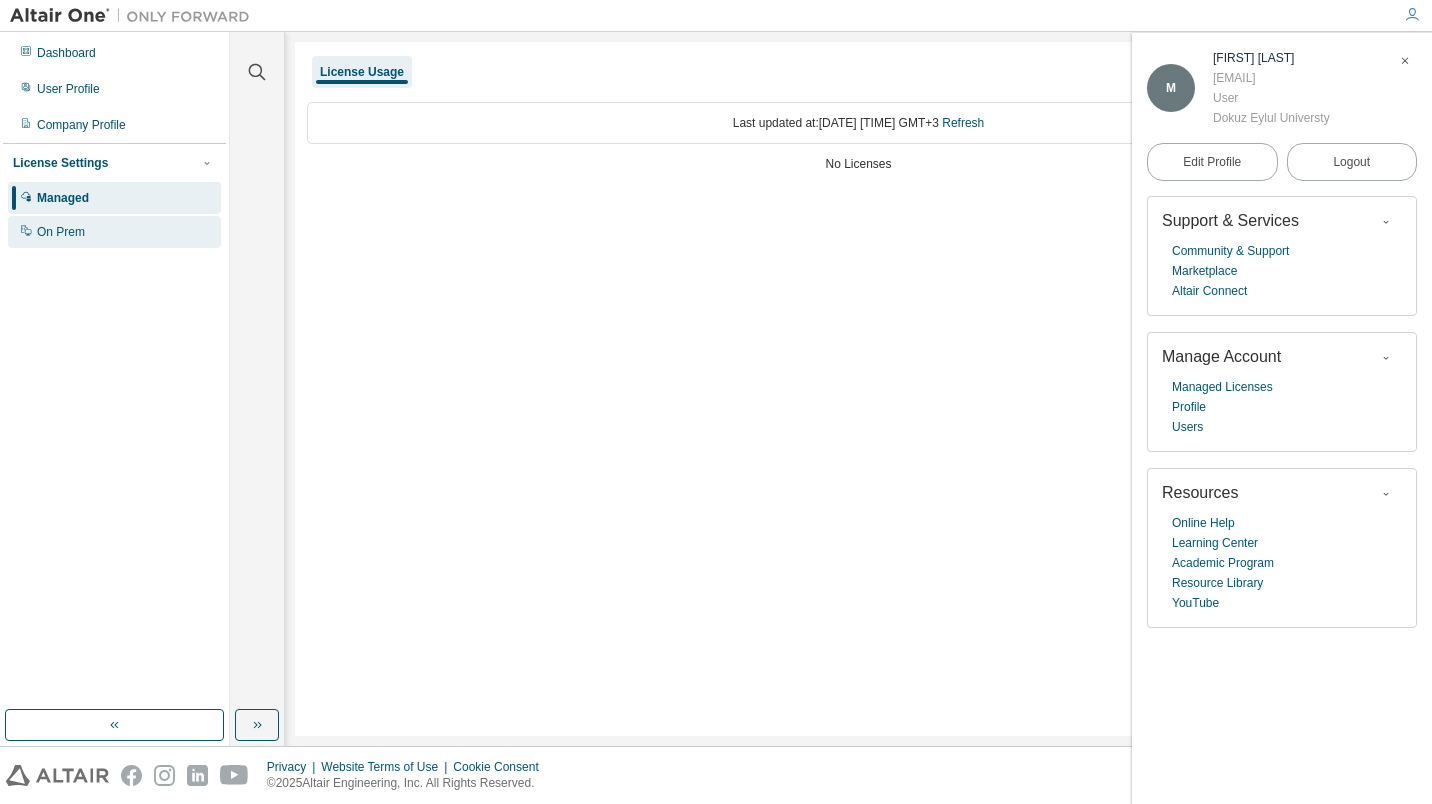 click on "On Prem" at bounding box center (114, 232) 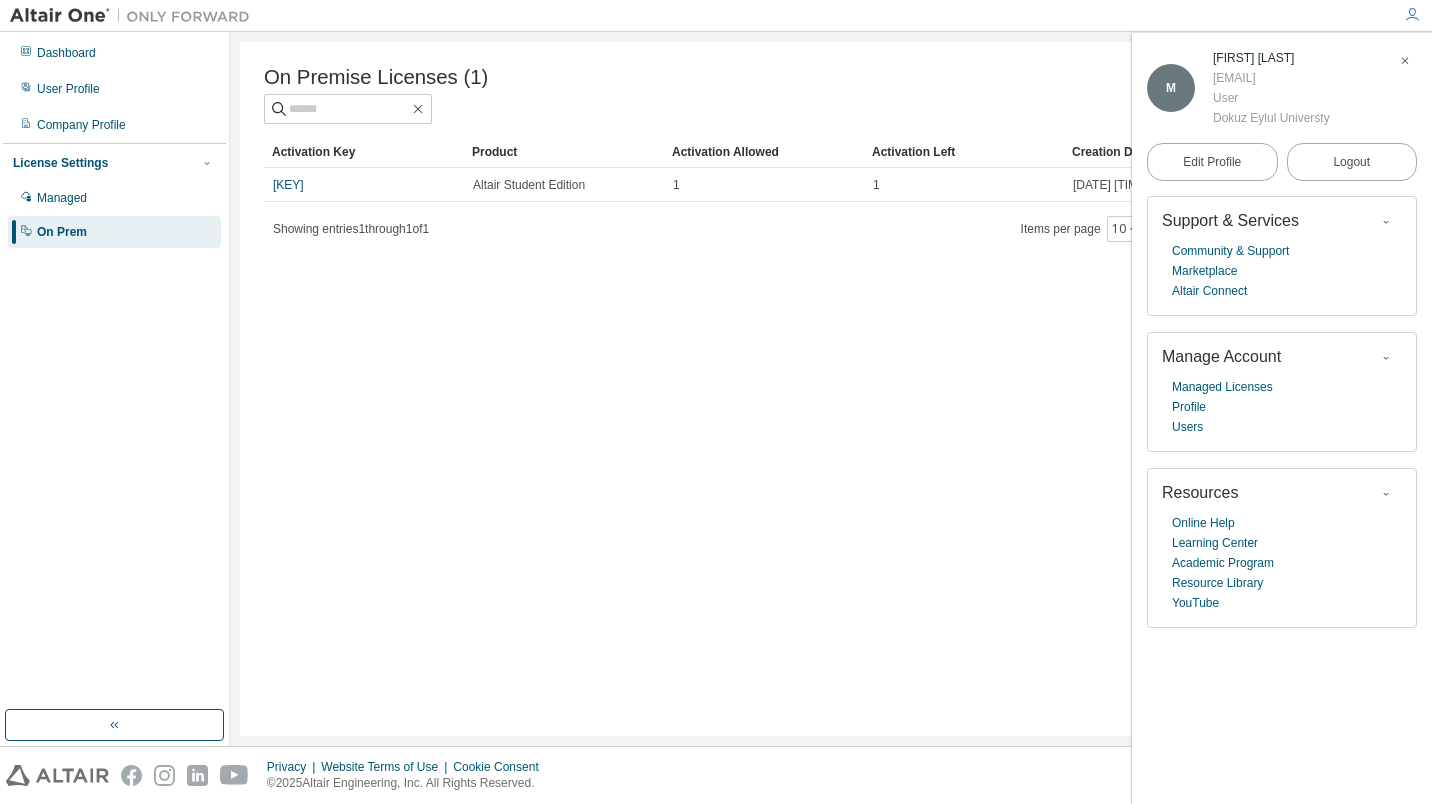 click on "L442M-PXK66-I8087-YOA9N" at bounding box center (288, 185) 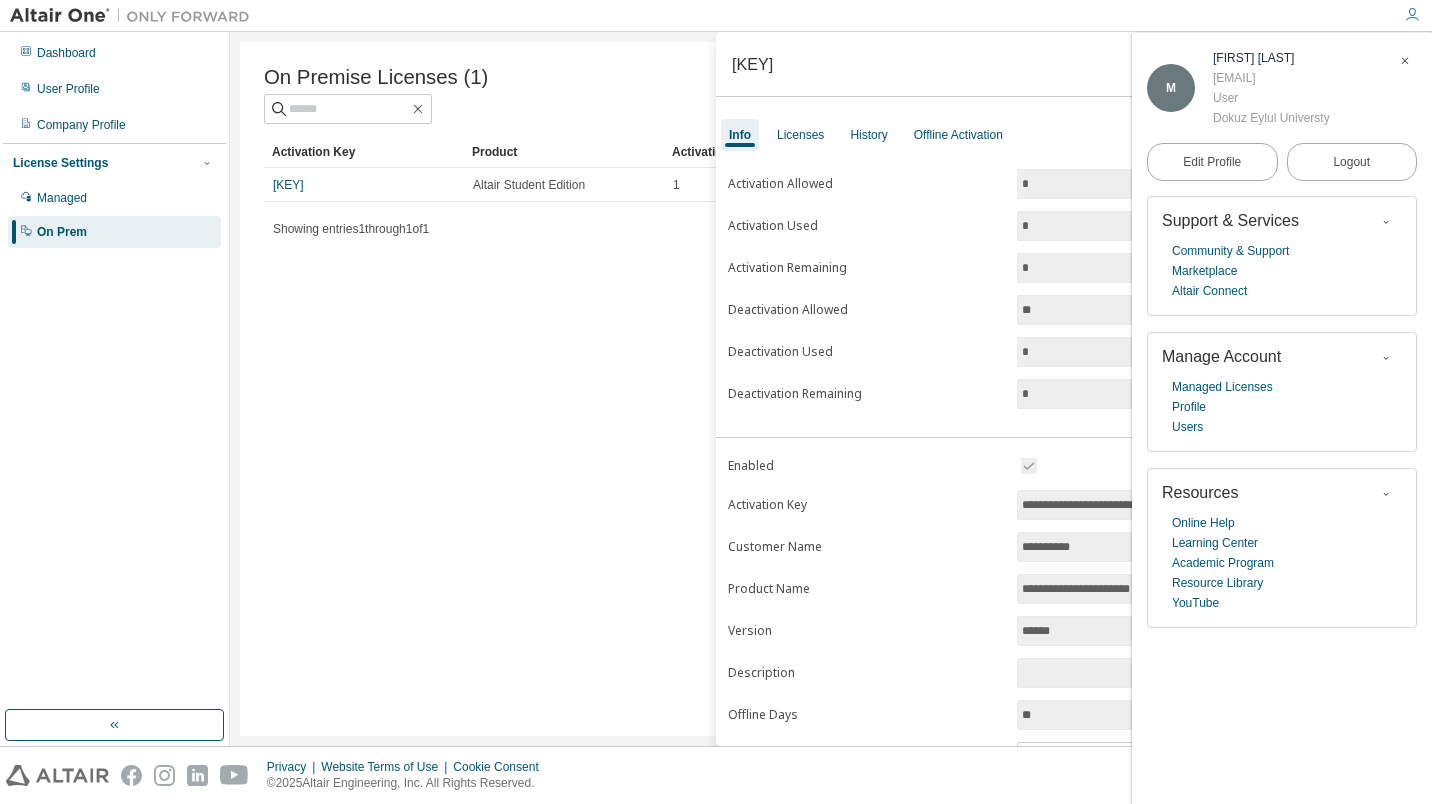 click at bounding box center (1405, 61) 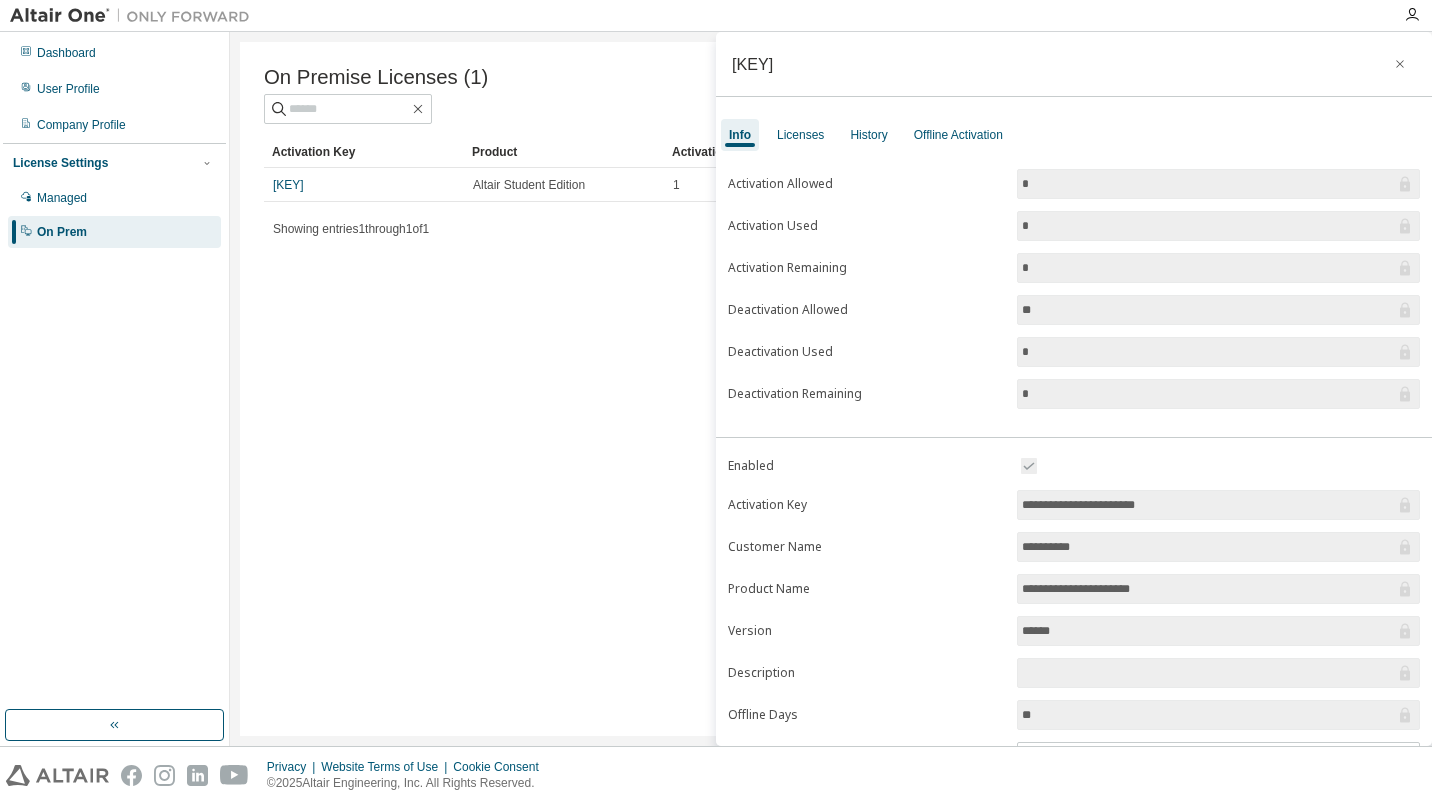 click on "L442M-PXK66-I8087-YOA9N" at bounding box center (752, 64) 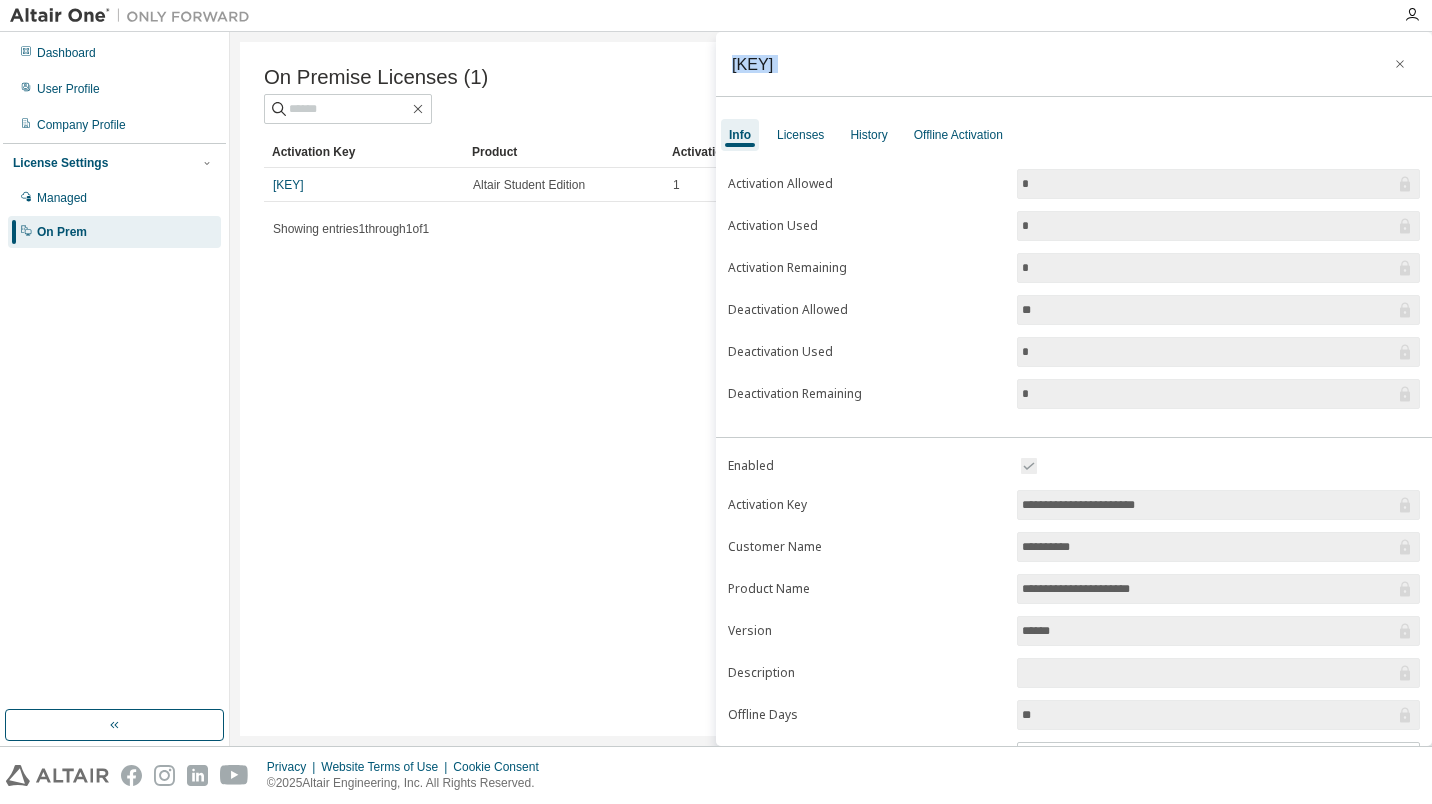 click on "L442M-PXK66-I8087-YOA9N" at bounding box center [752, 64] 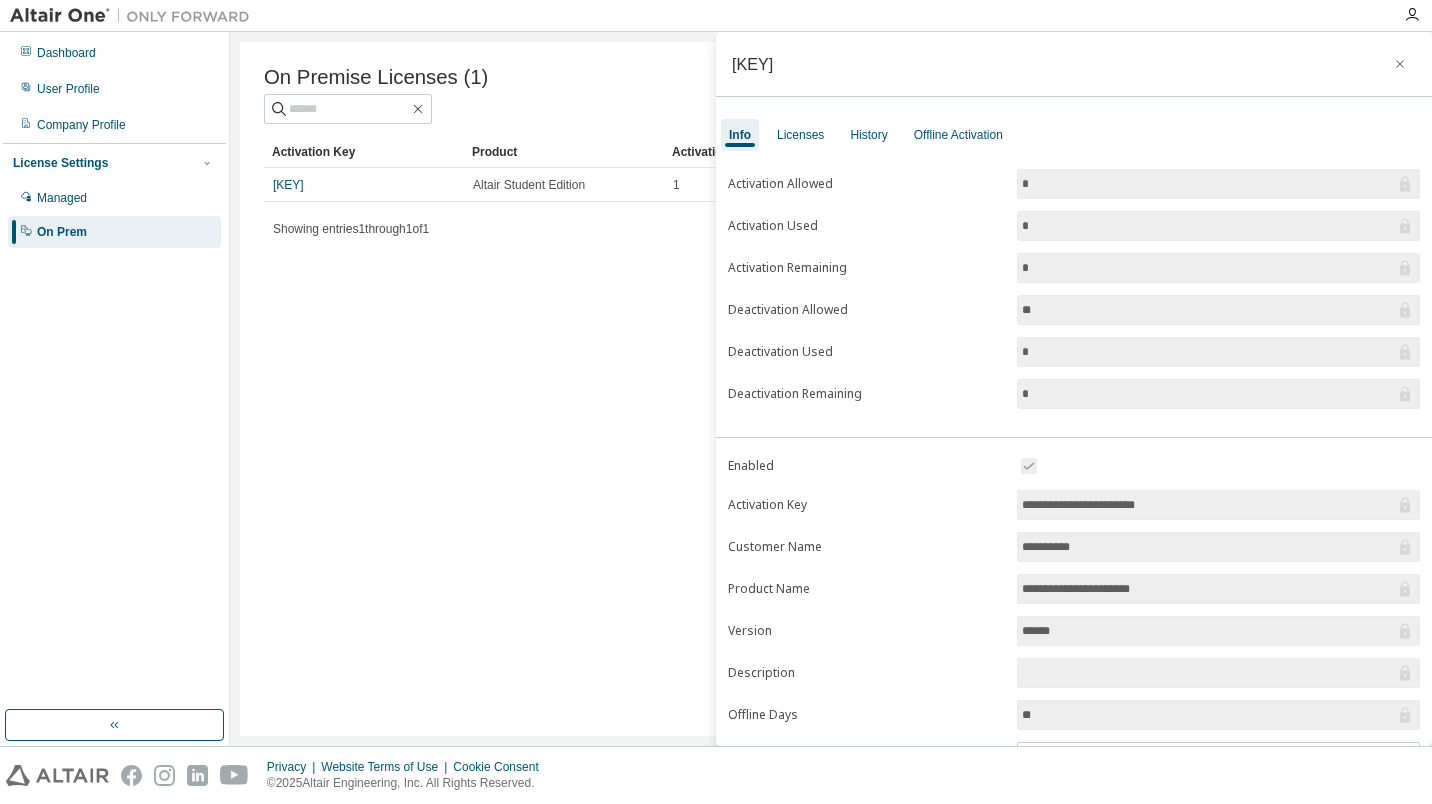 click on "On Premise Licenses (1) Clear Load Save Save As Field Operator Value Select filter Select operand Add criteria Search Activation Key Product Activation Allowed Activation Left Creation Date L442M-PXK66-I8087-YOA9N Altair Student Edition 1 1 2025-07-28 07:36:40 Showing entries  1  through  1  of  1 Items per page 10 Page n. *" at bounding box center [831, 389] 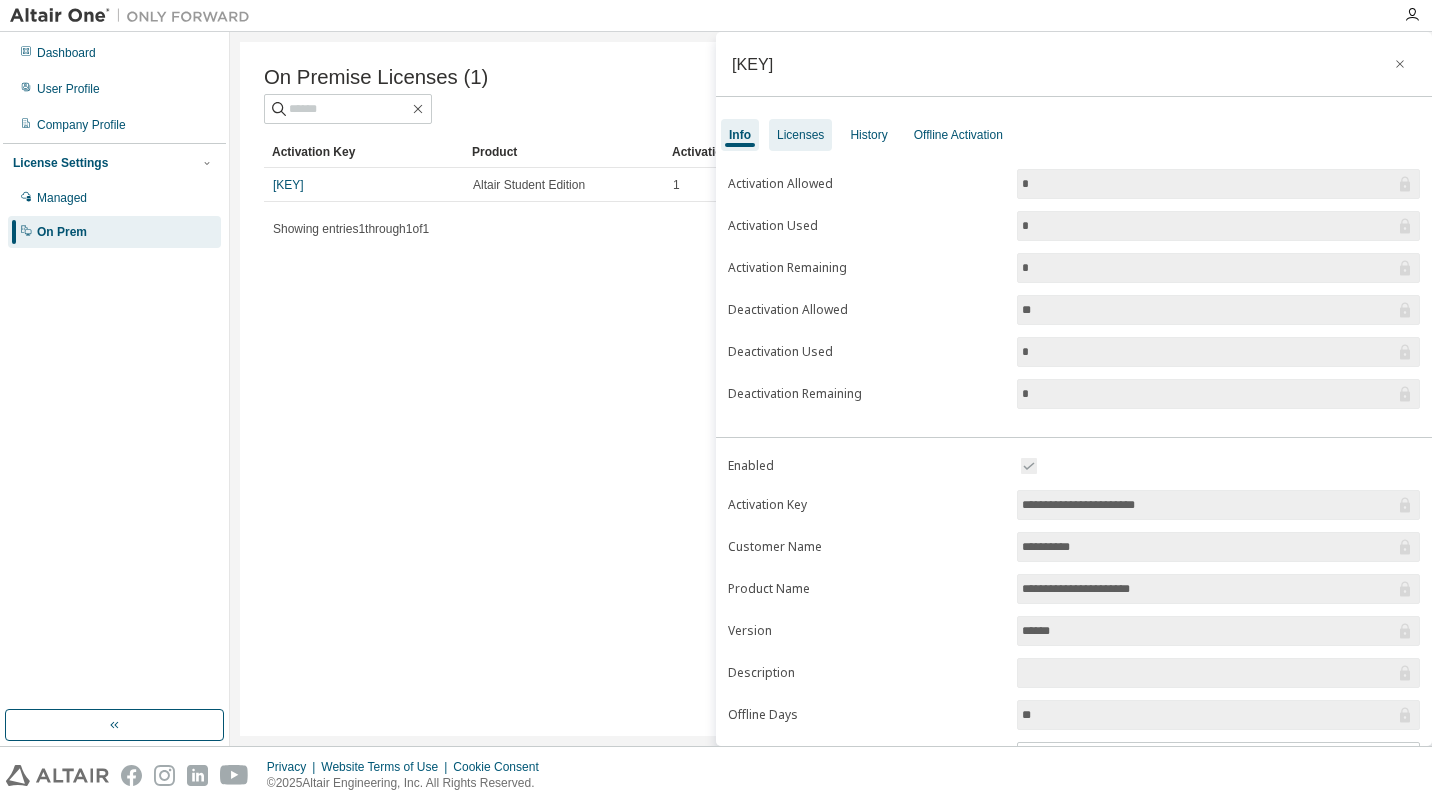 click on "Licenses" at bounding box center [800, 135] 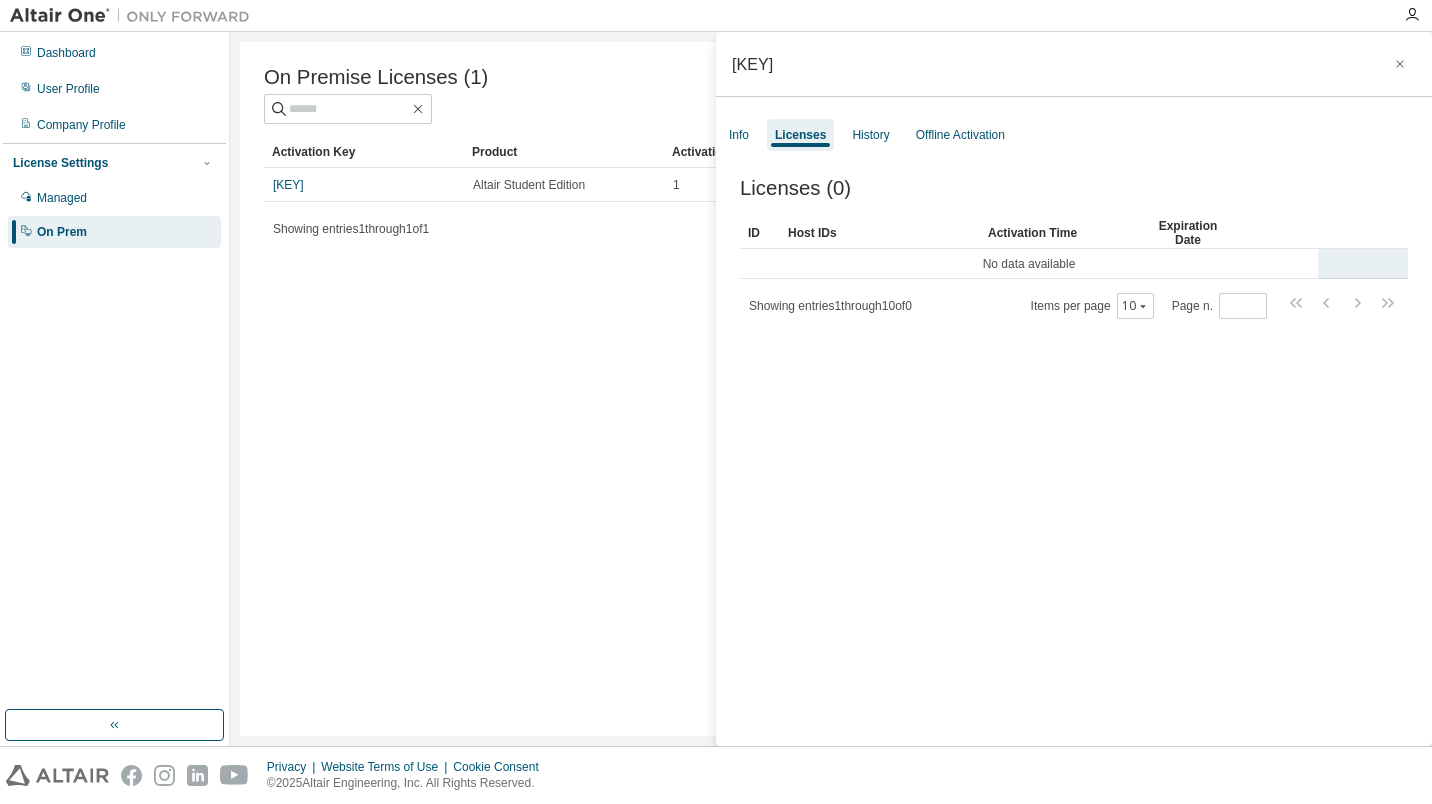 click on "No data available" at bounding box center (1029, 264) 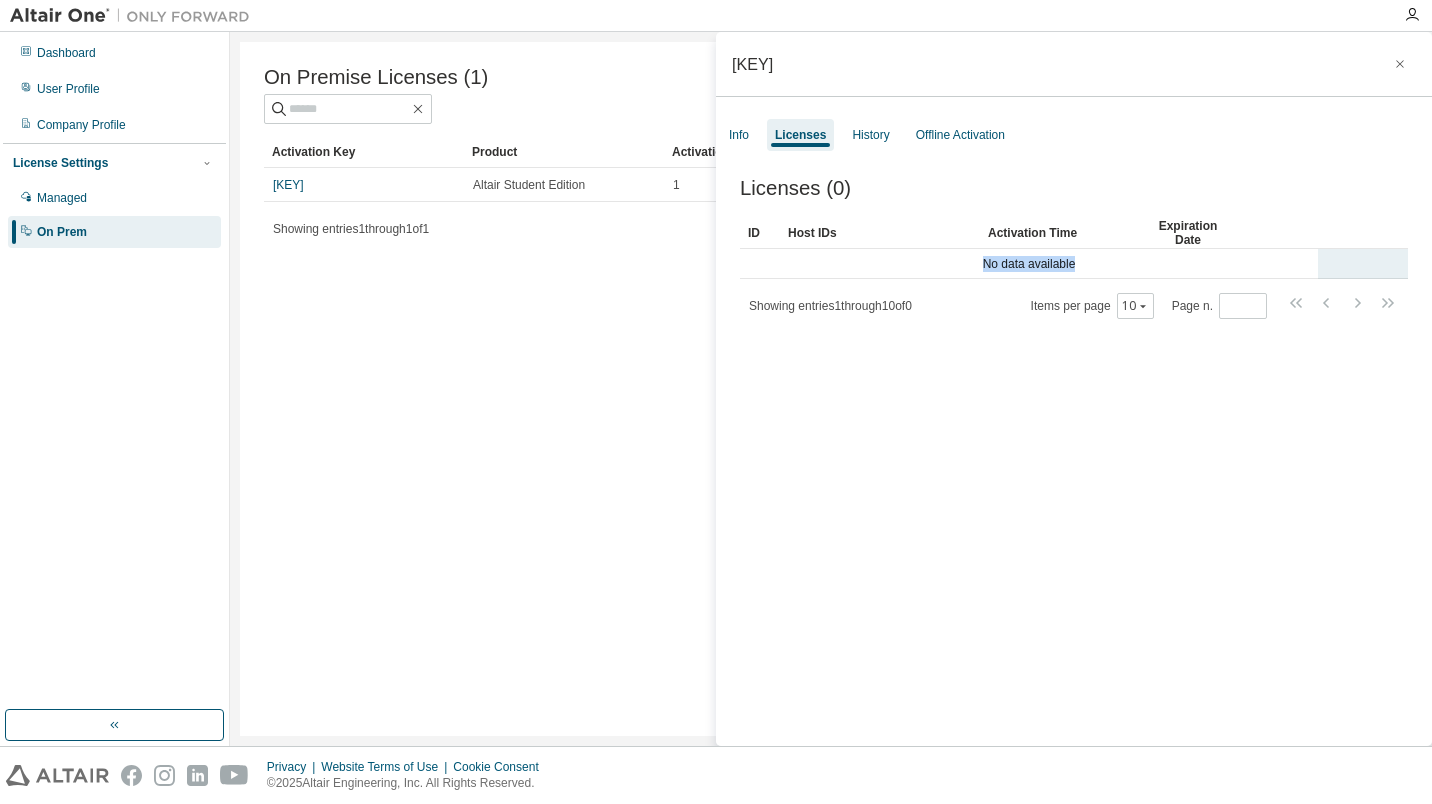 click on "No data available" at bounding box center [1029, 264] 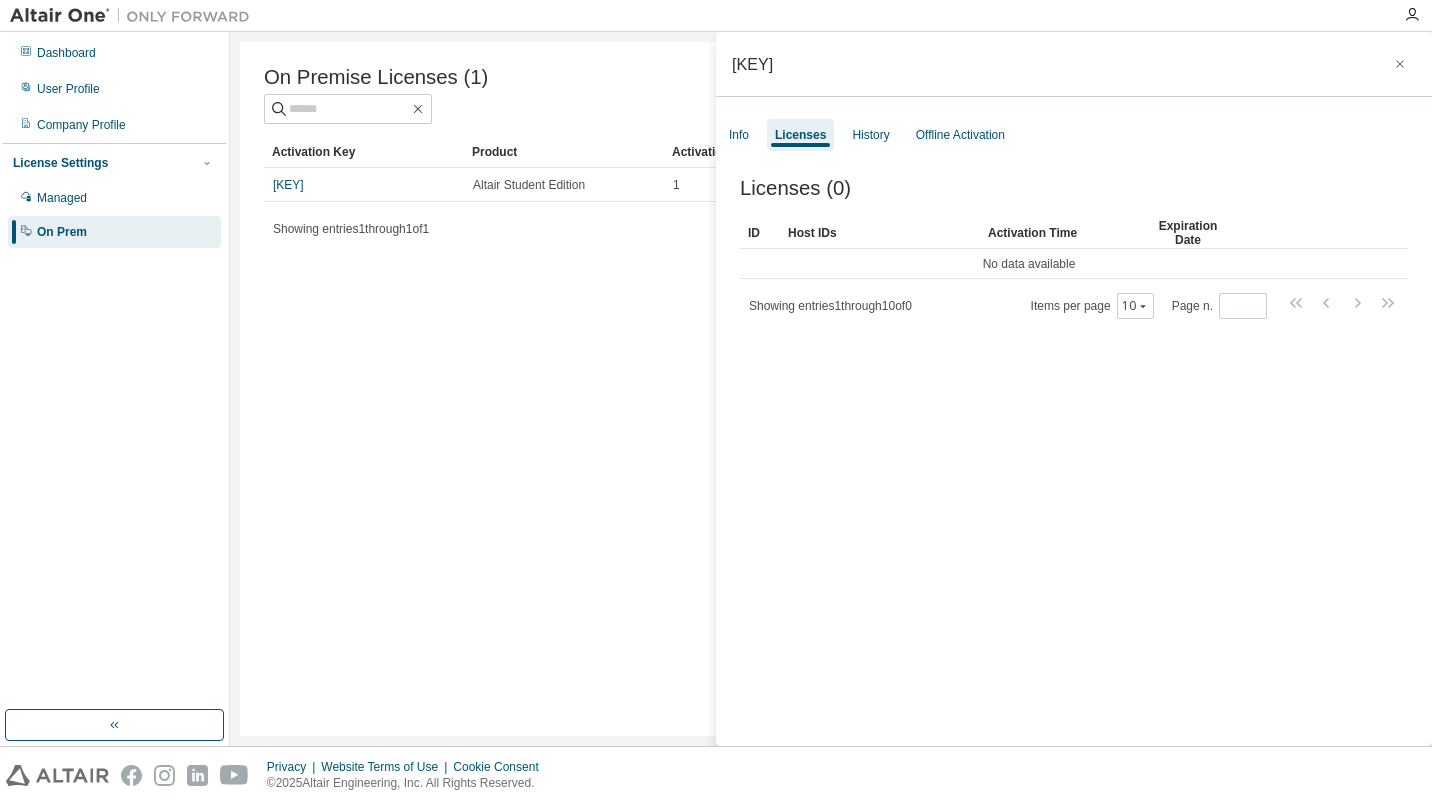 click on "Showing entries  1  through  10  of  0" at bounding box center [830, 306] 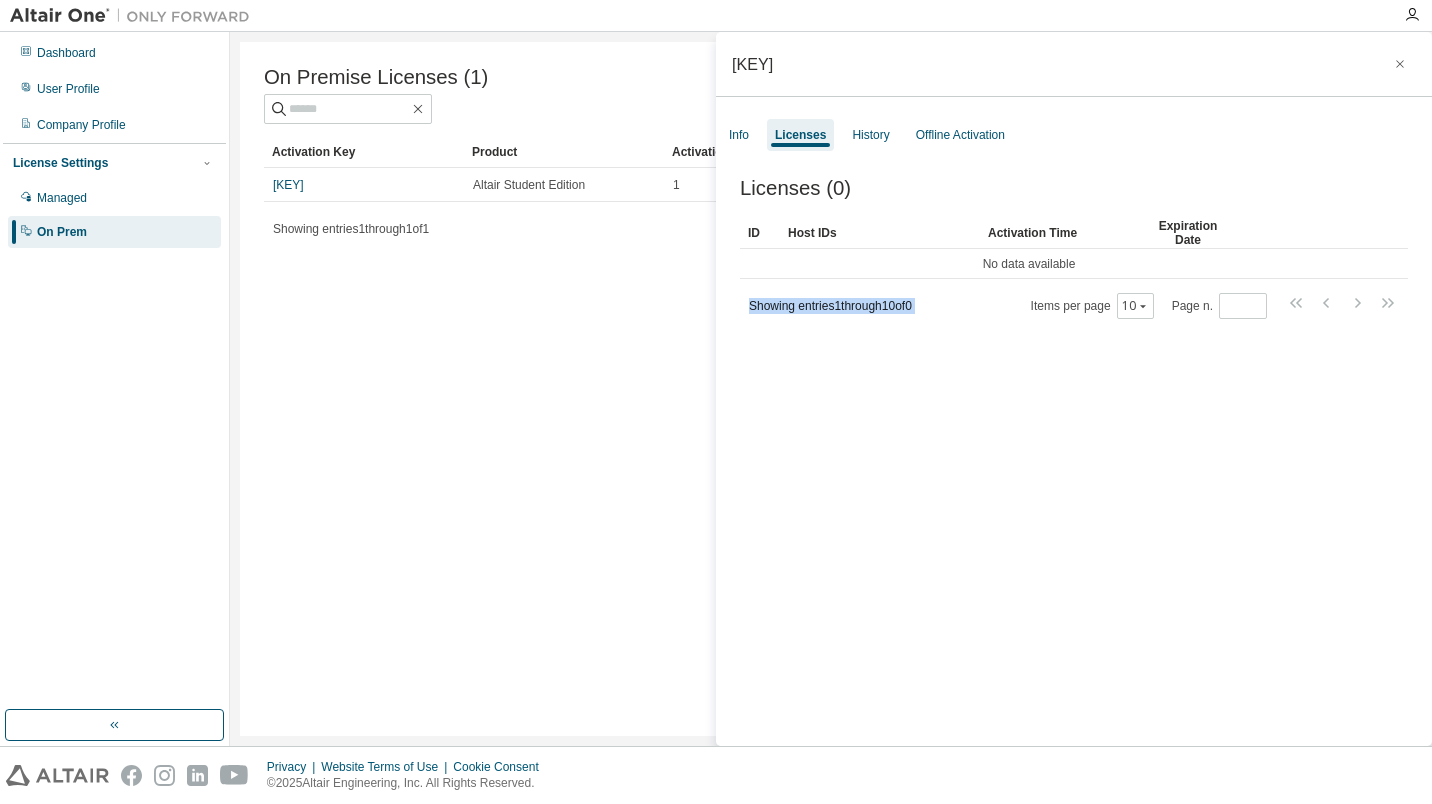 click on "Showing entries  1  through  10  of  0" at bounding box center (830, 306) 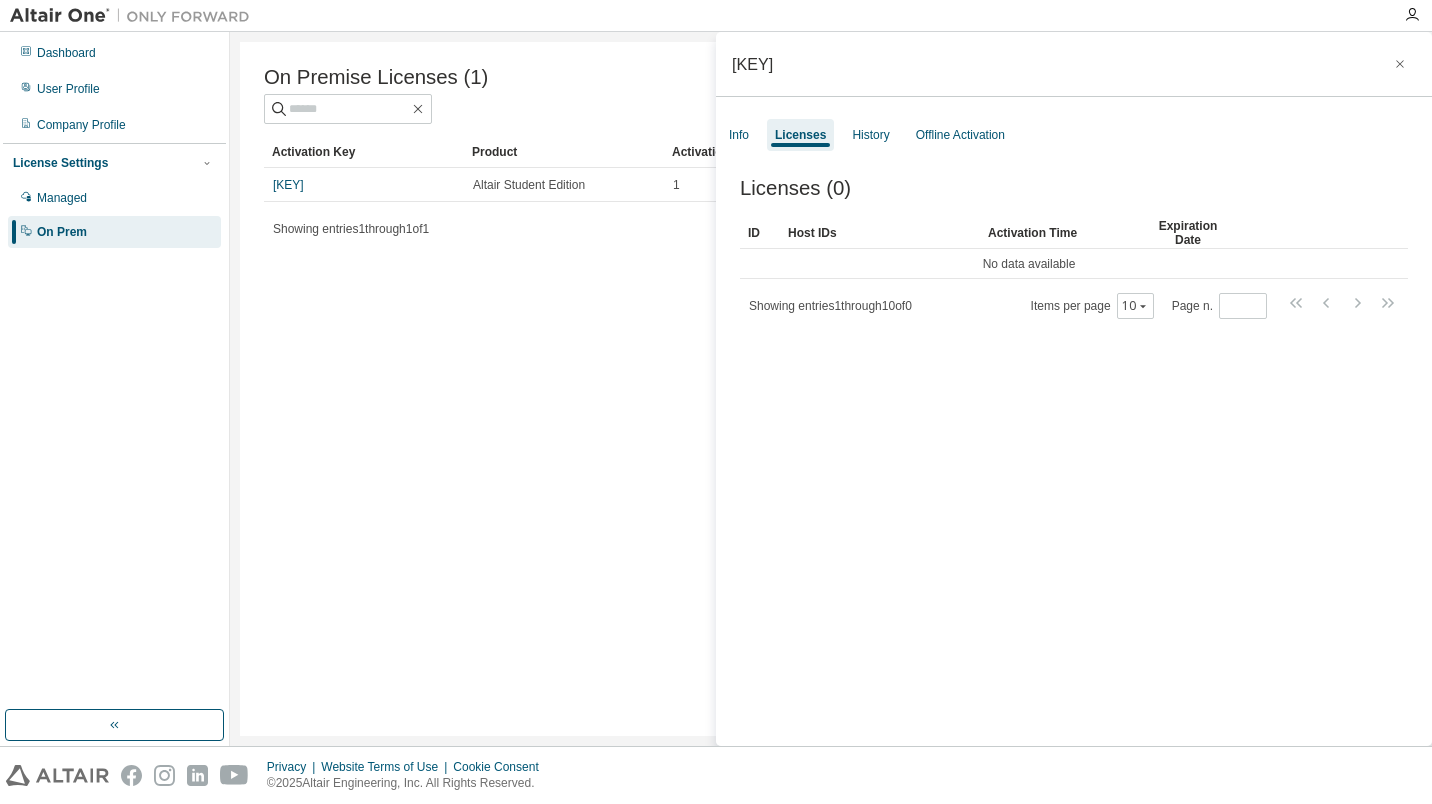 drag, startPoint x: 884, startPoint y: 315, endPoint x: 894, endPoint y: 436, distance: 121.41252 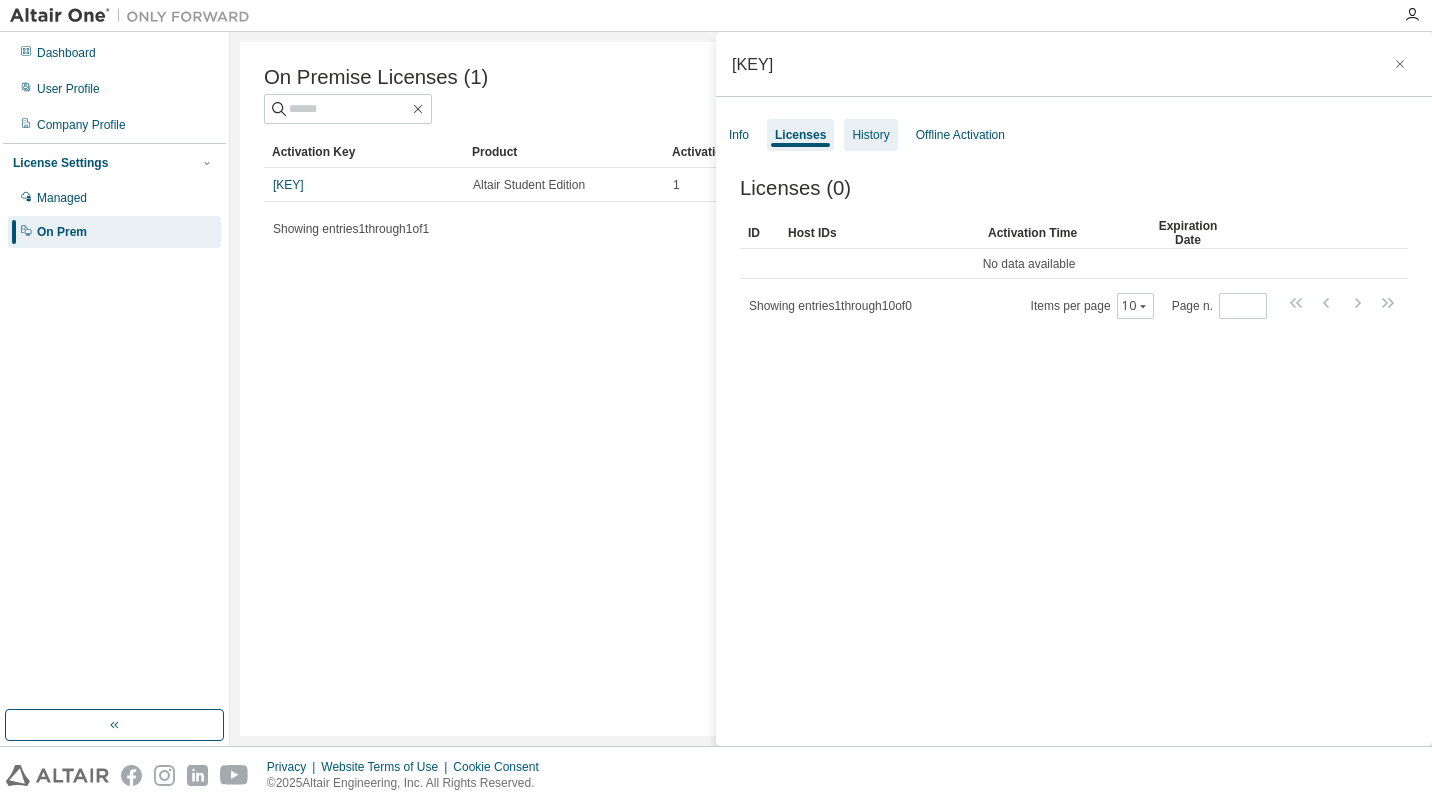 click on "History" at bounding box center (870, 135) 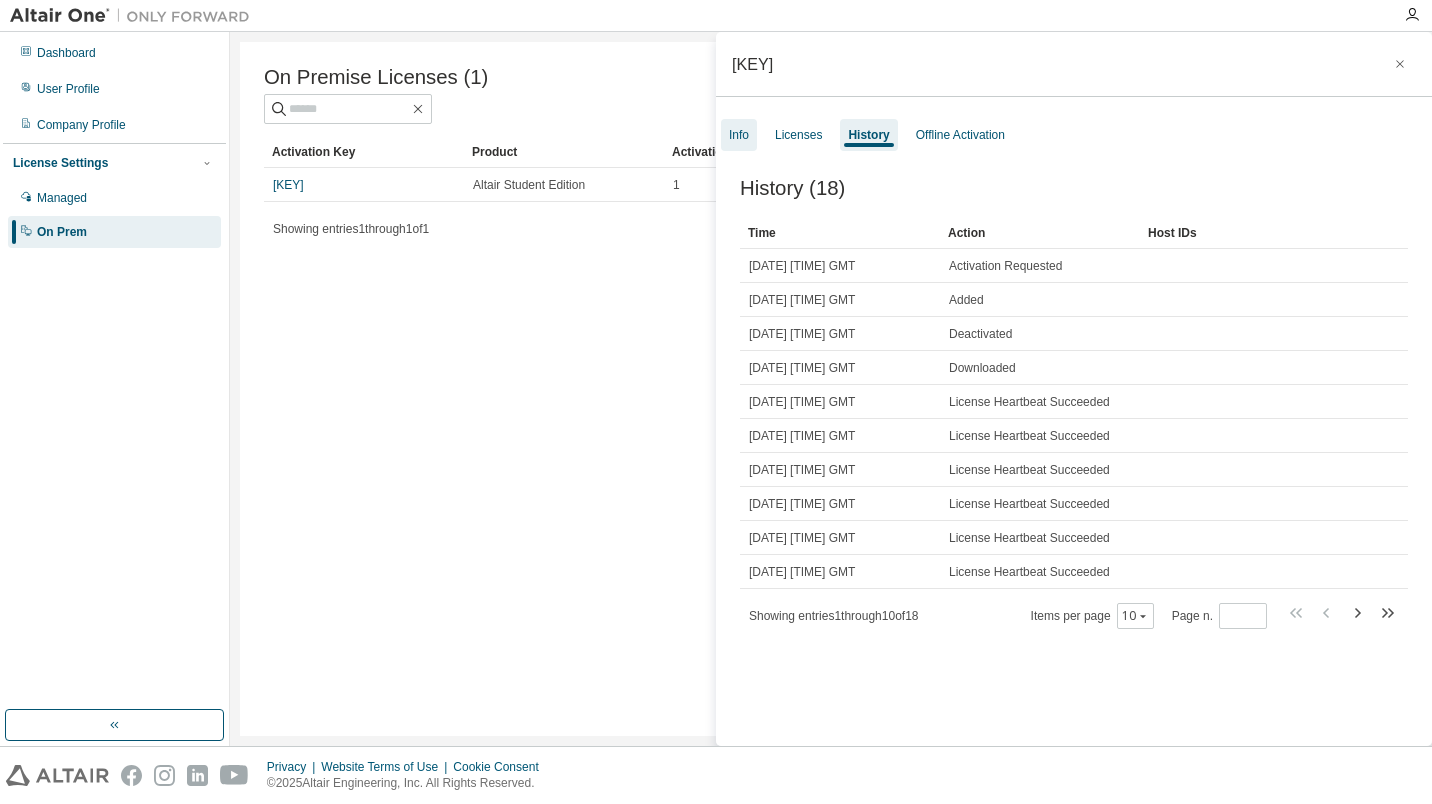 click on "Info" at bounding box center (739, 135) 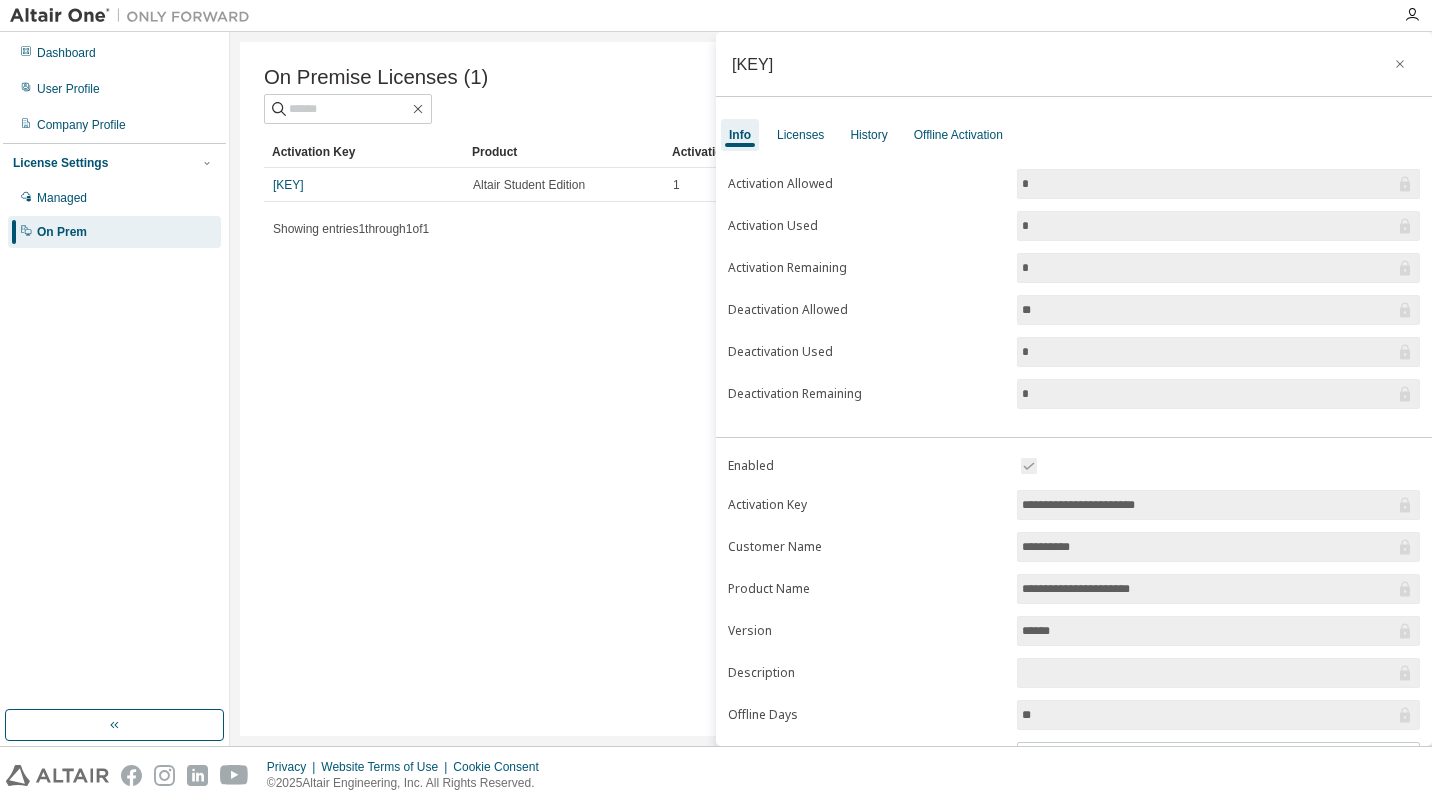 click on "On Premise Licenses (1) Clear Load Save Save As Field Operator Value Select filter Select operand Add criteria Search Activation Key Product Activation Allowed Activation Left Creation Date [LICENSE] Altair Student Edition 1 1 [DATE] [TIME] Showing entries  1  through  1  of  1 Items per page 10 Page n. *" at bounding box center [831, 389] 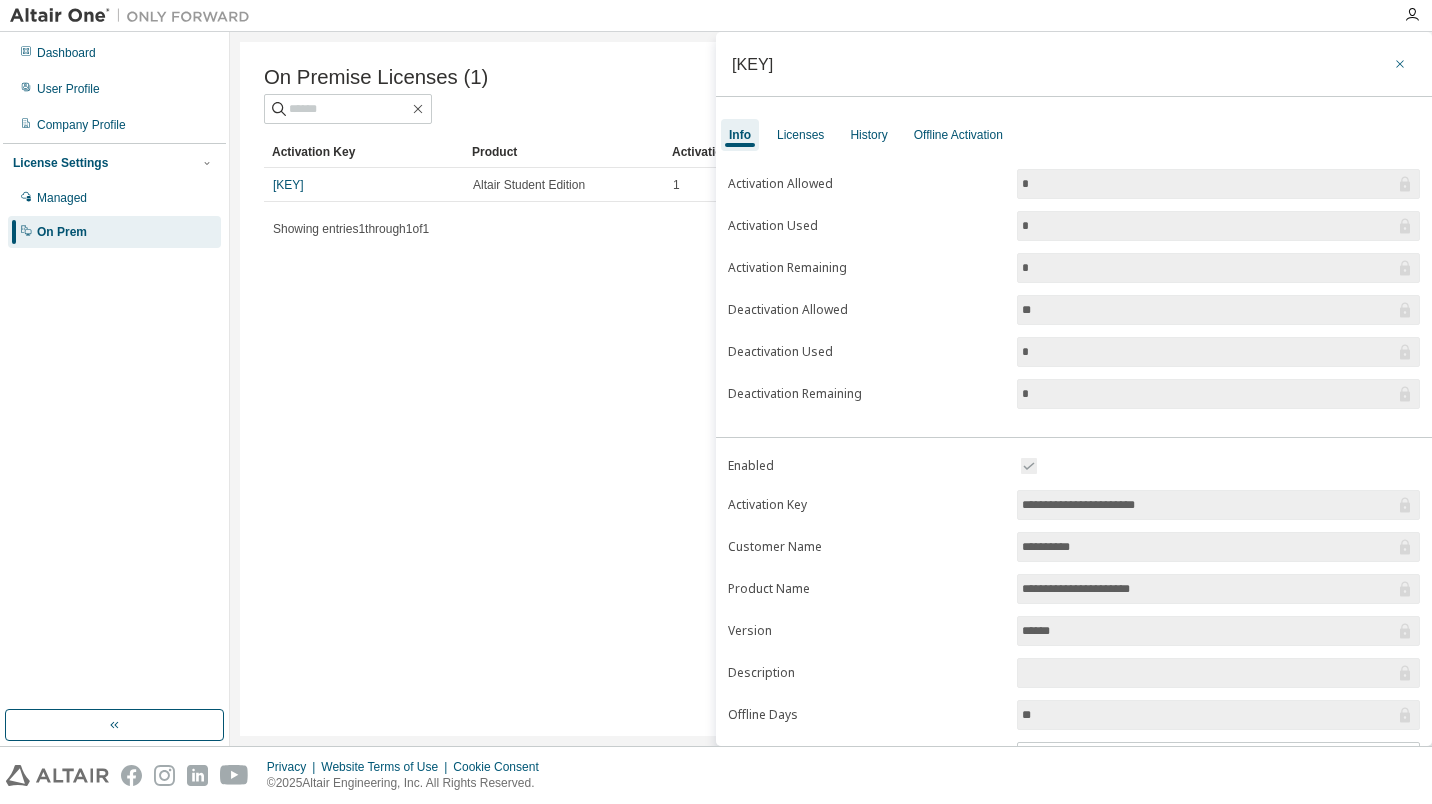 click 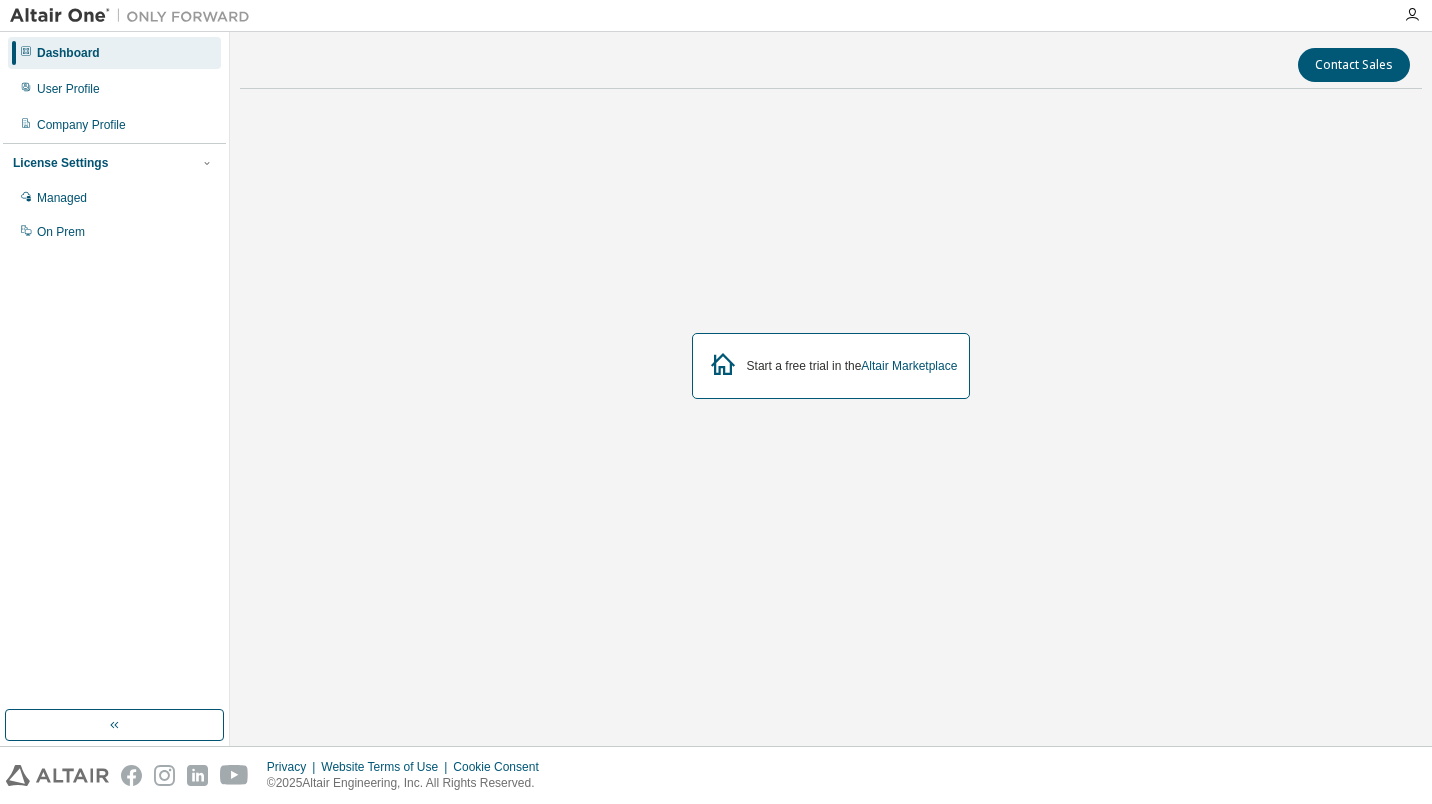 scroll, scrollTop: 0, scrollLeft: 0, axis: both 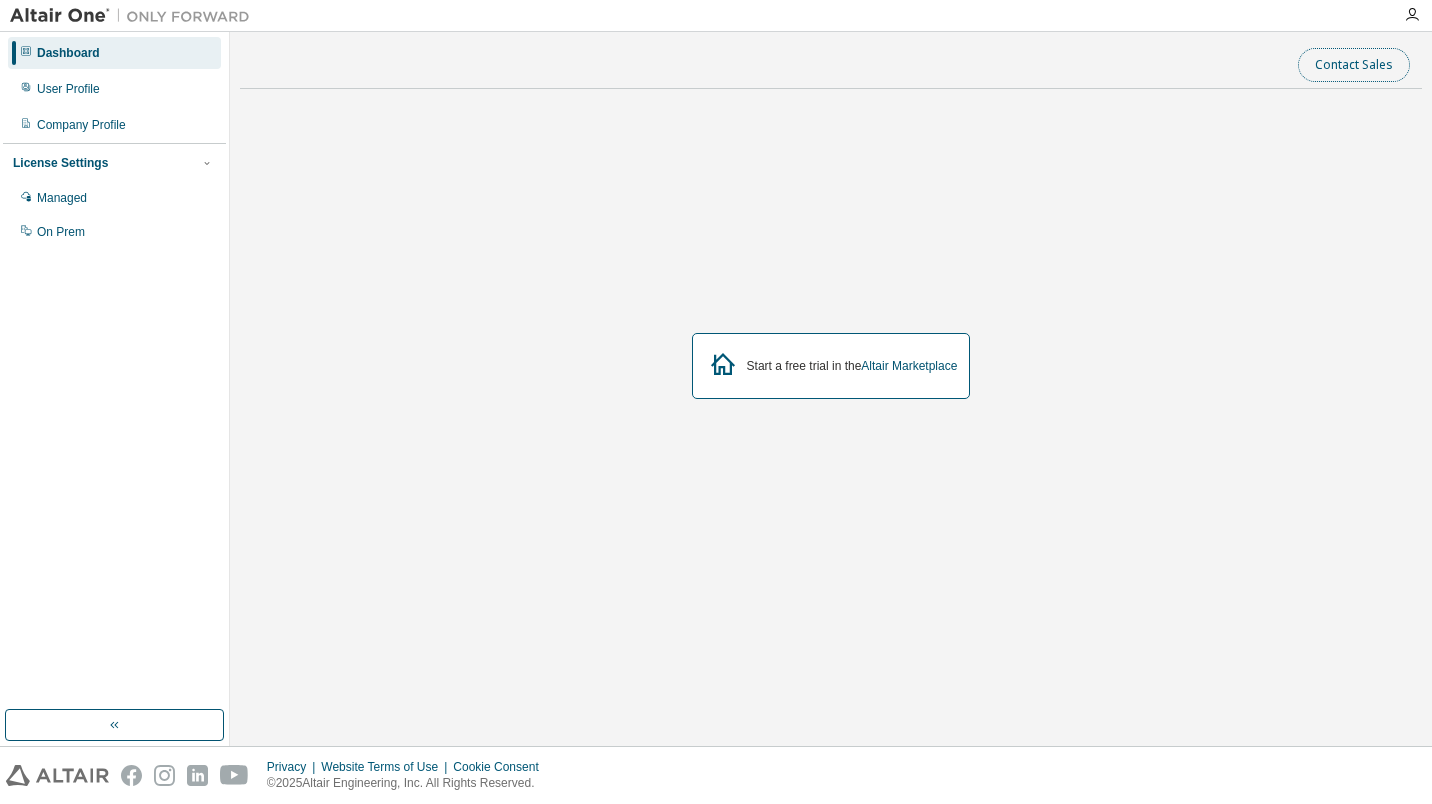 click on "Contact Sales" at bounding box center (1354, 65) 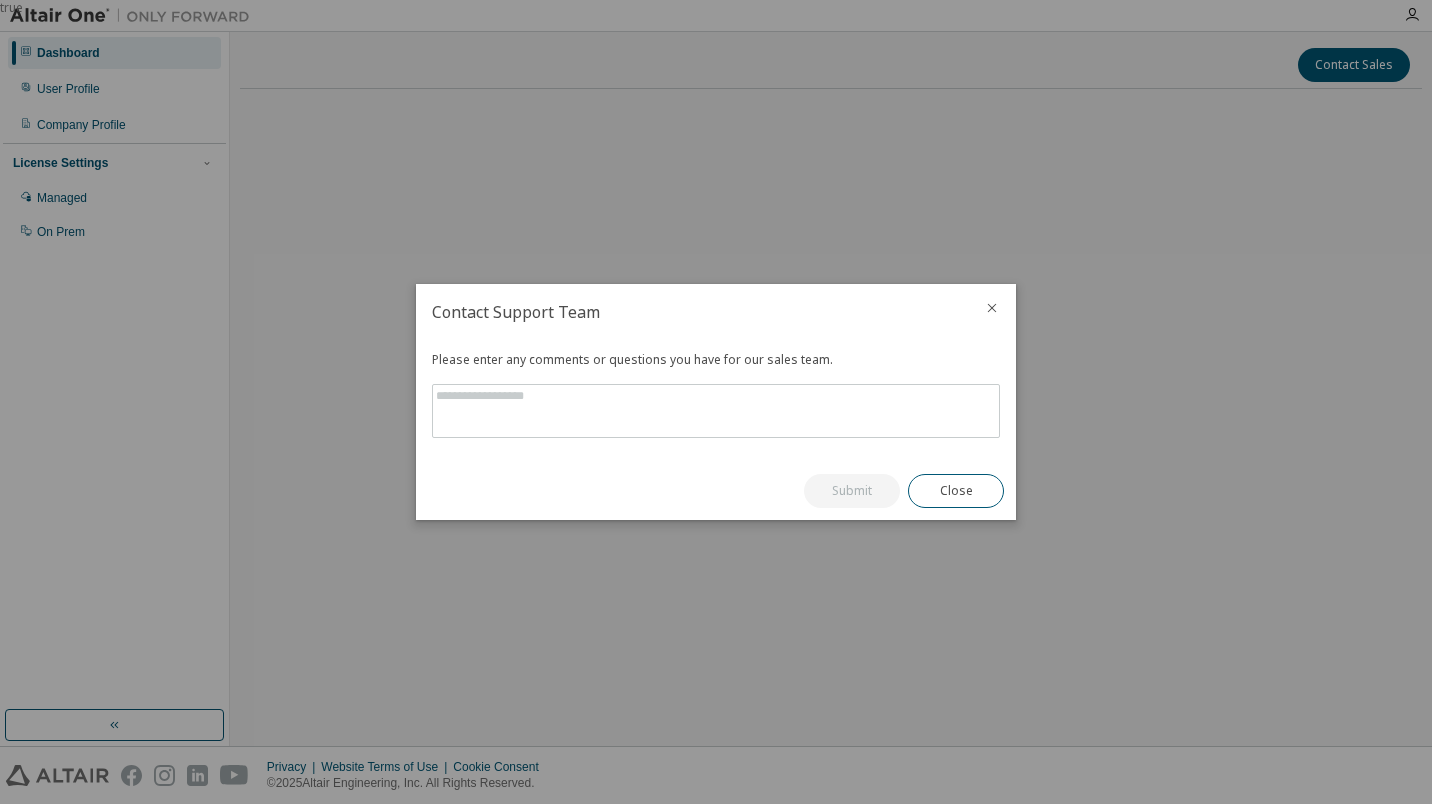 click 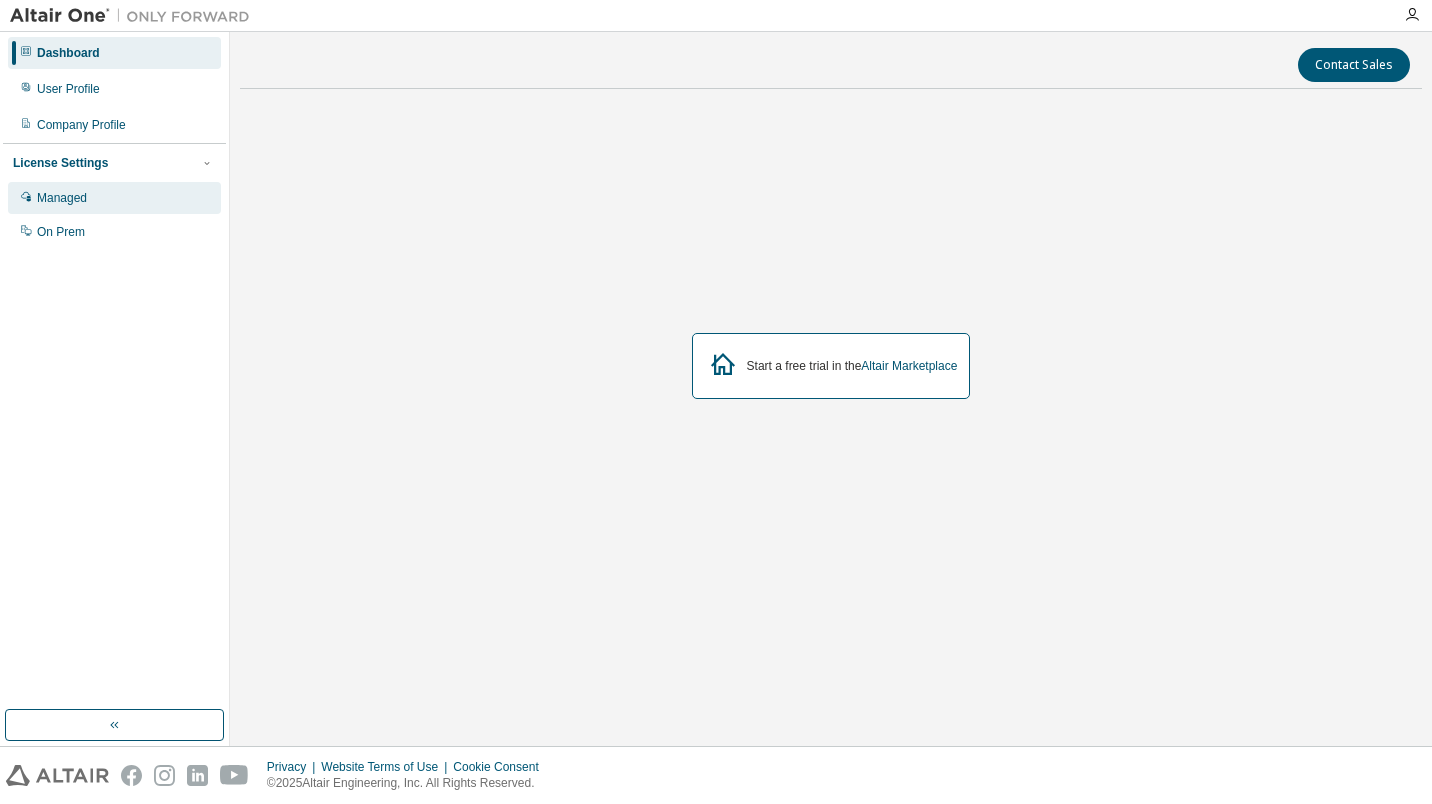 click on "Managed" at bounding box center [114, 198] 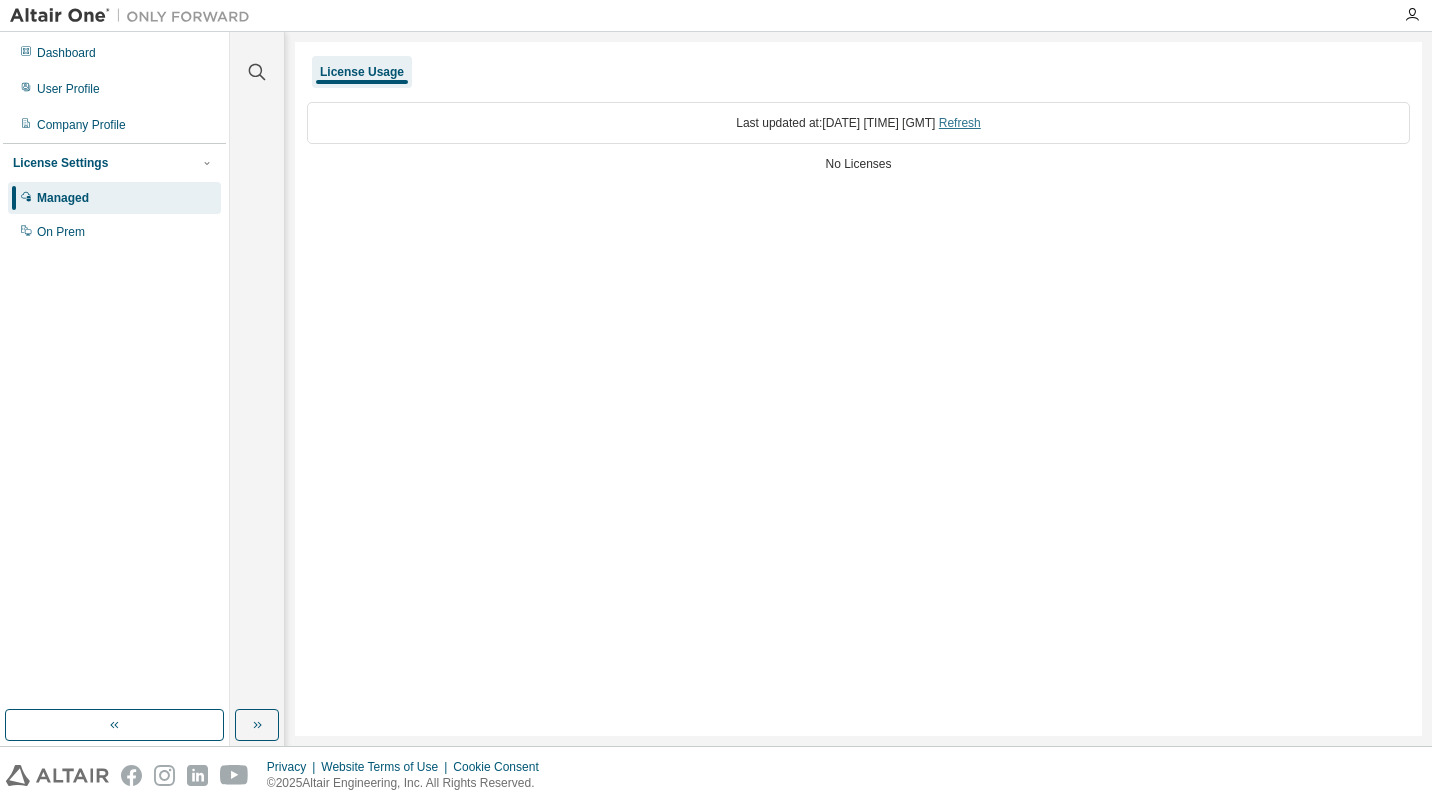 click on "Refresh" at bounding box center (960, 123) 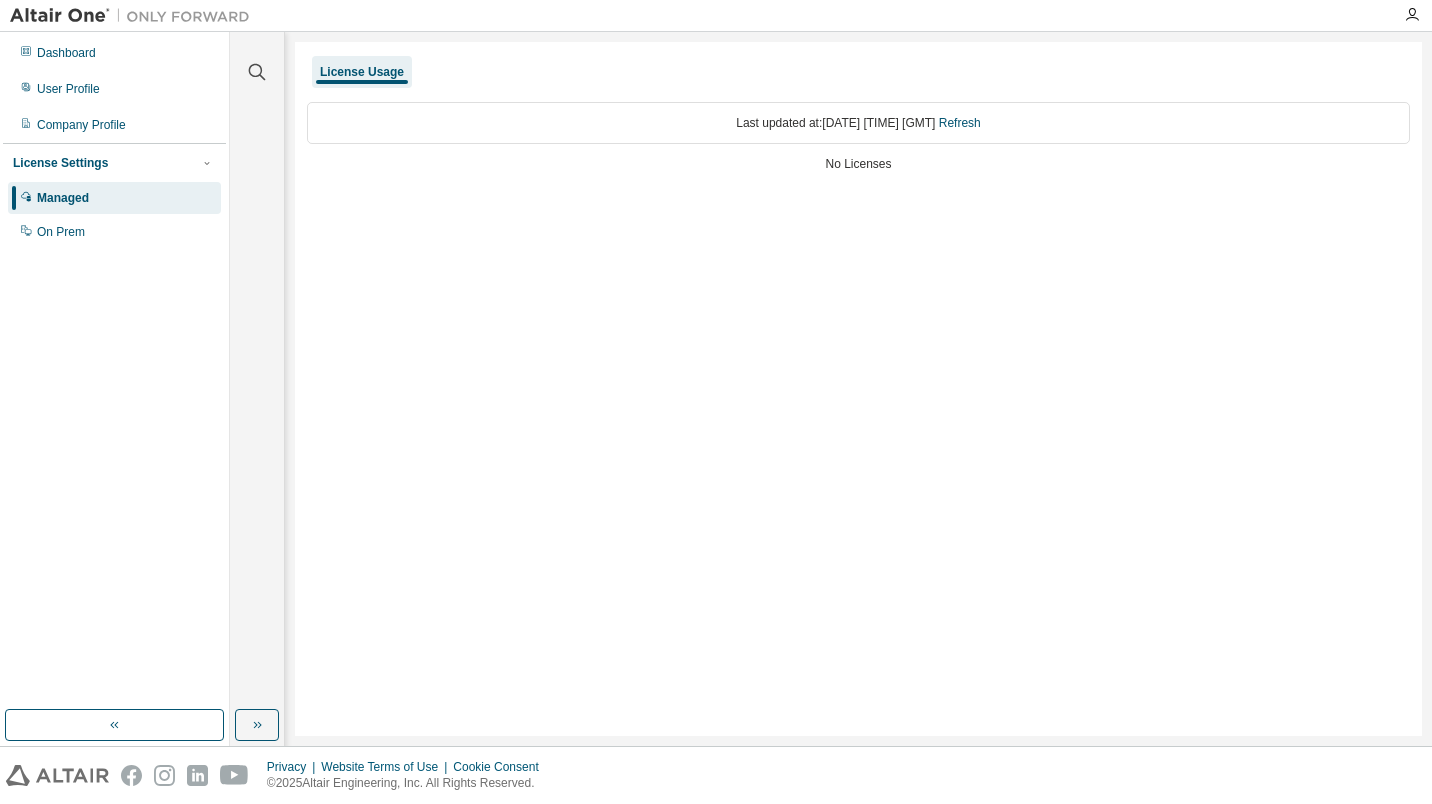 click on "License Usage" at bounding box center (362, 72) 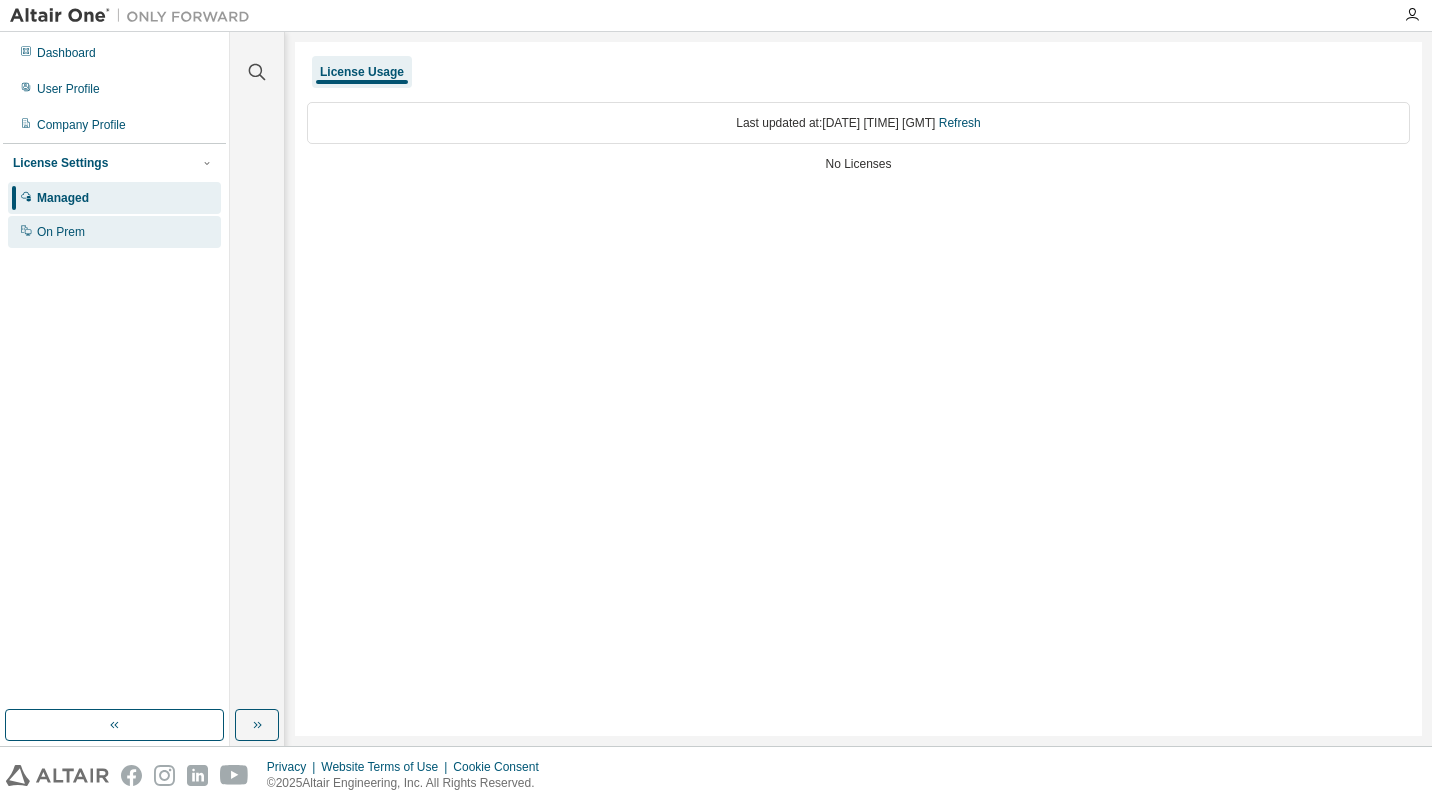 click on "On Prem" at bounding box center [114, 232] 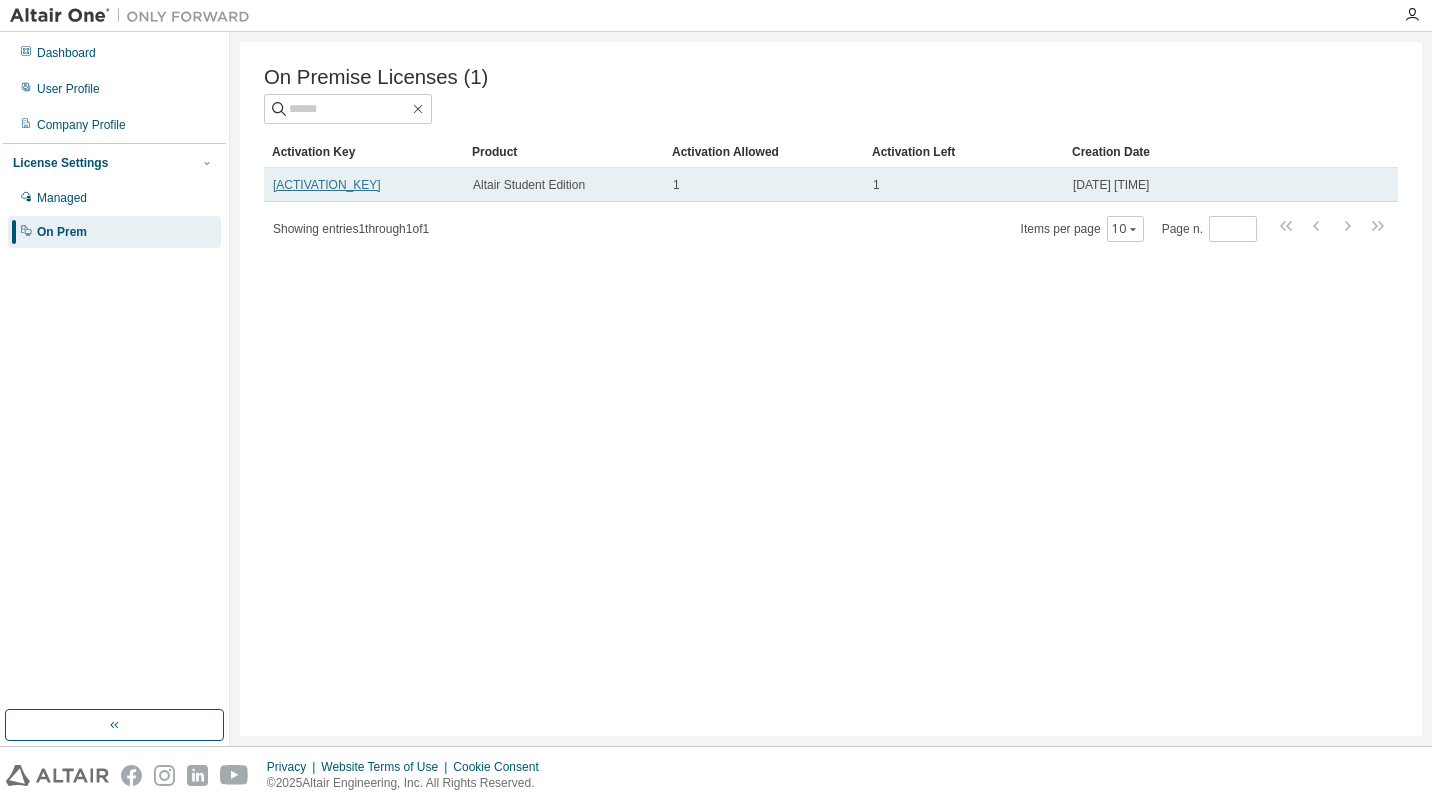 click on "[SERIAL]" at bounding box center [327, 185] 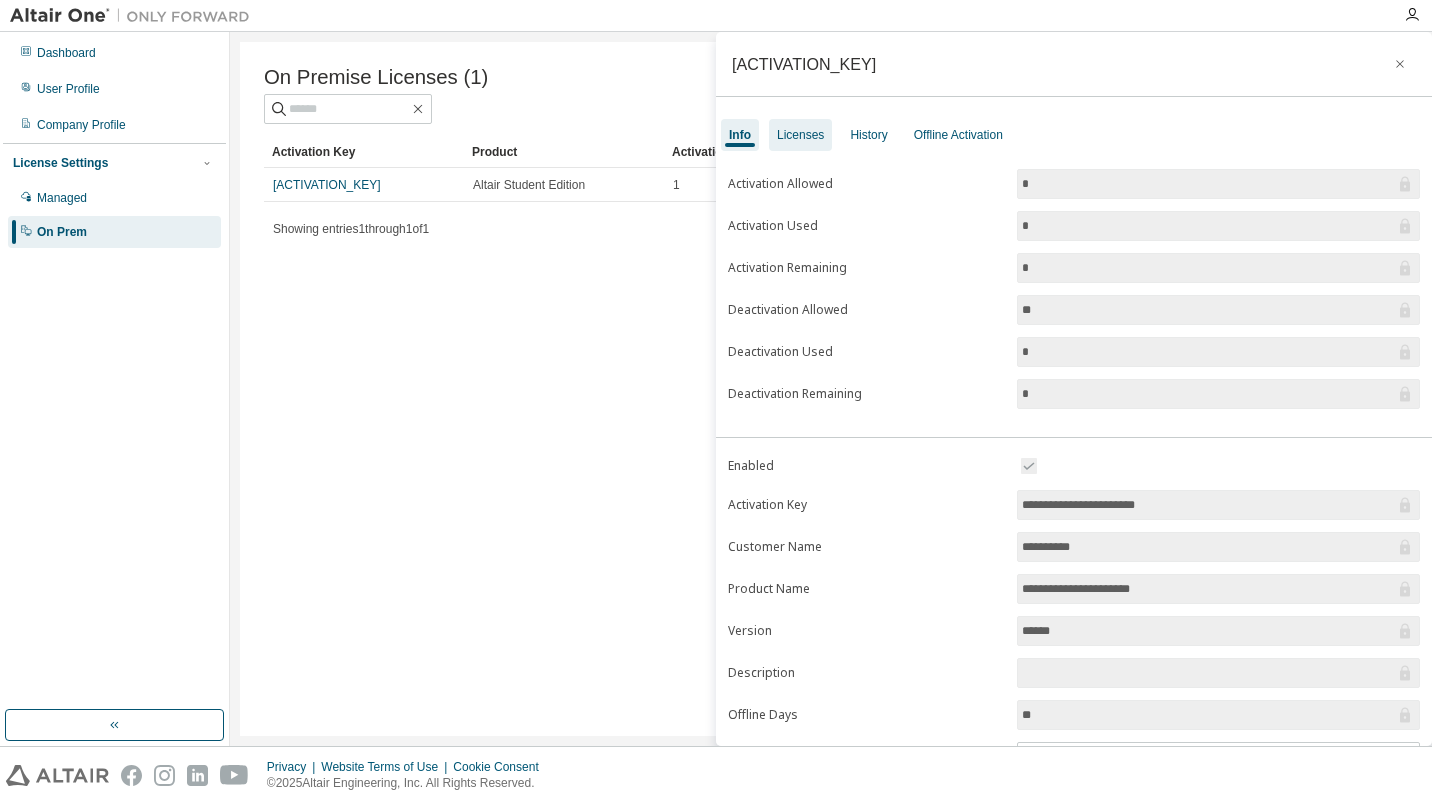 click on "Licenses" at bounding box center (800, 135) 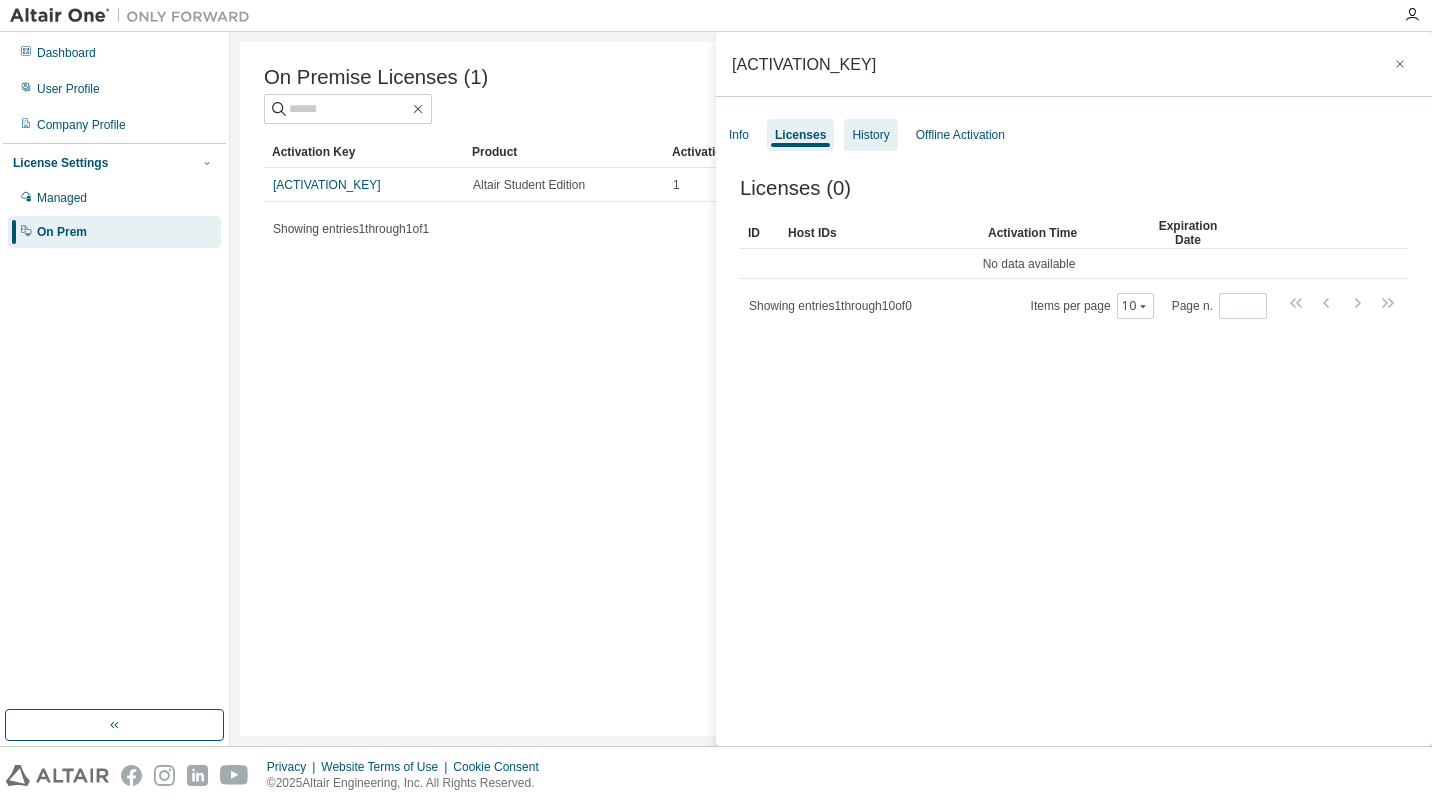 click on "History" at bounding box center [870, 135] 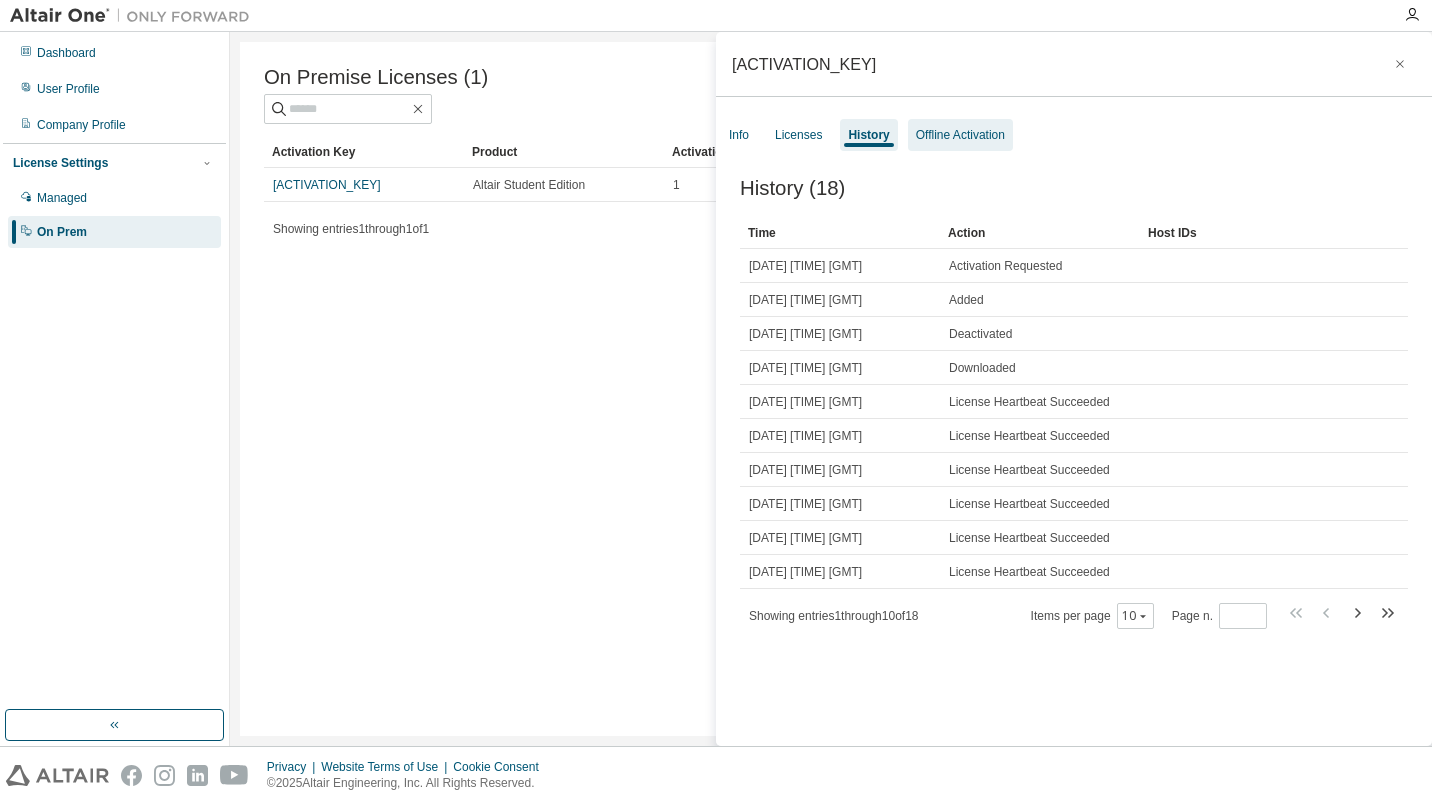 click on "Offline Activation" at bounding box center [960, 135] 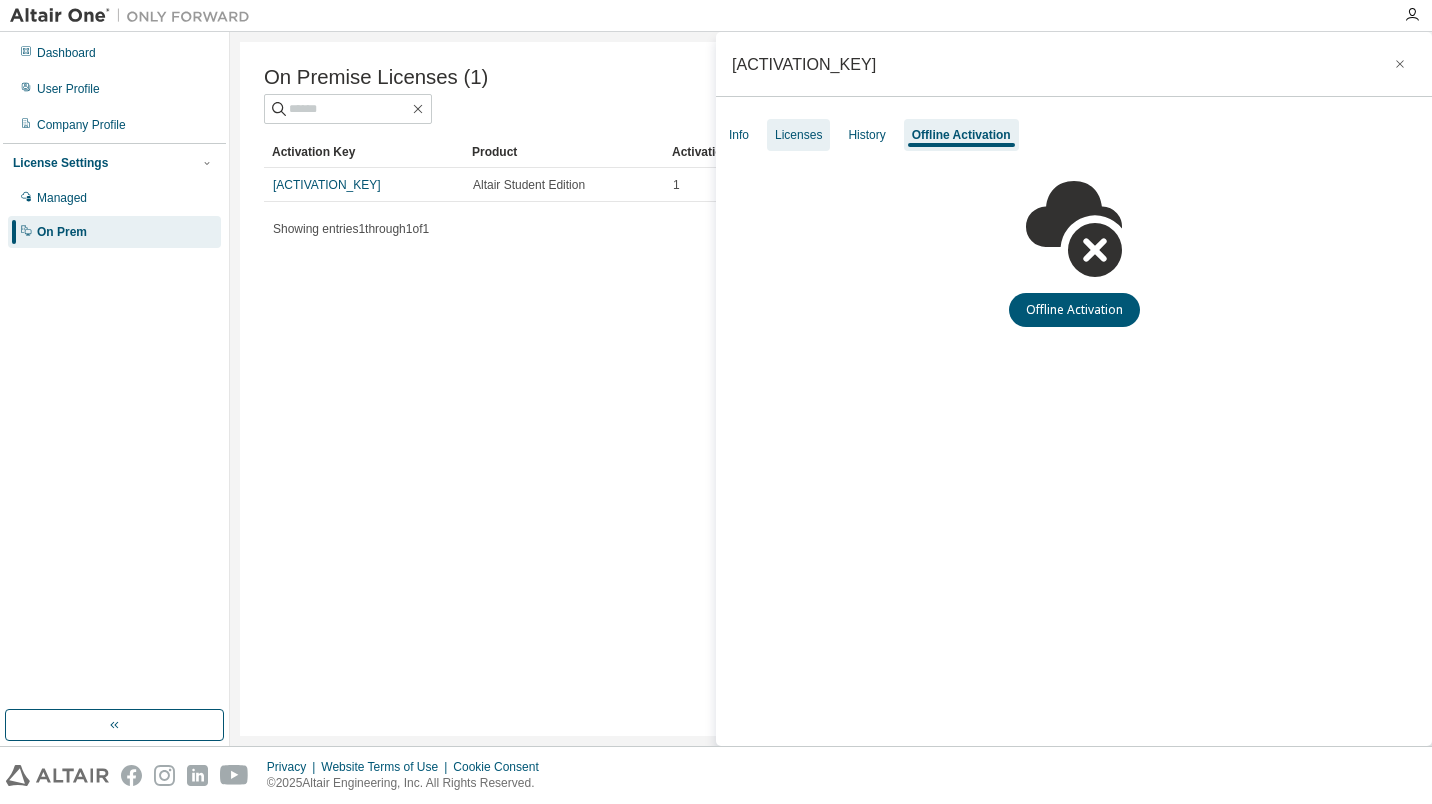 click on "Licenses" at bounding box center (798, 135) 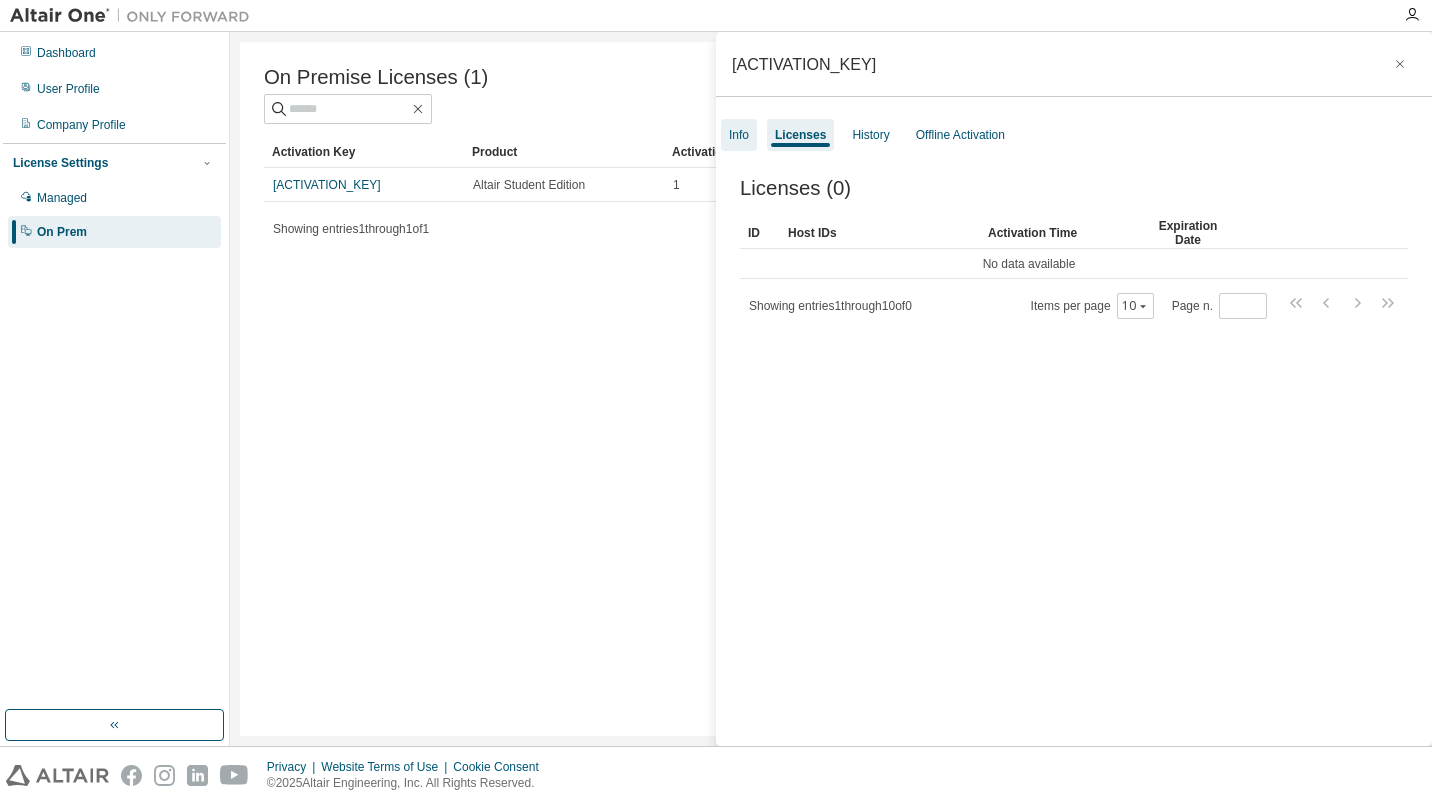 click on "Info" at bounding box center (739, 135) 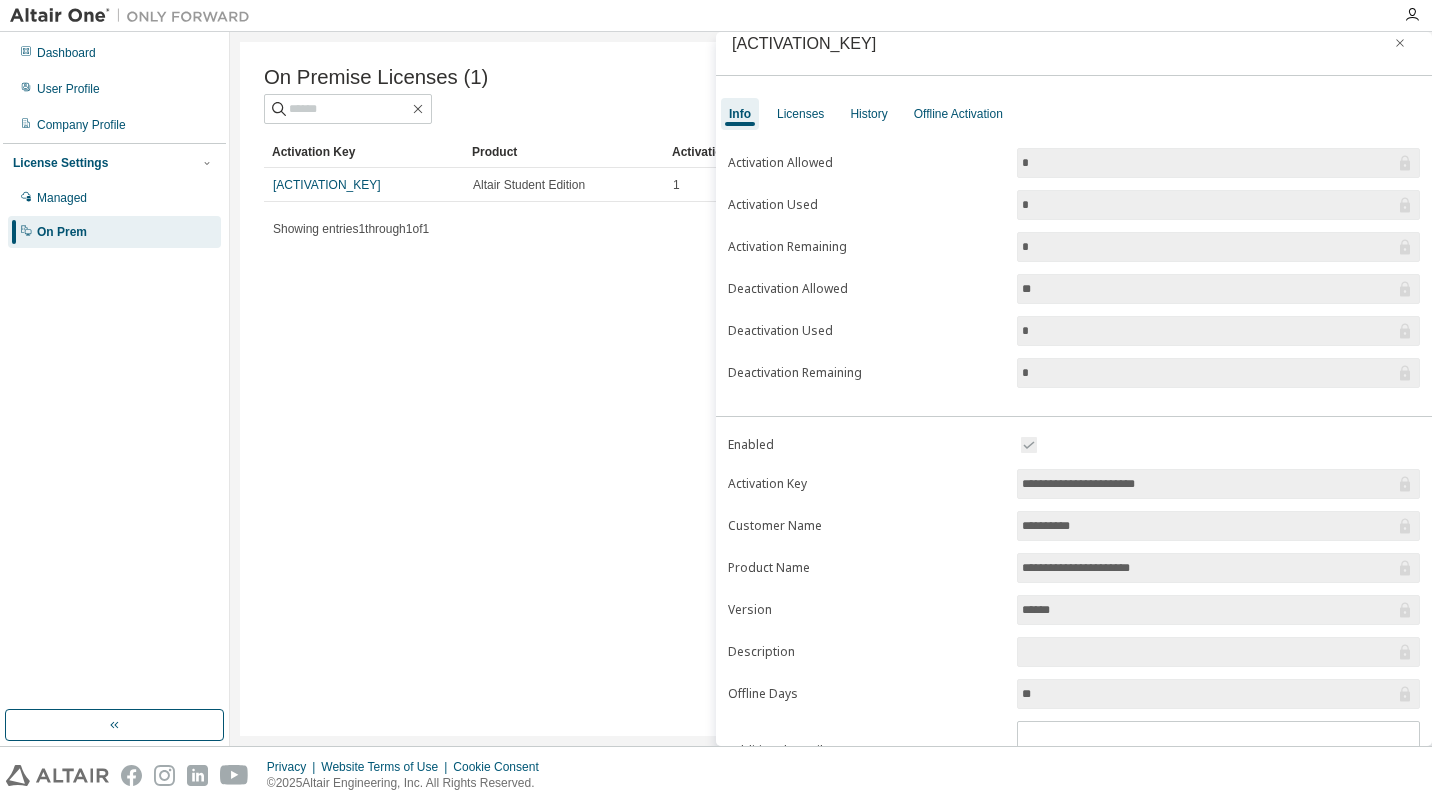 scroll, scrollTop: 0, scrollLeft: 0, axis: both 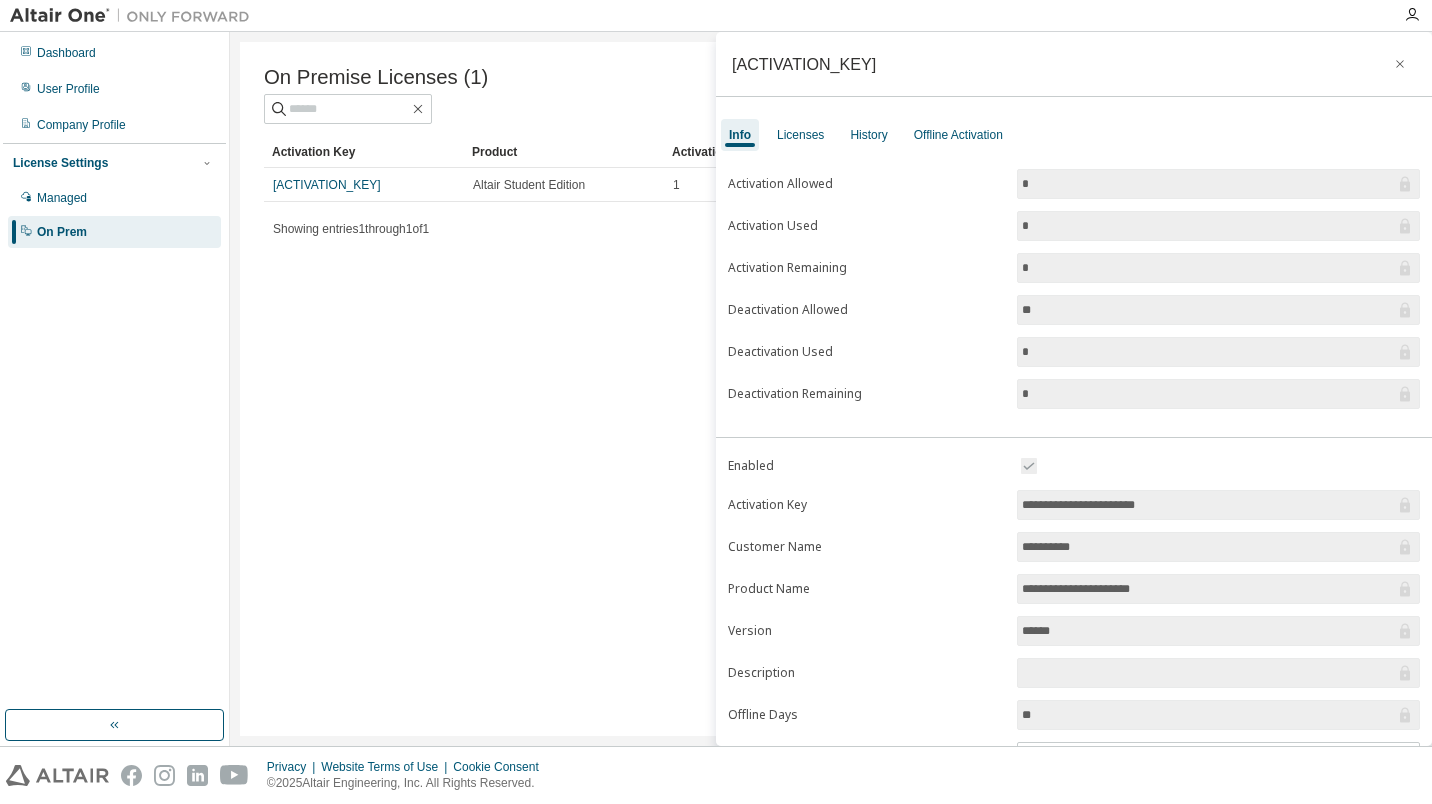 click on "[SERIAL]" at bounding box center (804, 64) 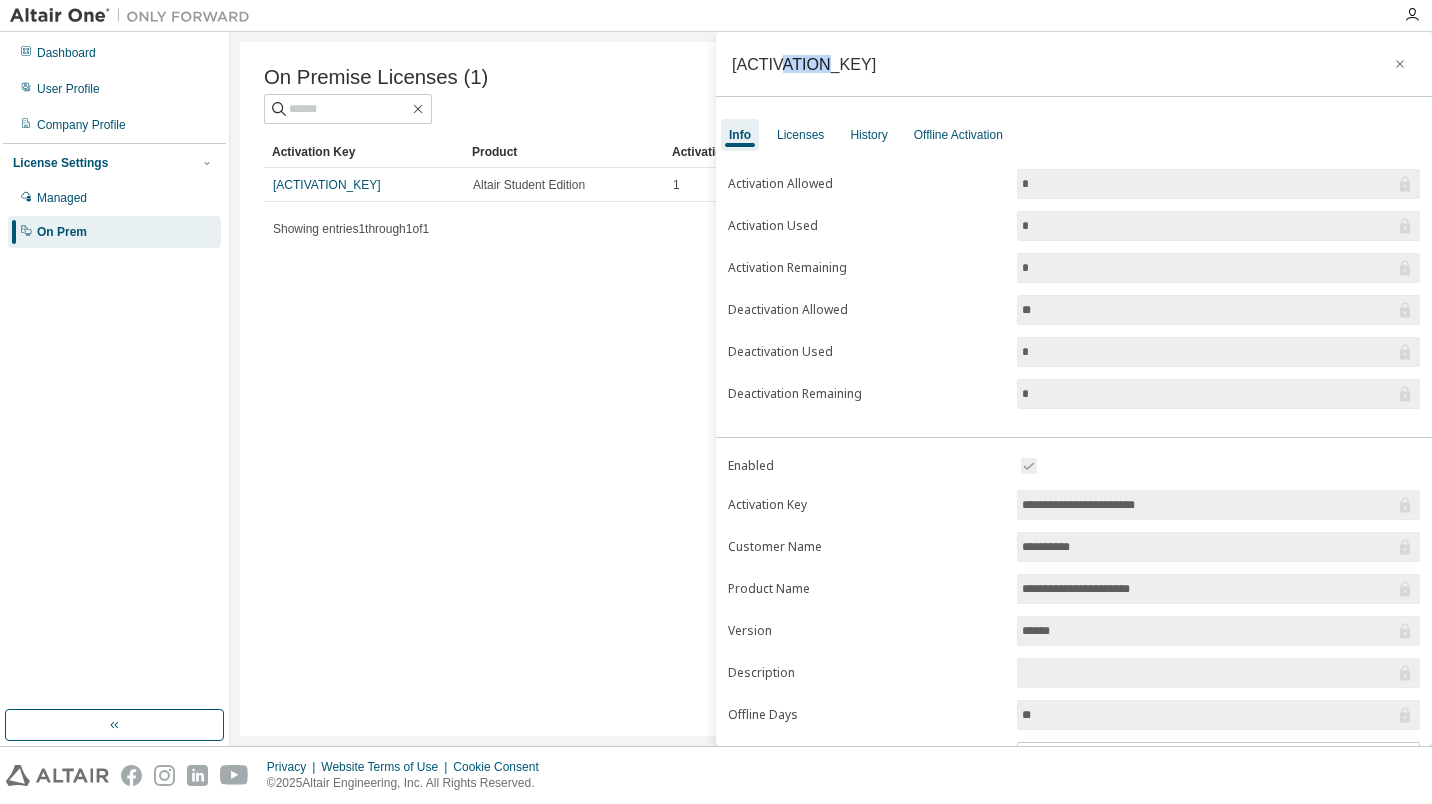 click on "[SERIAL]" at bounding box center [804, 64] 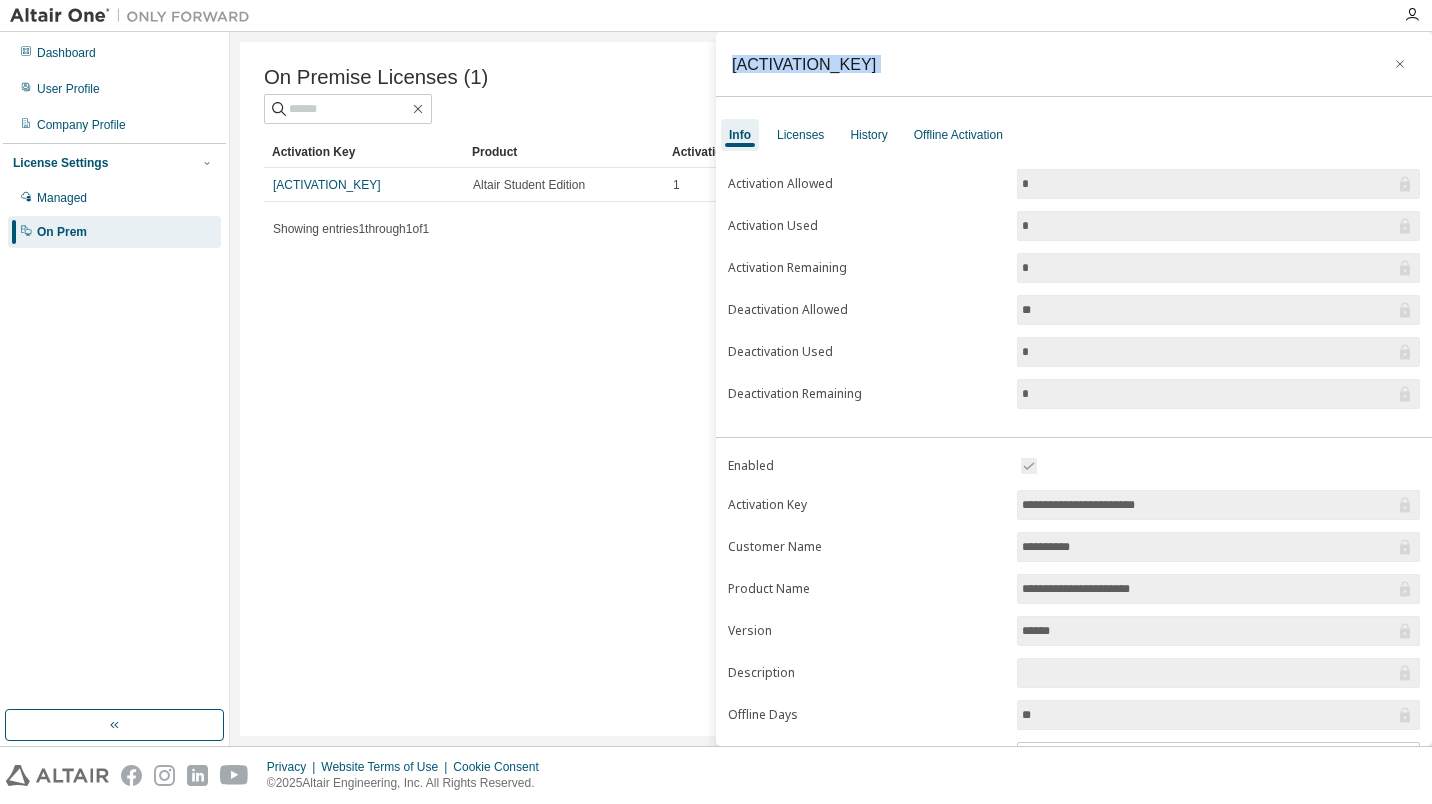 click on "[SERIAL]" at bounding box center (804, 64) 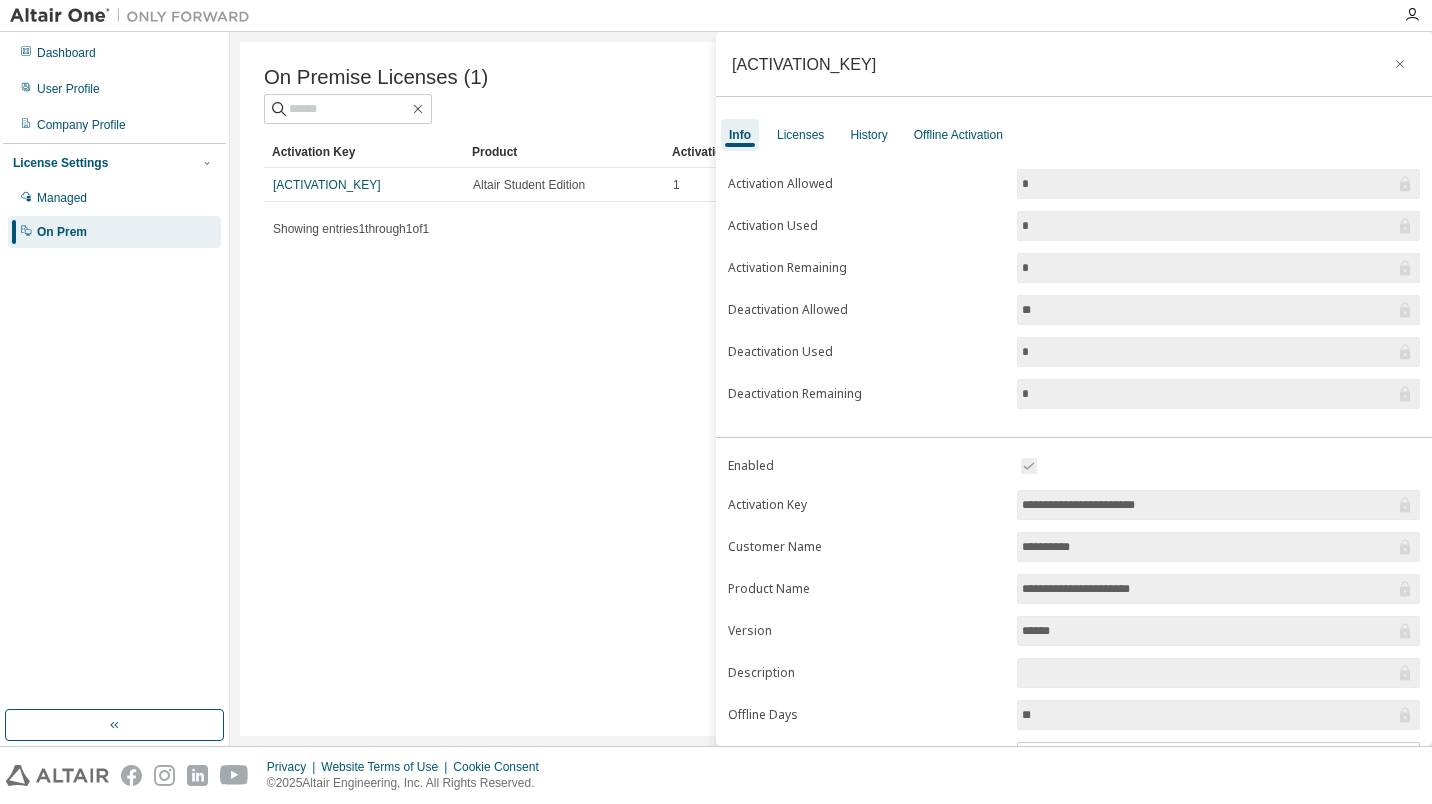 click on "On Premise Licenses (1) Clear Load Save Save As Field Operator Value Select filter Select operand Add criteria Search Activation Key Product Activation Allowed Activation Left Creation Date L442M-PXK66-I8087-YOA9N Altair Student Edition 1 1 2025-07-28 07:36:40 Showing entries  1  through  1  of  1 Items per page 10 Page n. *" at bounding box center [831, 389] 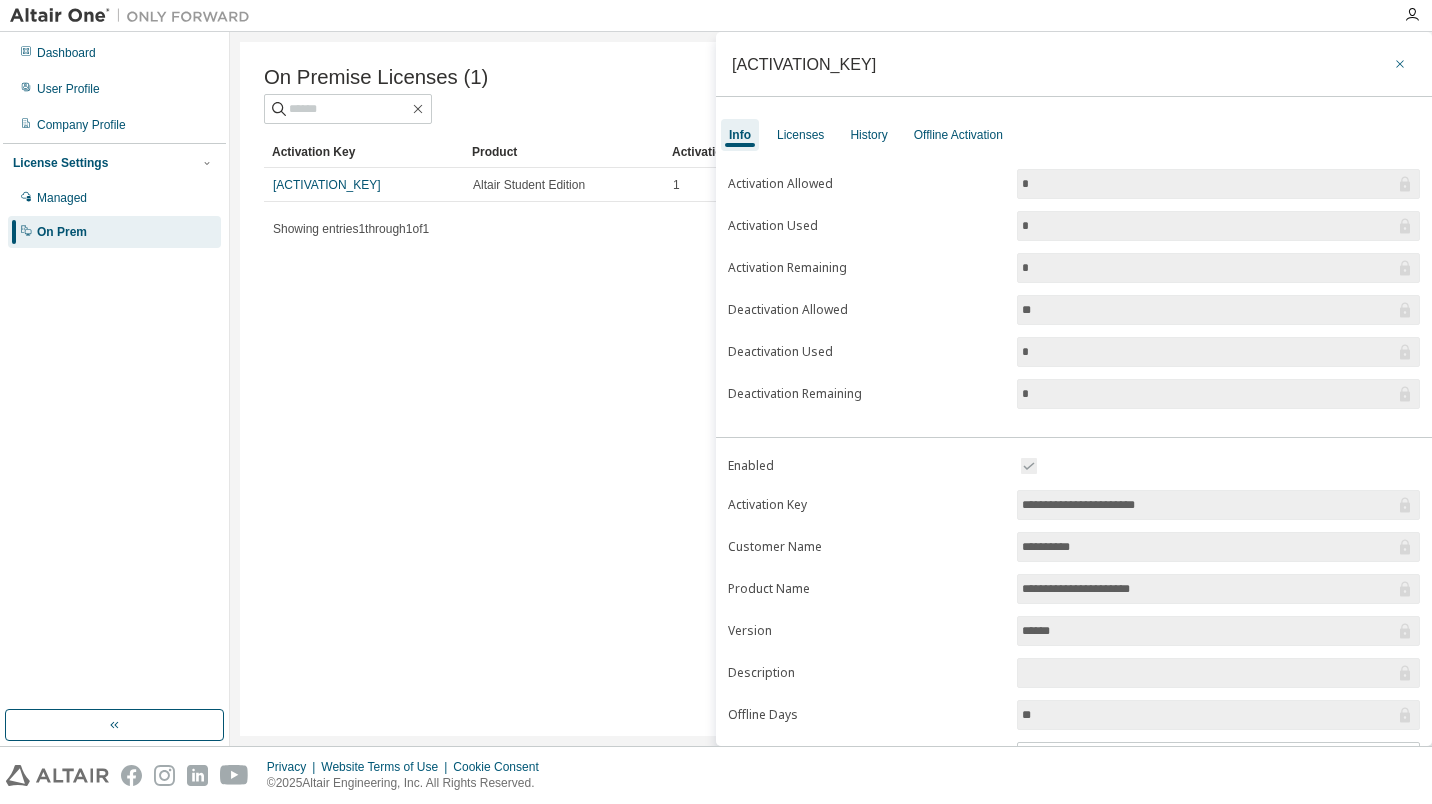 click 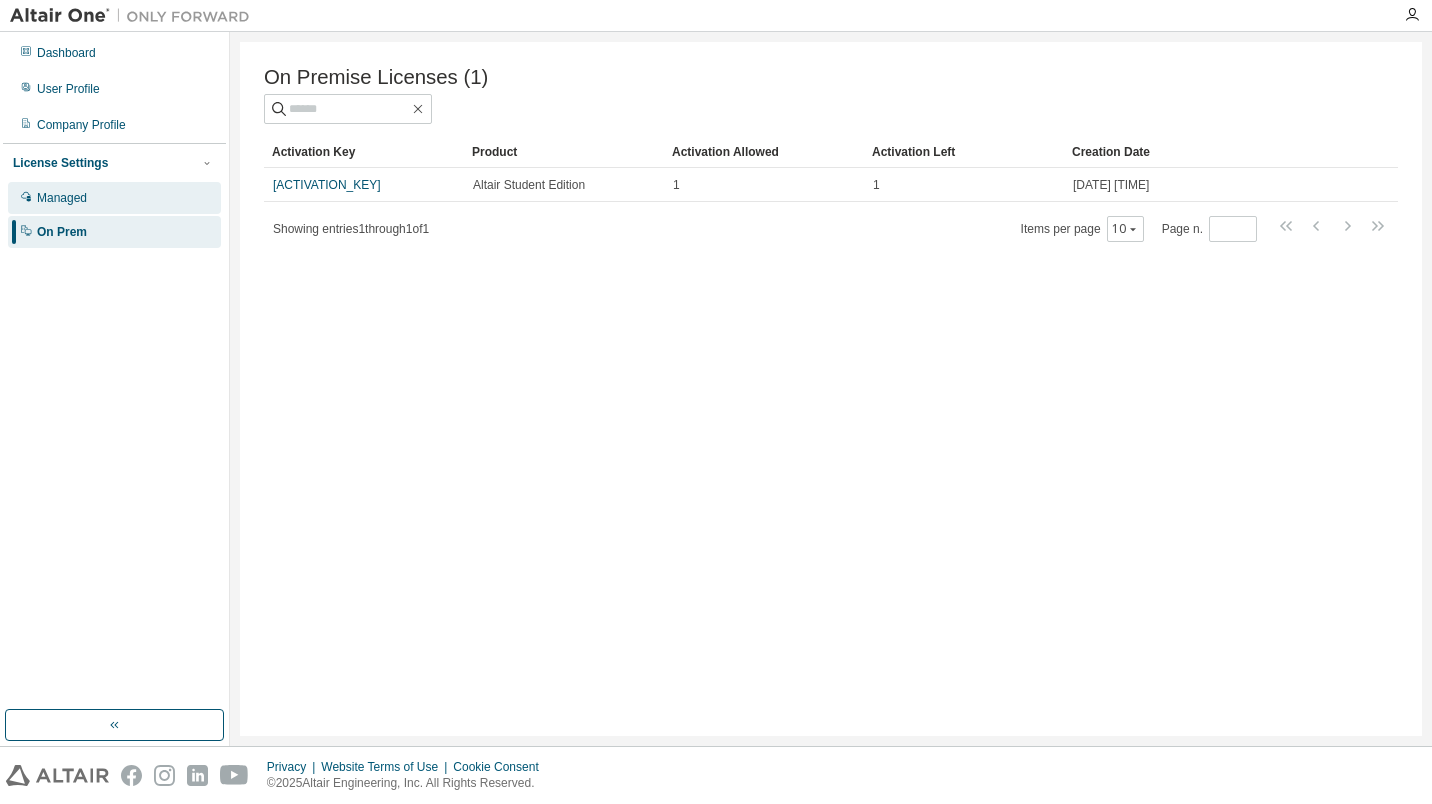 drag, startPoint x: 140, startPoint y: 178, endPoint x: 136, endPoint y: 188, distance: 10.770329 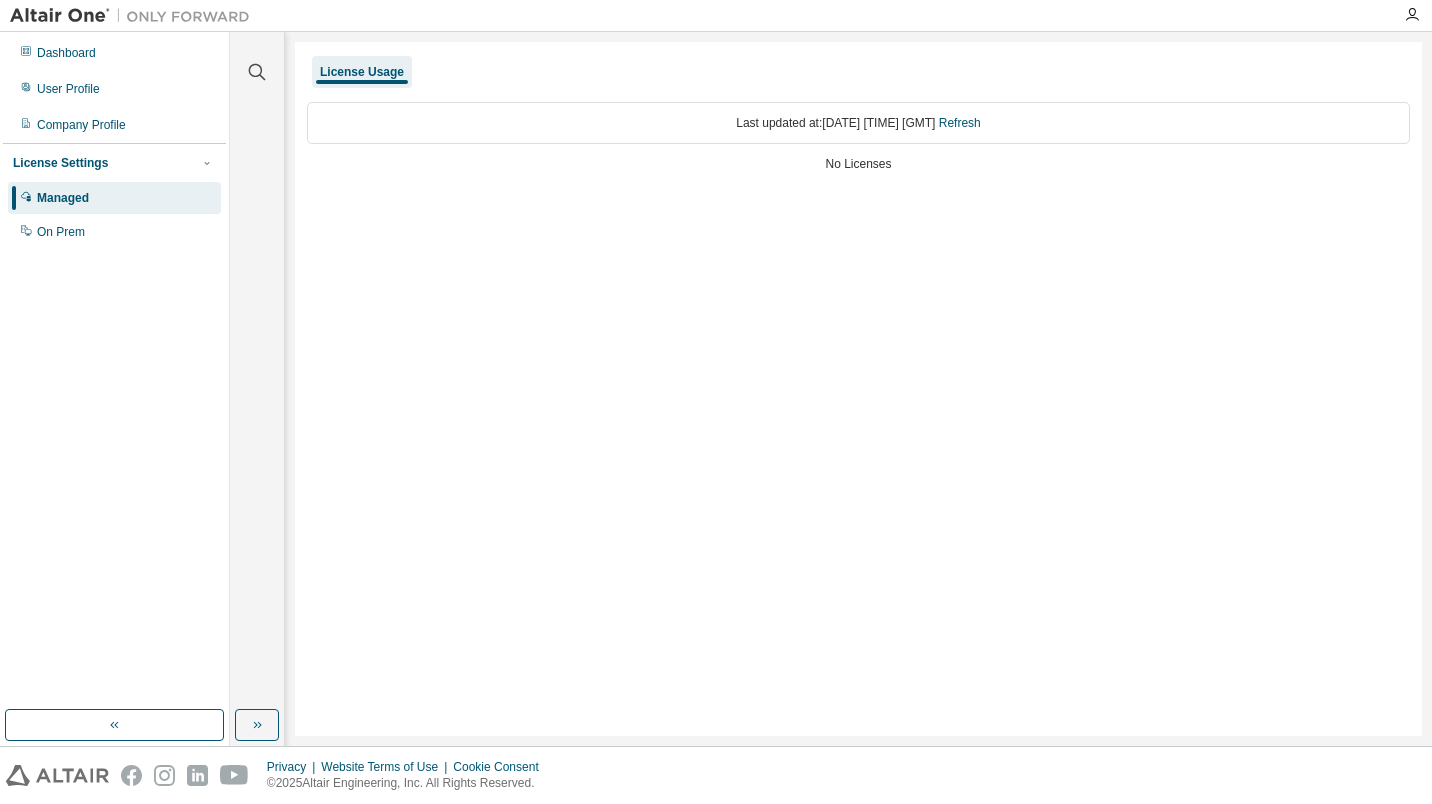click on "License Usage" at bounding box center (362, 72) 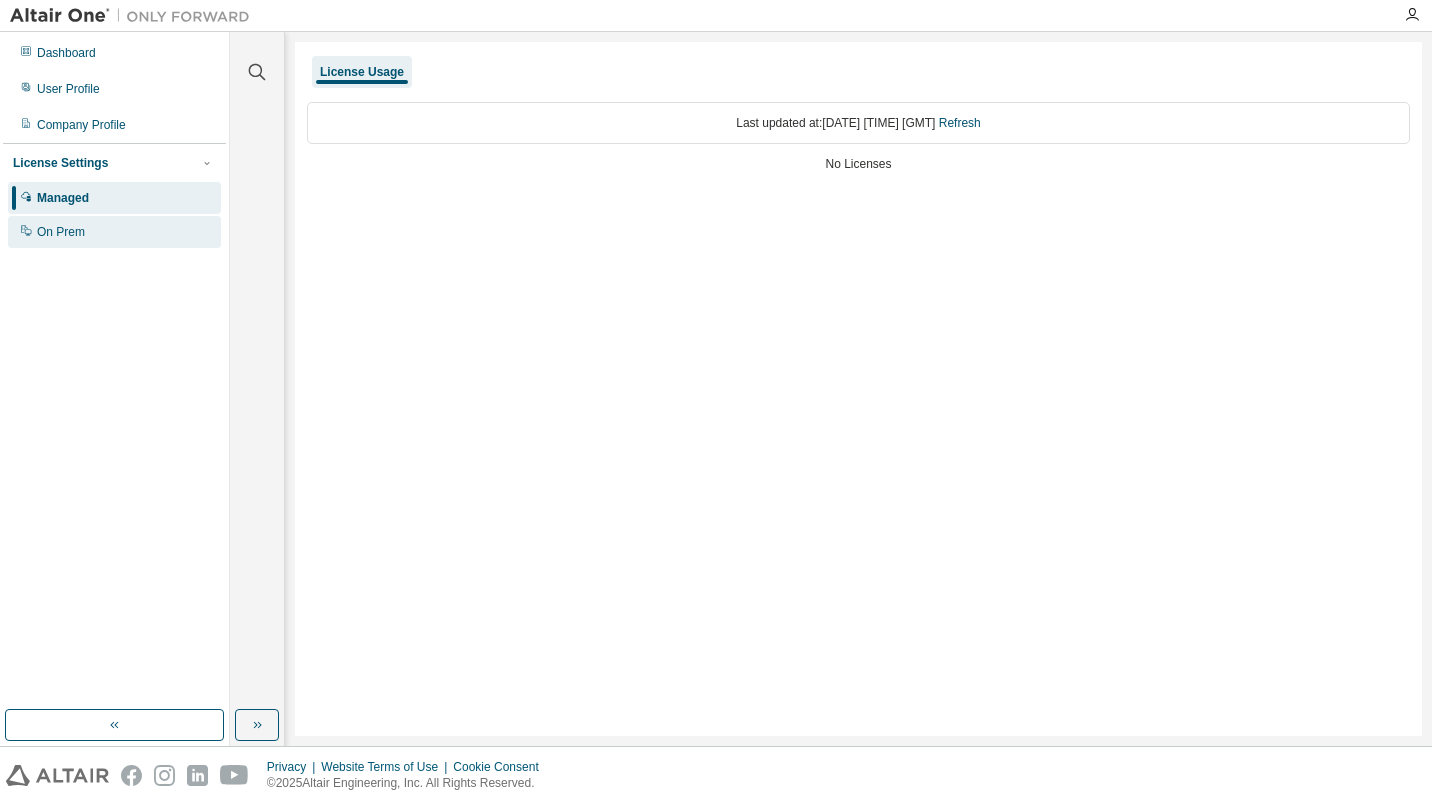 click on "On Prem" at bounding box center (114, 232) 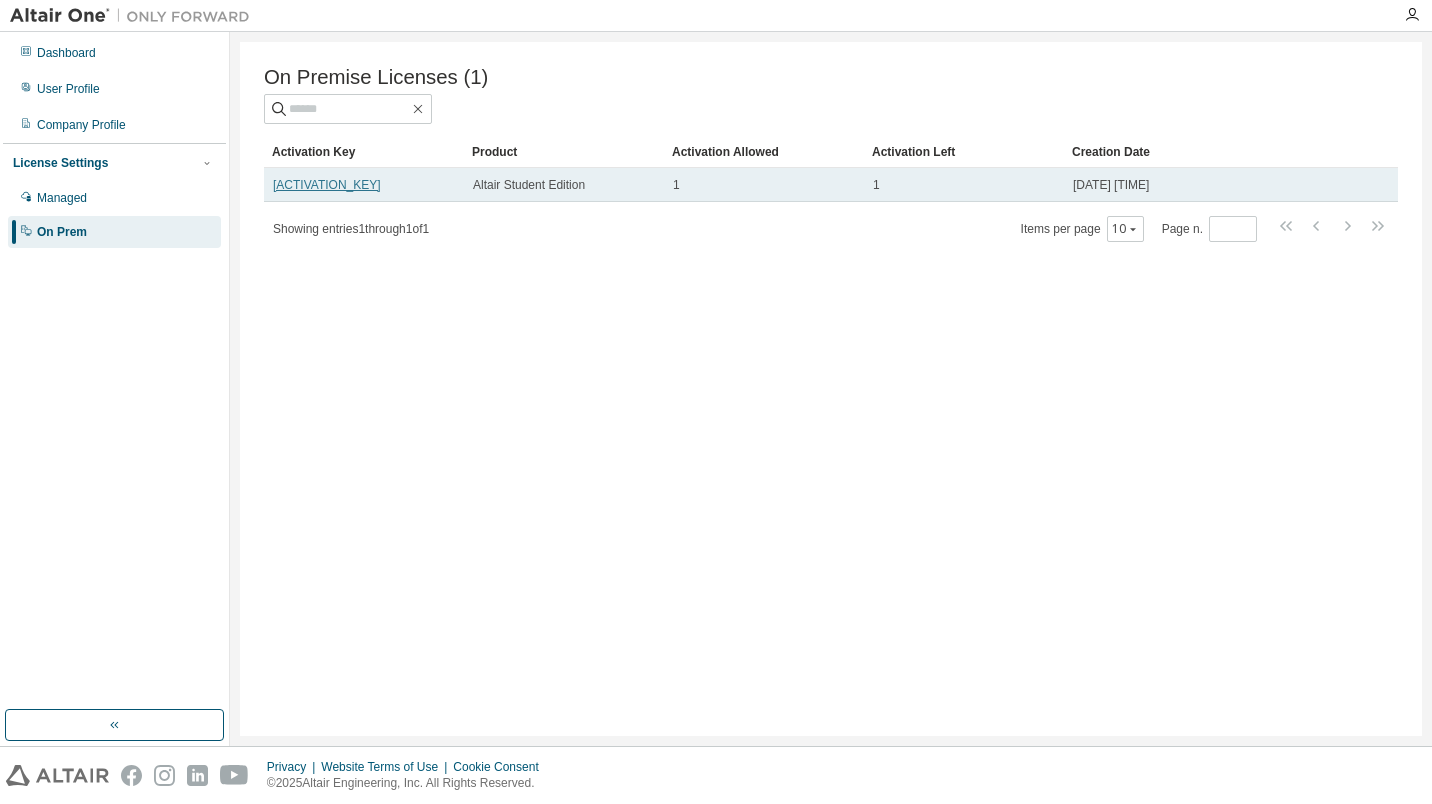 click on "L442M-PXK66-I8087-YOA9N" at bounding box center [327, 185] 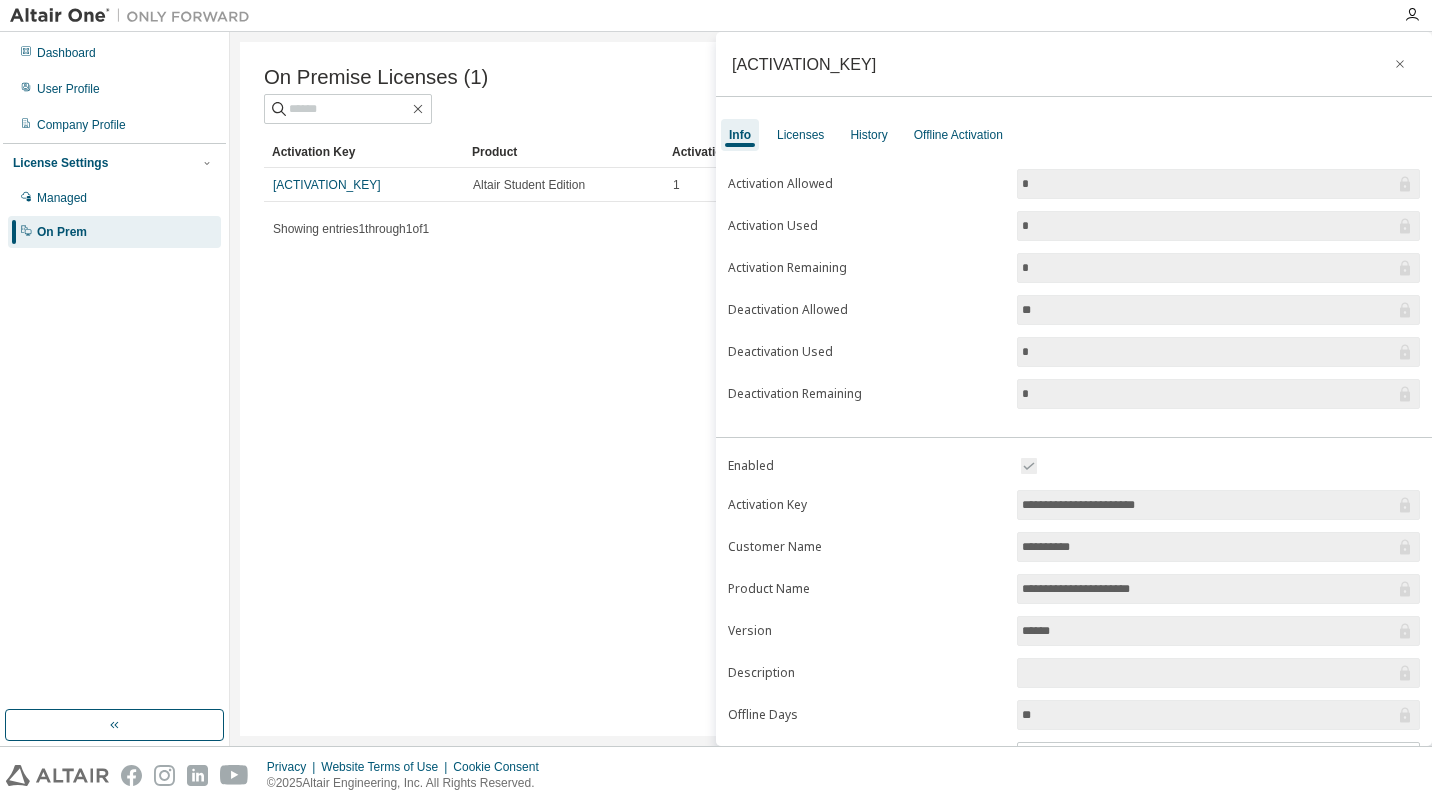click on "On Premise Licenses (1) Clear Load Save Save As Field Operator Value Select filter Select operand Add criteria Search Activation Key Product Activation Allowed Activation Left Creation Date L442M-PXK66-I8087-YOA9N Altair Student Edition 1 1 2025-07-28 07:36:40 Showing entries  1  through  1  of  1 Items per page 10 Page n. *" at bounding box center (831, 389) 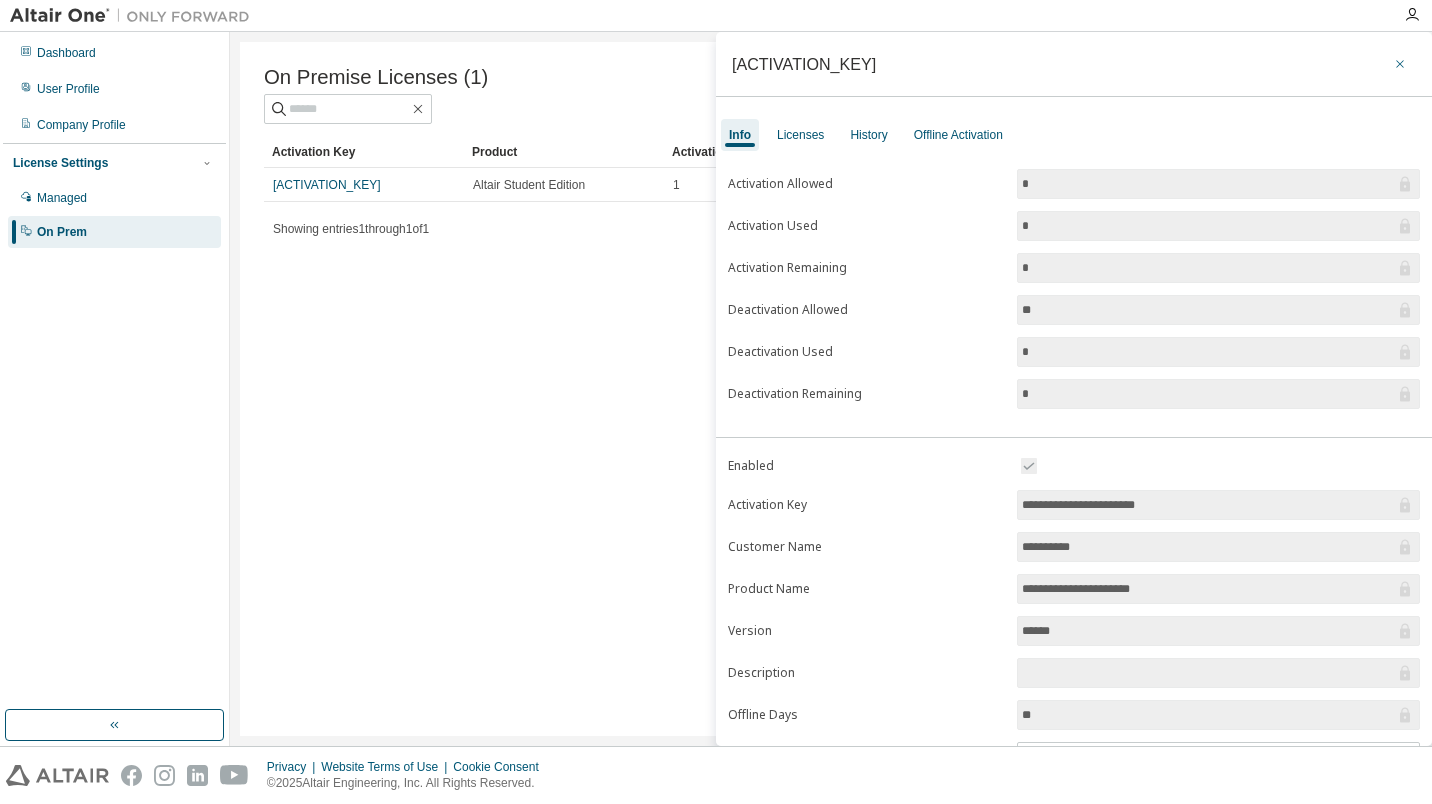 click 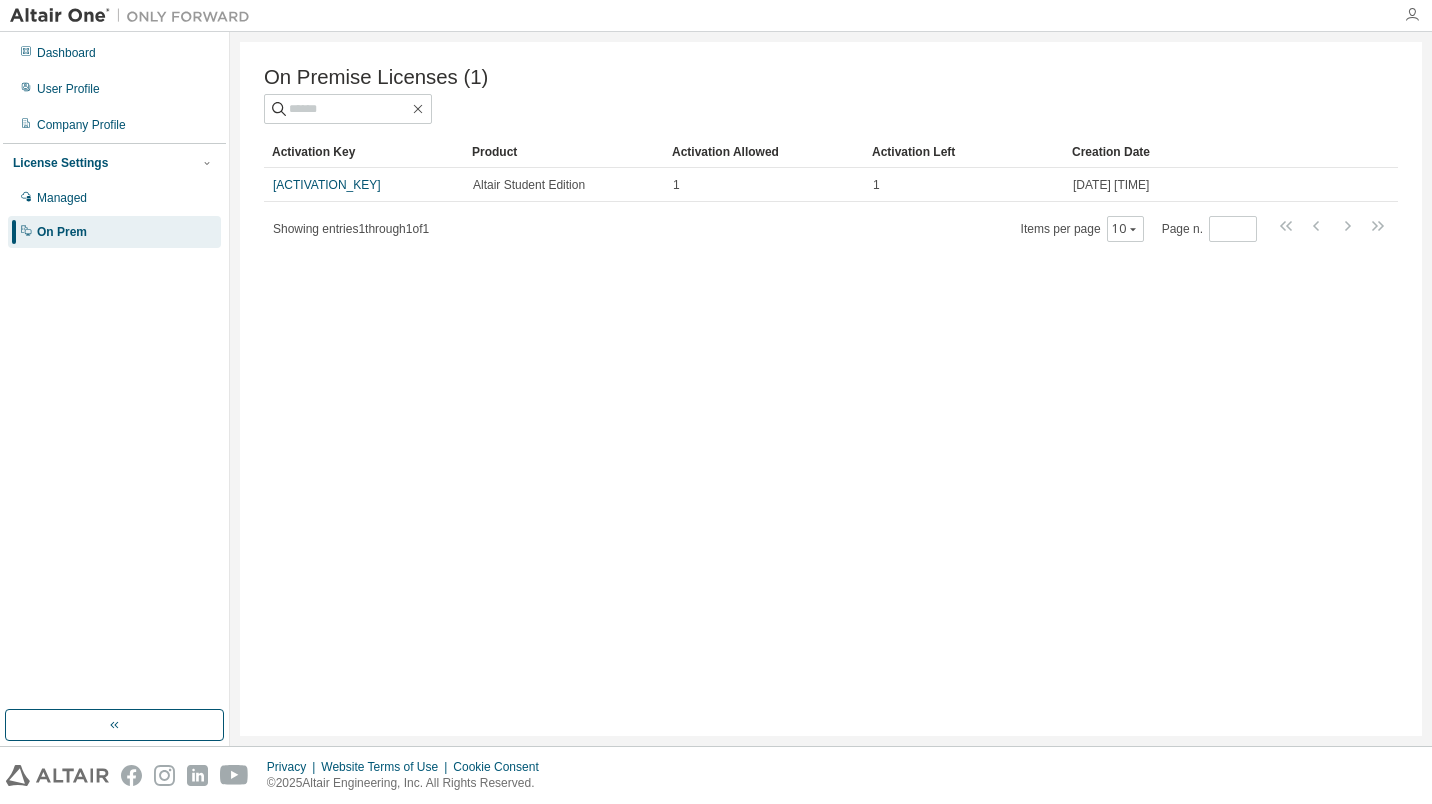 click at bounding box center [1412, 15] 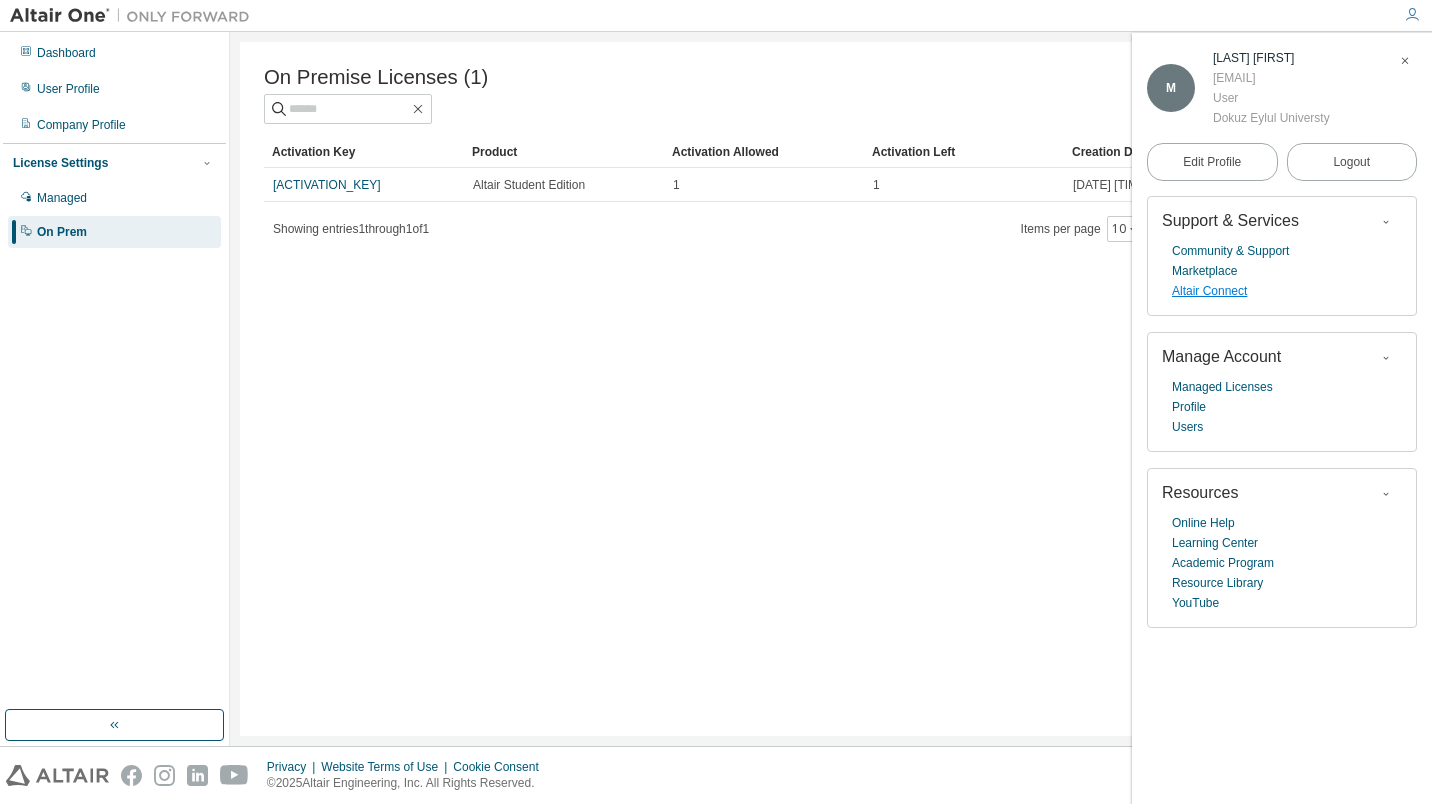 click on "Altair Connect" at bounding box center (1209, 291) 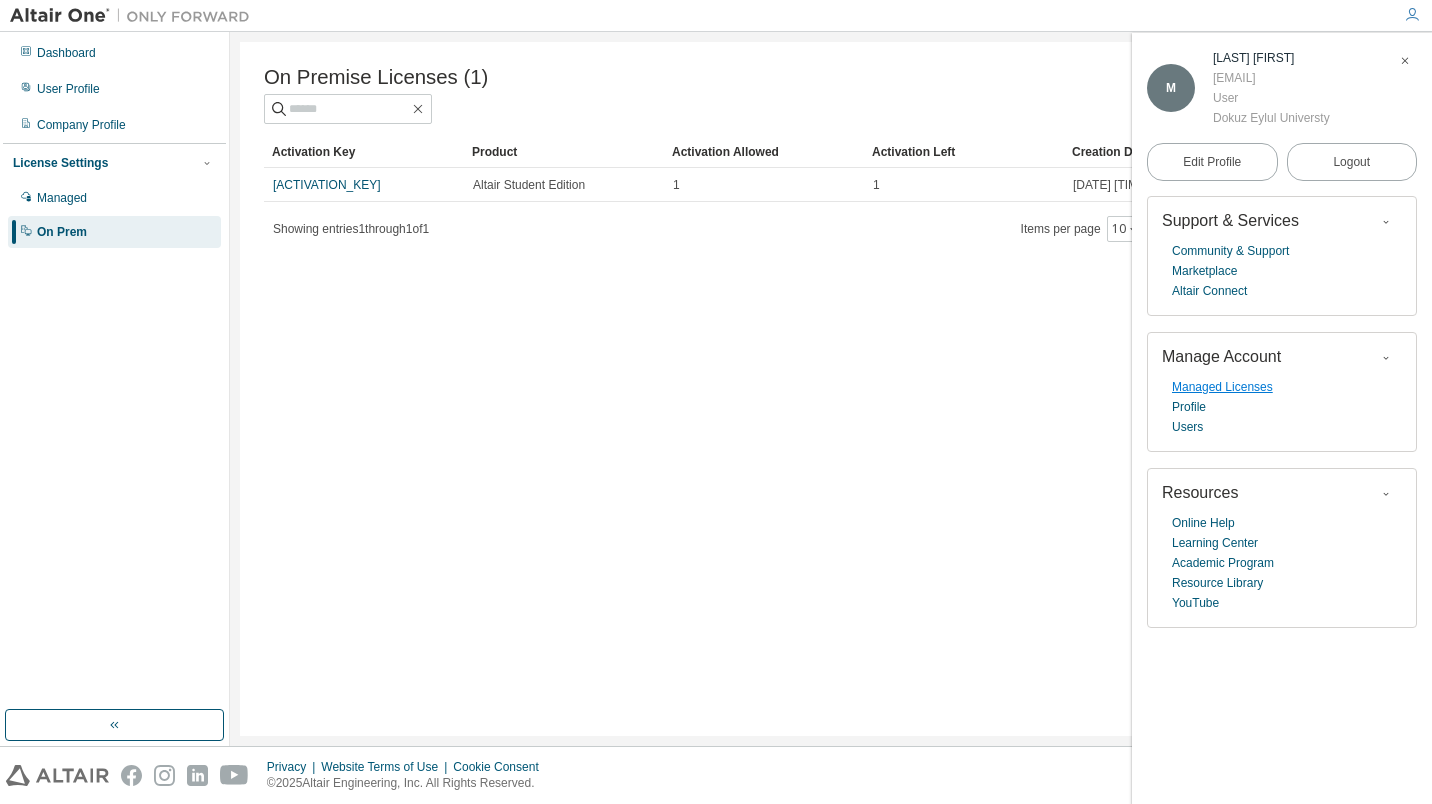 click on "Managed Licenses" at bounding box center [1222, 387] 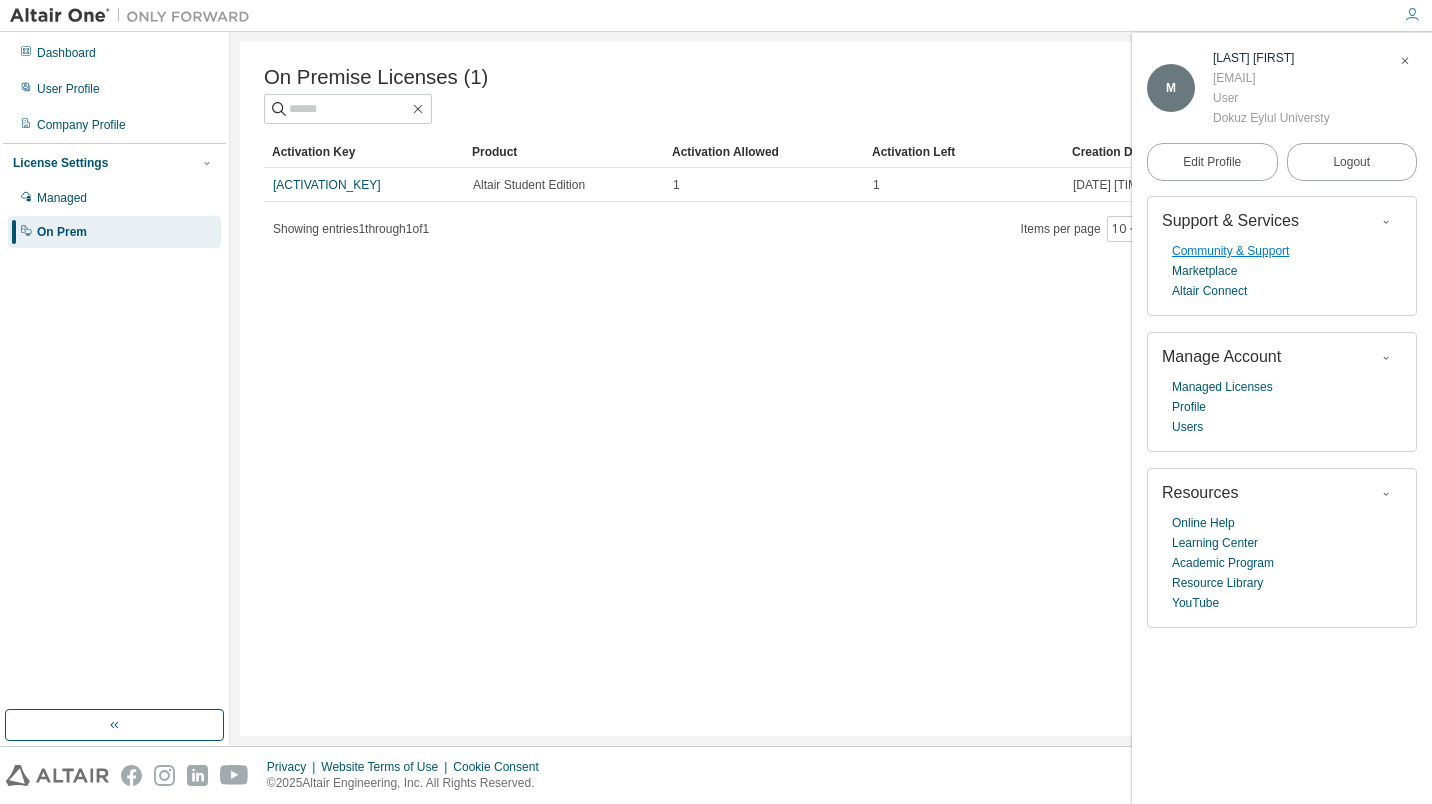 click on "Community & Support" at bounding box center (1230, 251) 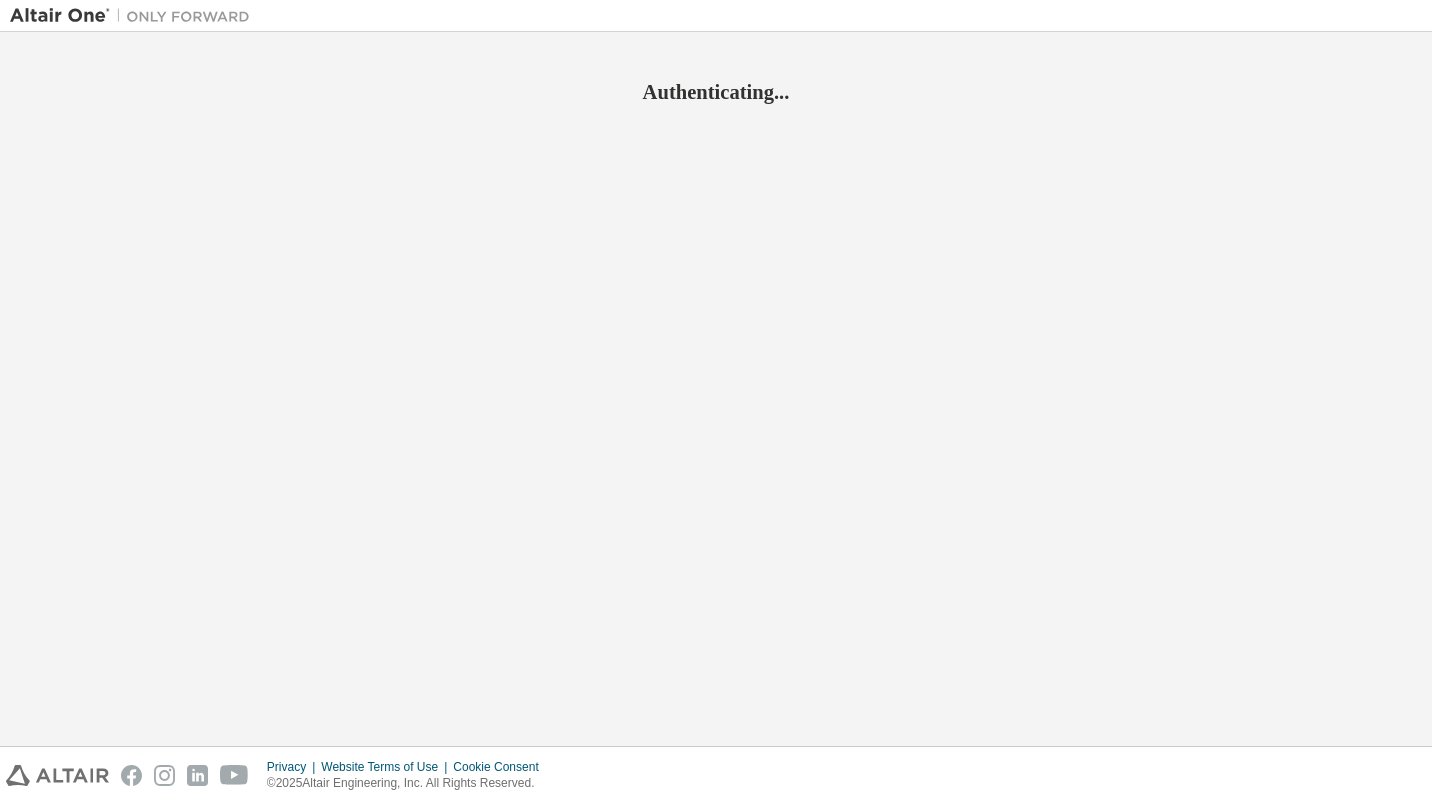 scroll, scrollTop: 0, scrollLeft: 0, axis: both 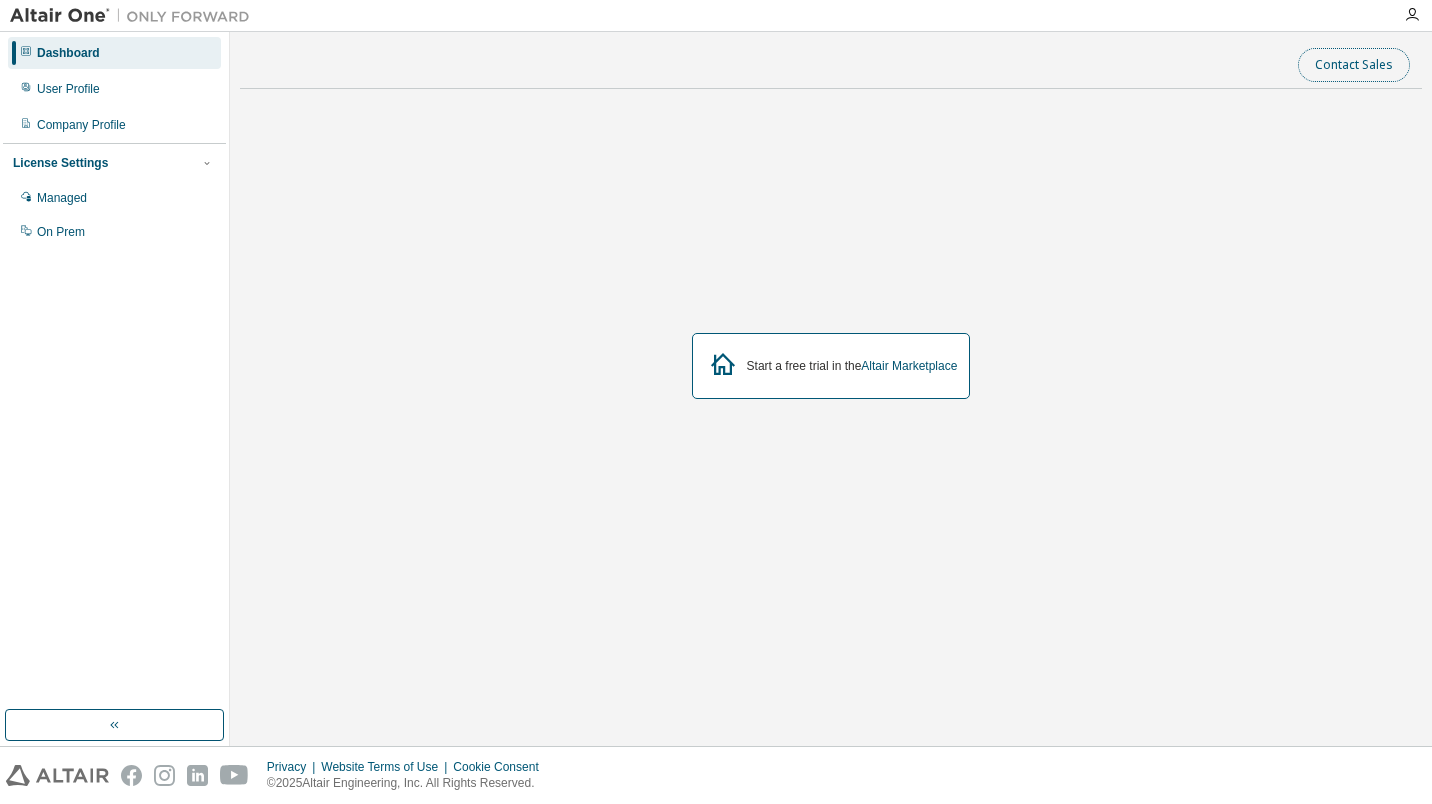 click on "Contact Sales" at bounding box center (1354, 65) 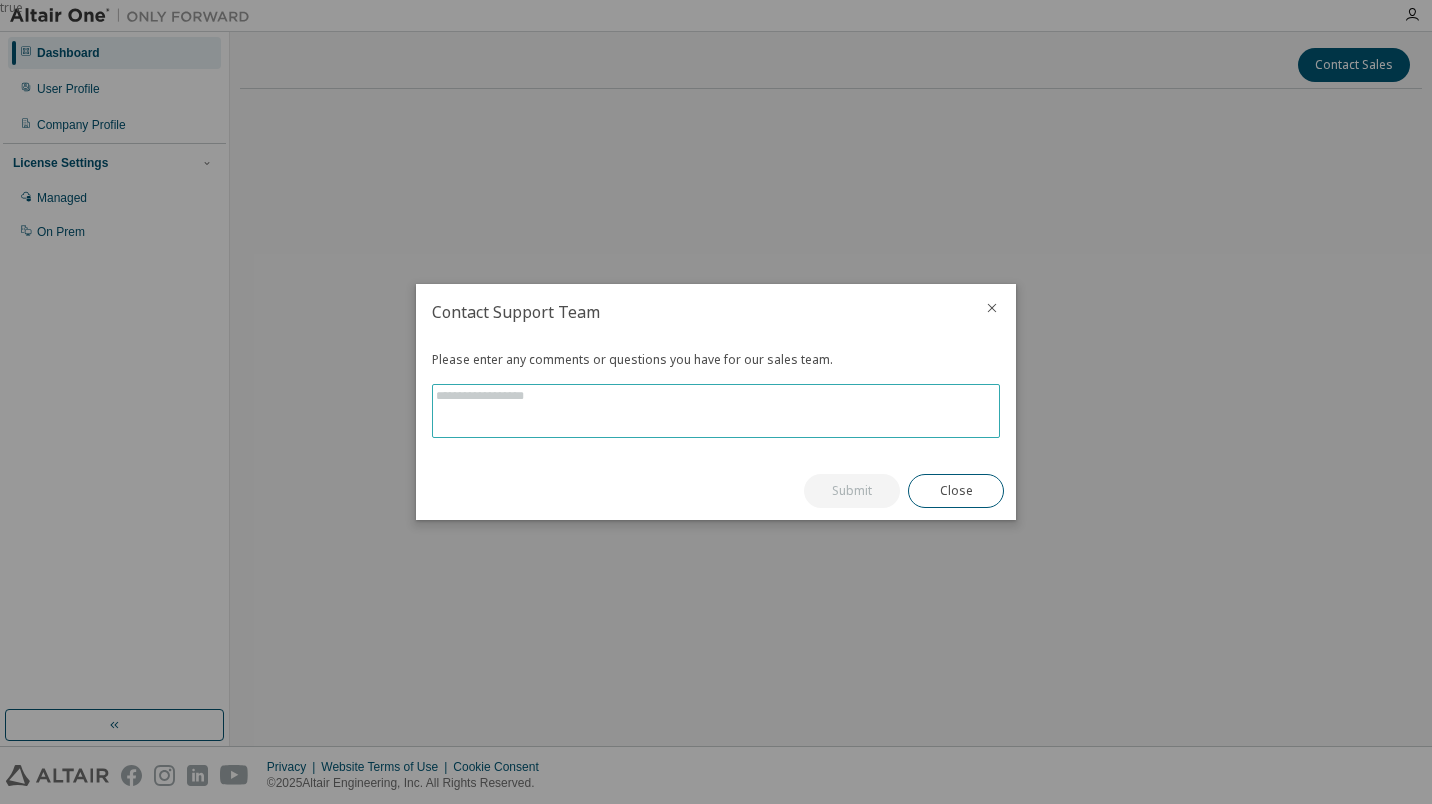 click at bounding box center [716, 411] 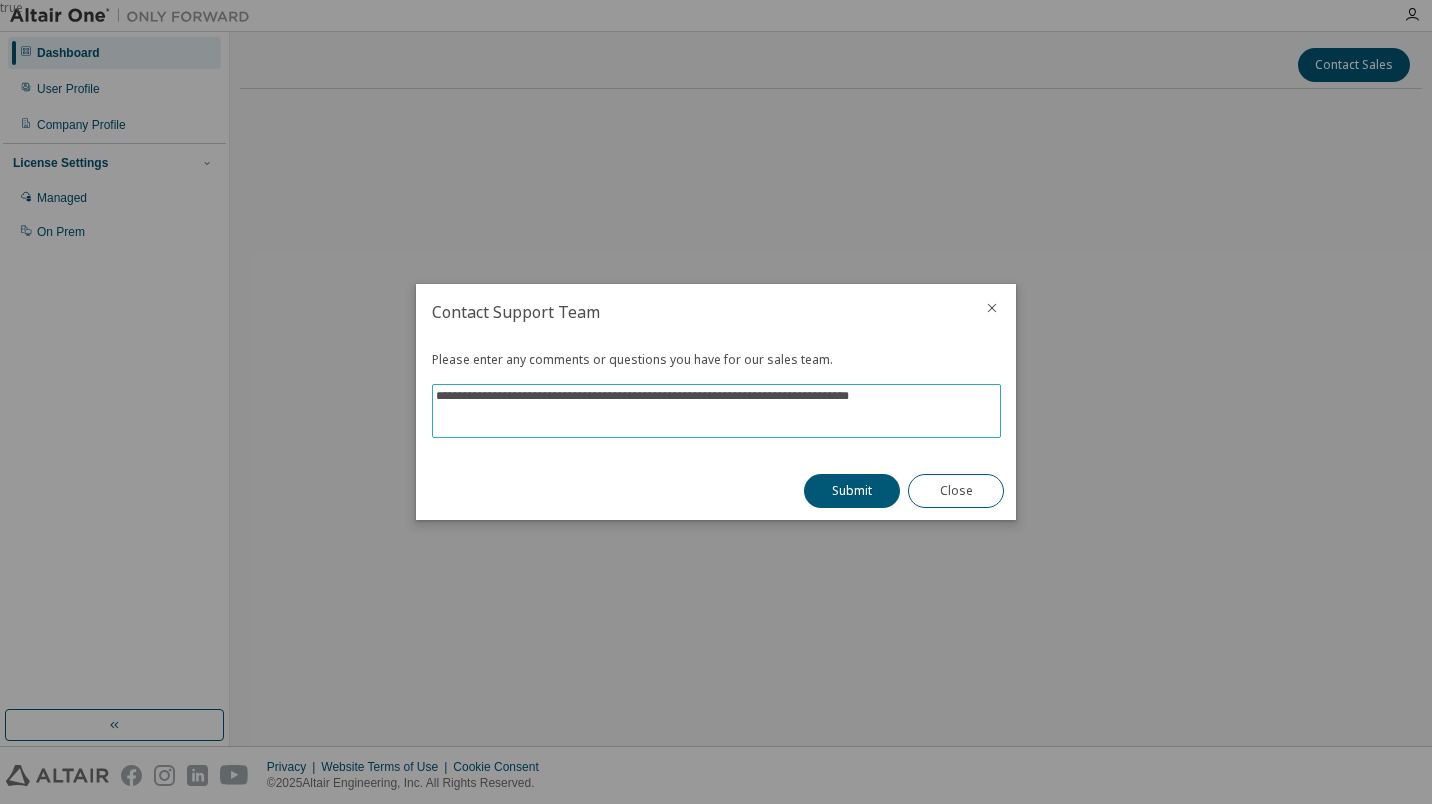 click on "**********" at bounding box center (716, 411) 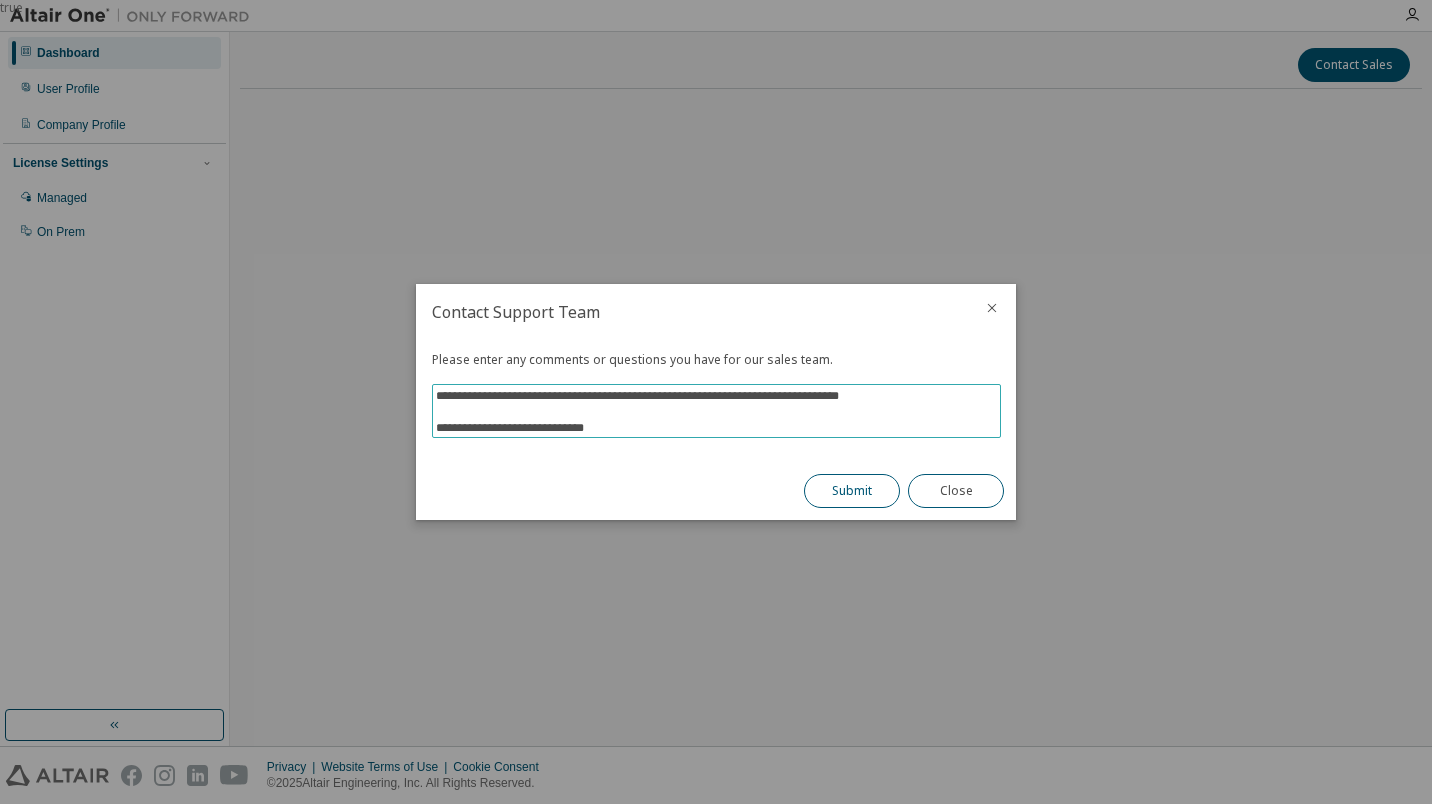 type on "**********" 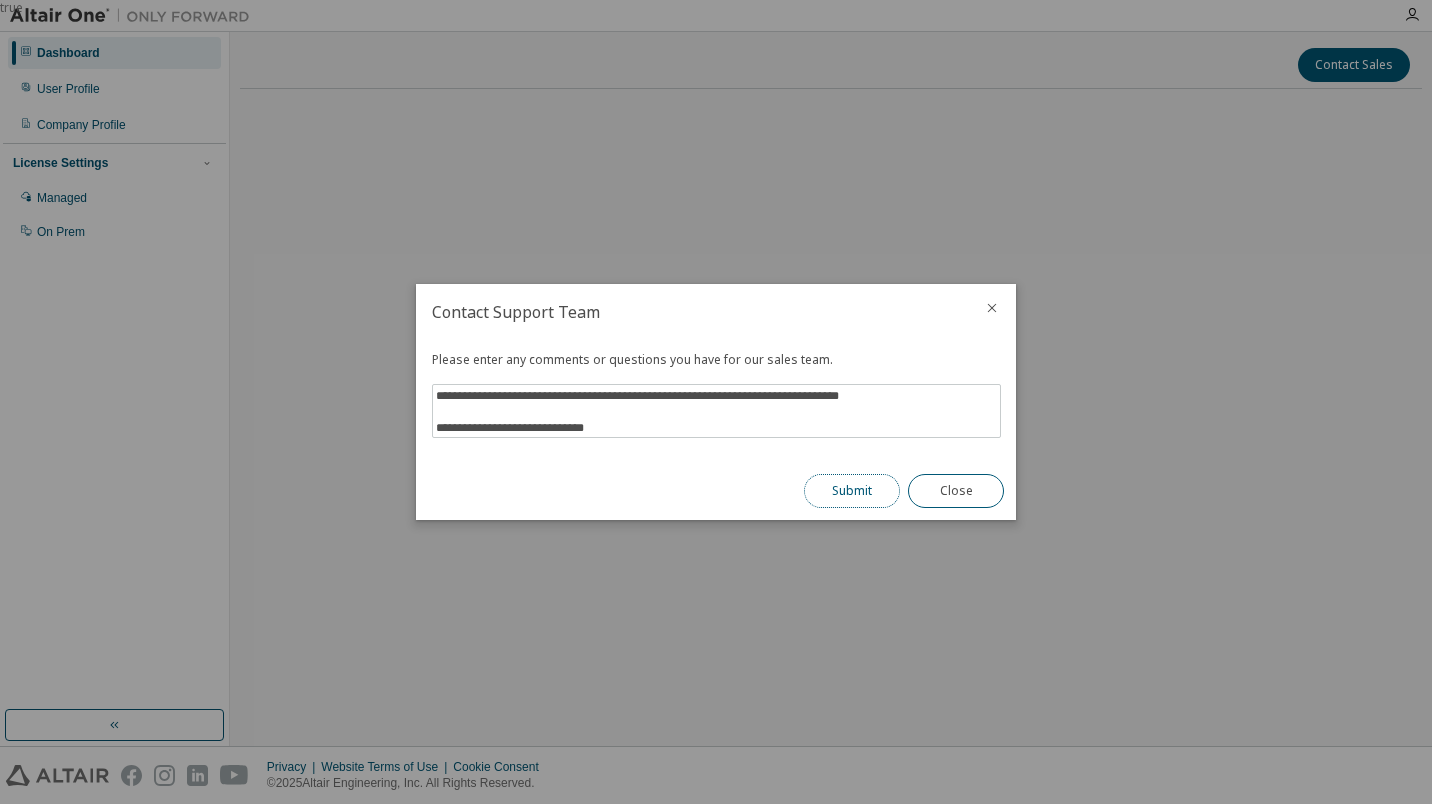 type 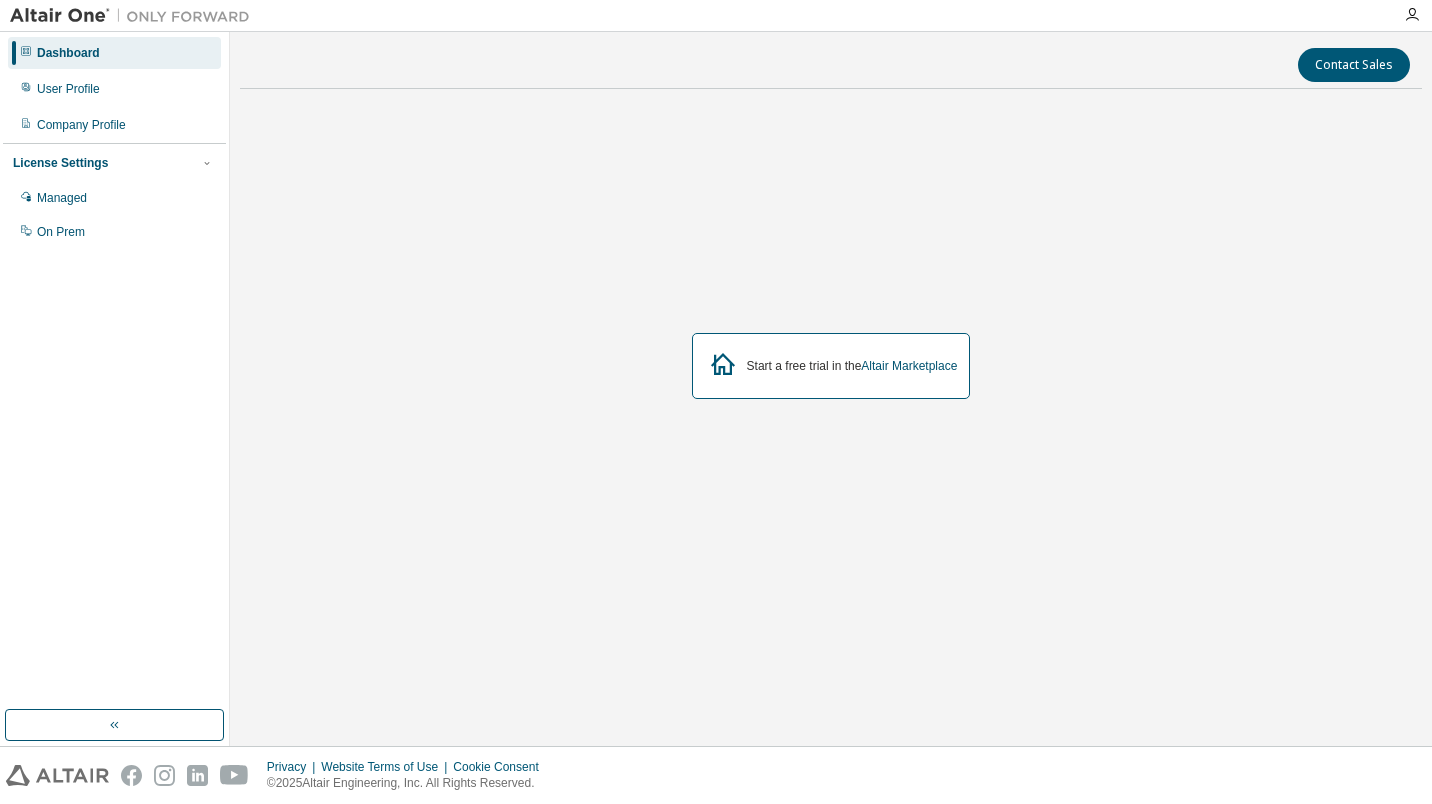 type 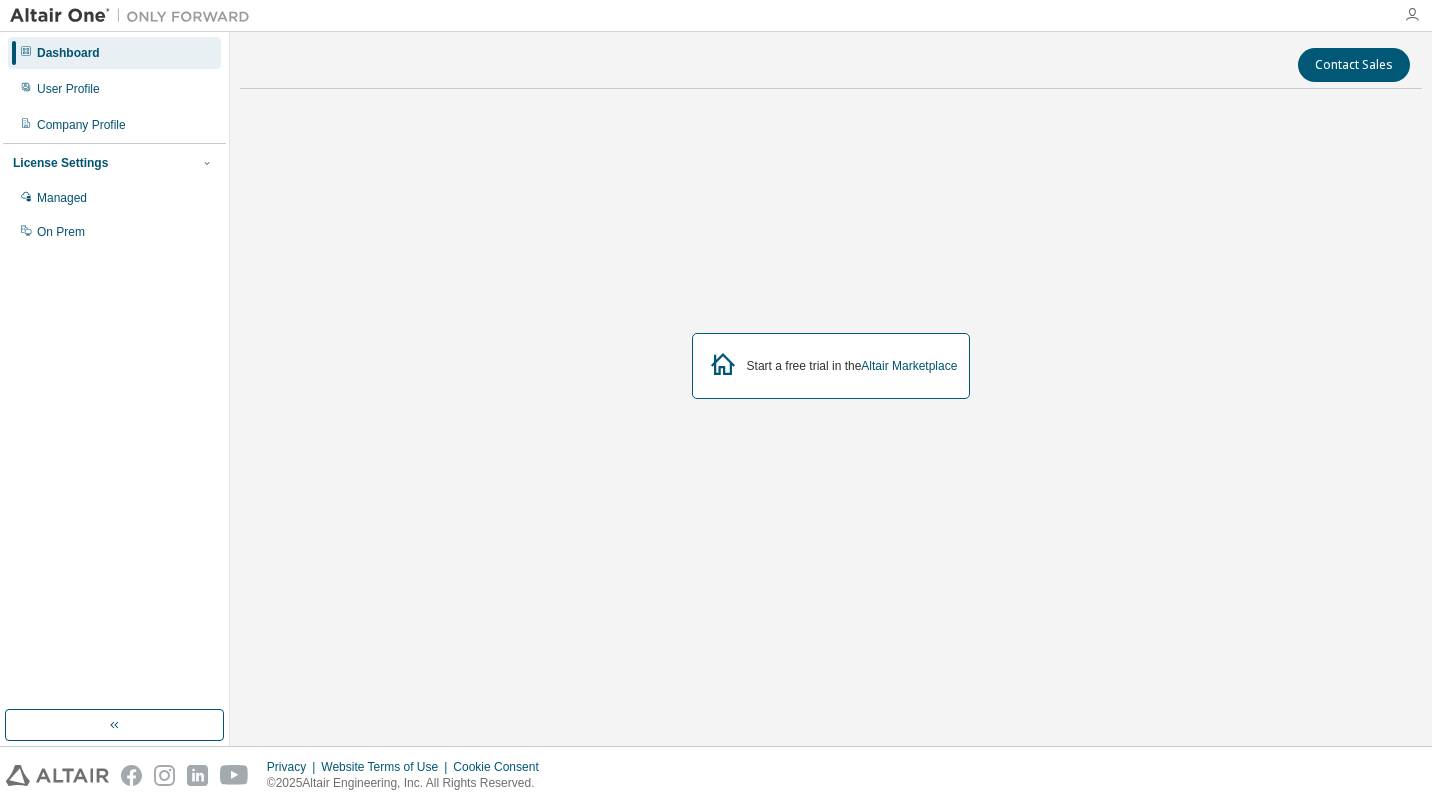 click at bounding box center [1412, 15] 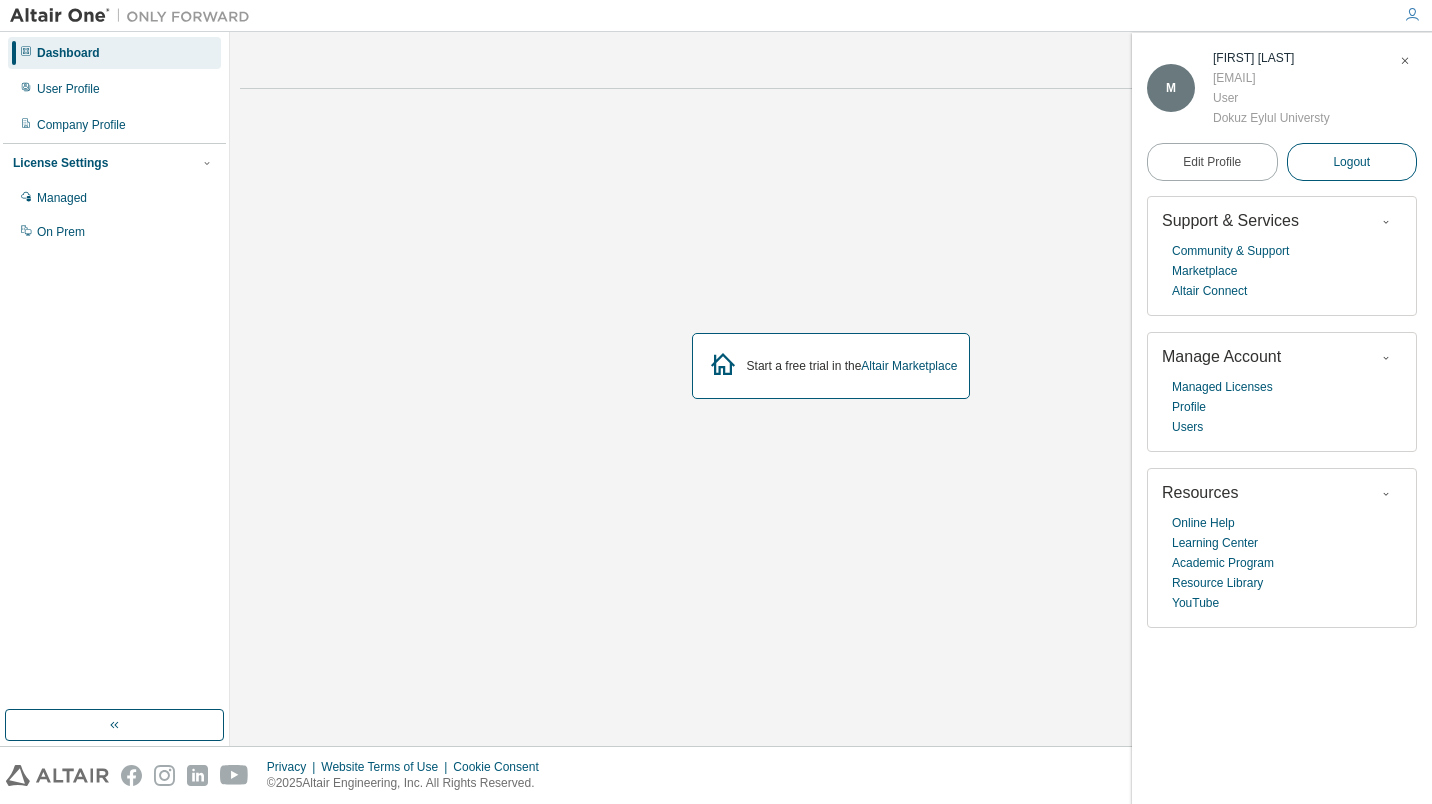 click on "Logout" at bounding box center [1351, 162] 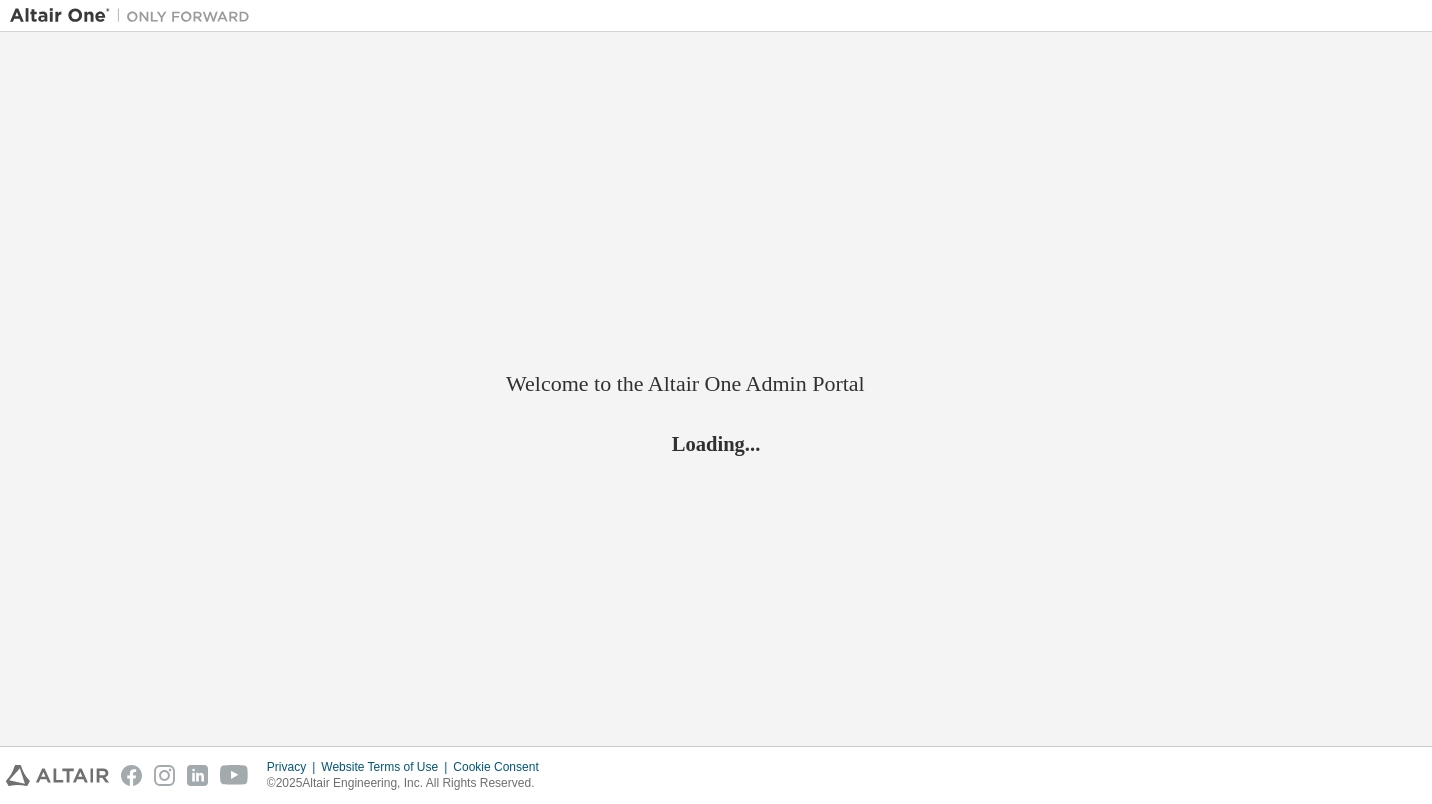 scroll, scrollTop: 0, scrollLeft: 0, axis: both 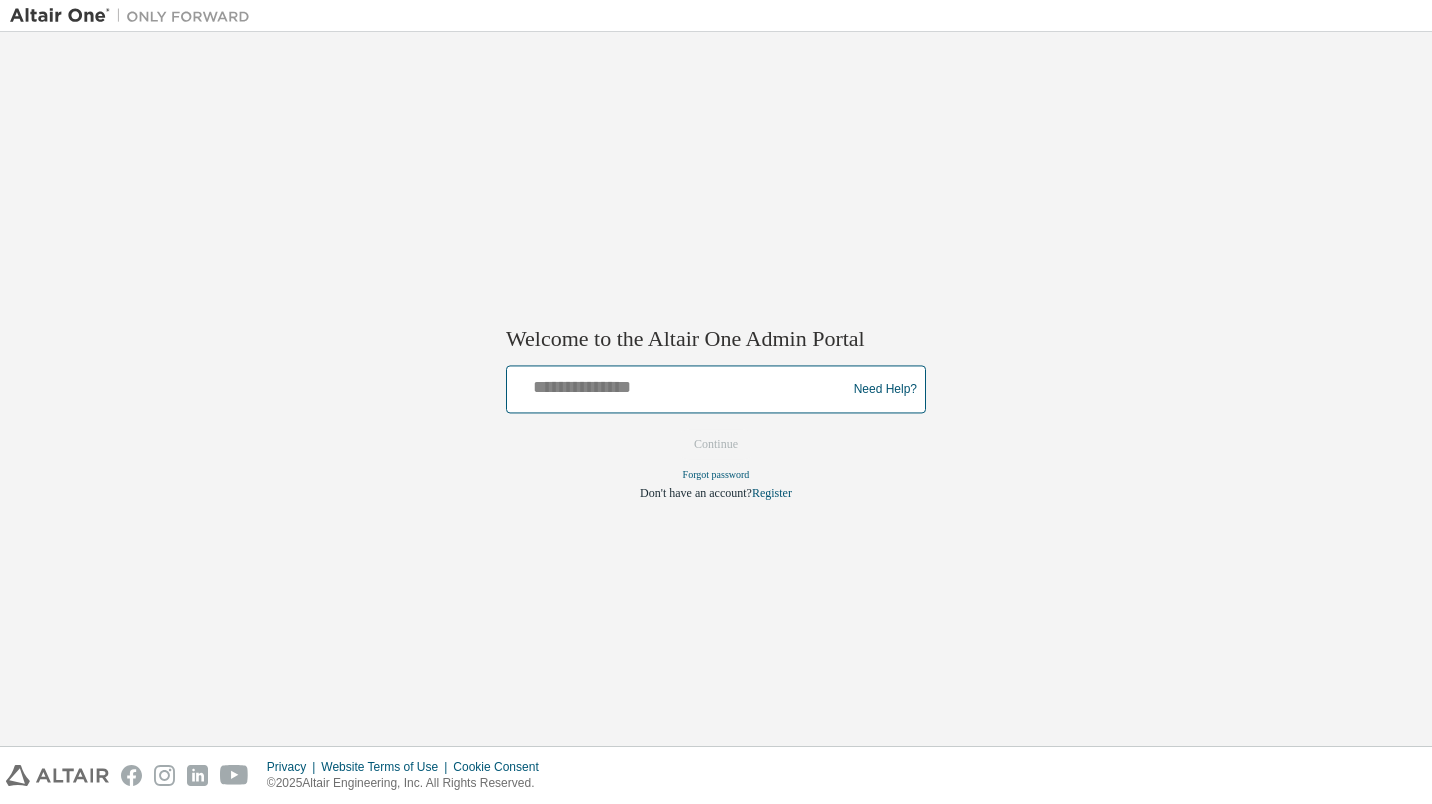 click at bounding box center (679, 385) 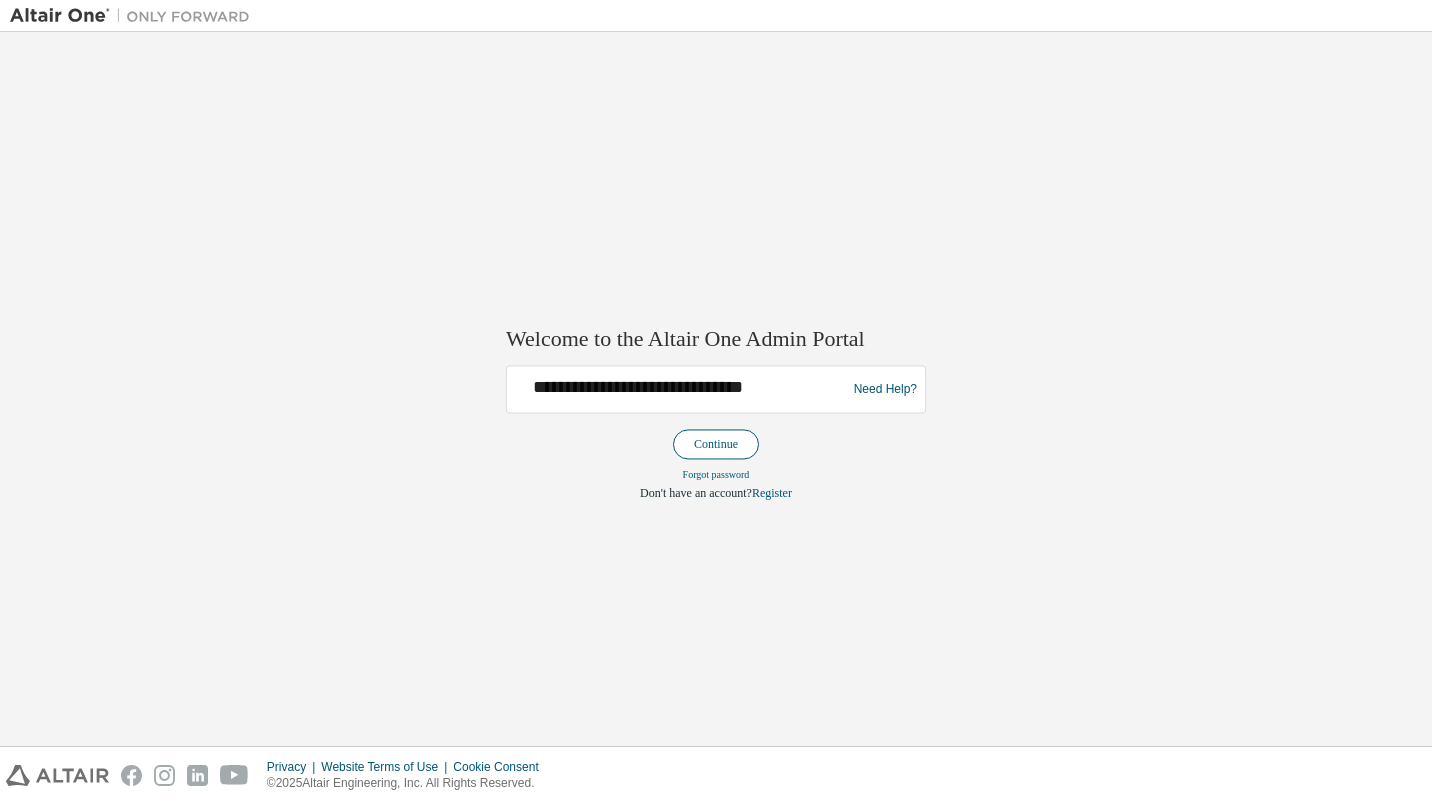 click on "Continue" at bounding box center [716, 445] 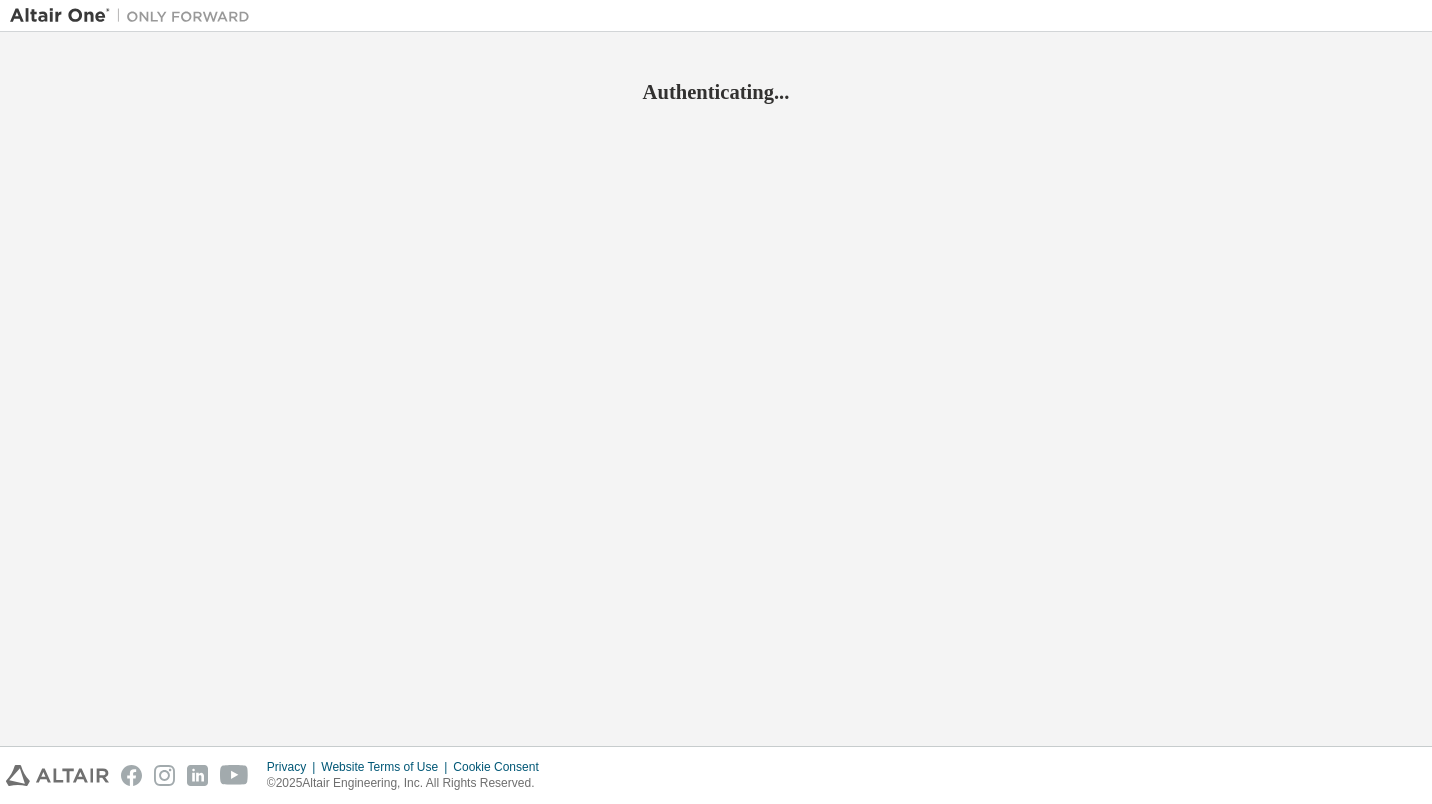 scroll, scrollTop: 0, scrollLeft: 0, axis: both 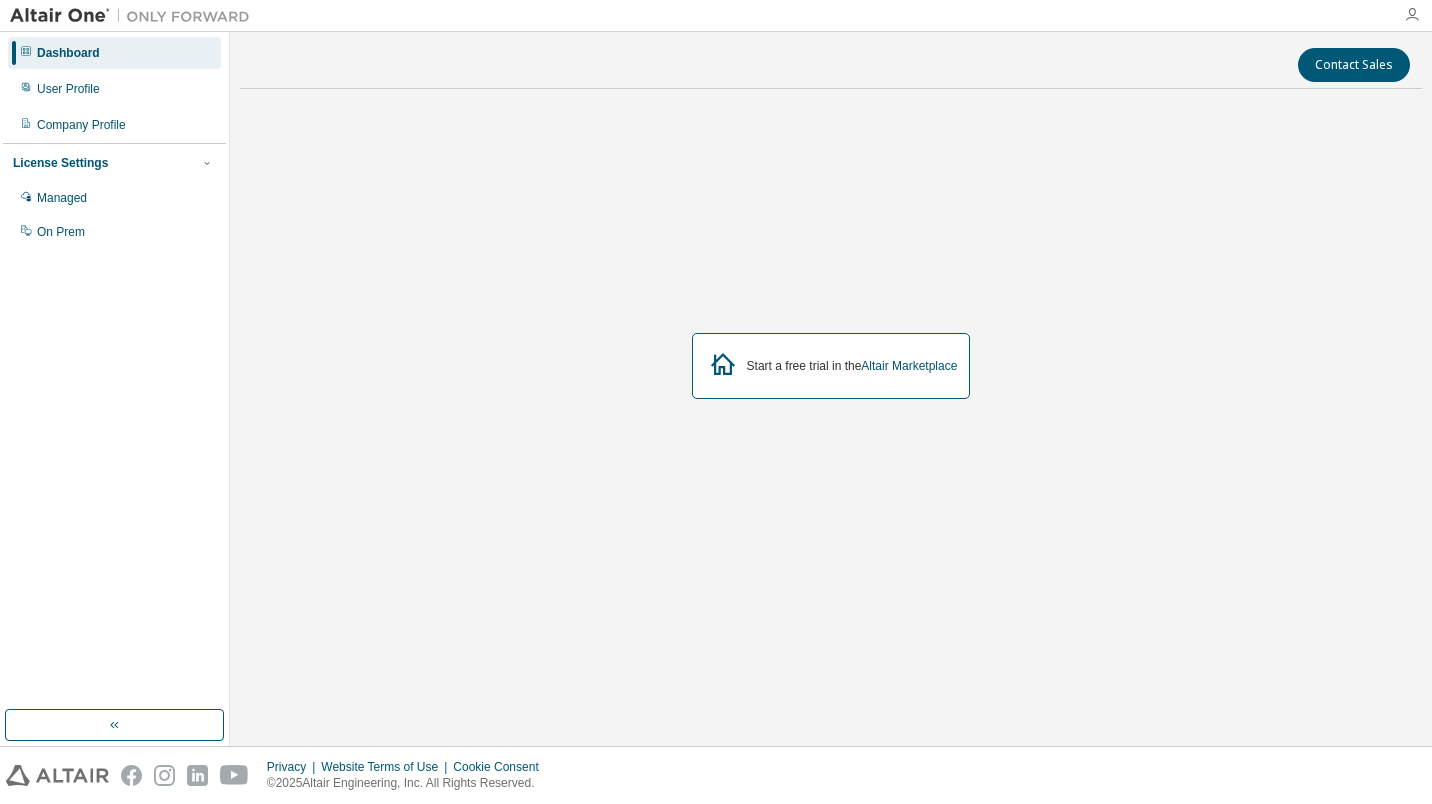 click at bounding box center [1412, 15] 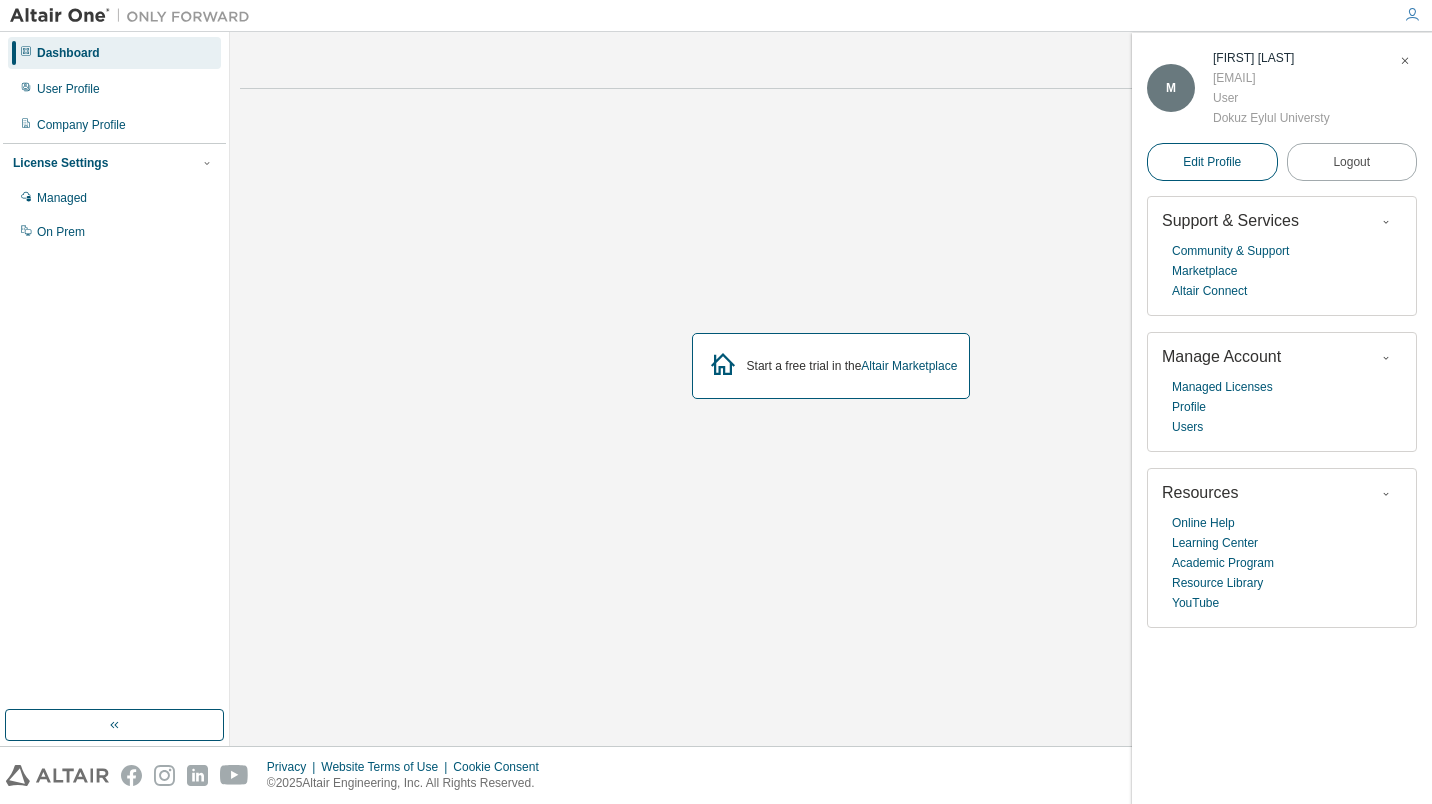 click on "Edit Profile" at bounding box center [1212, 162] 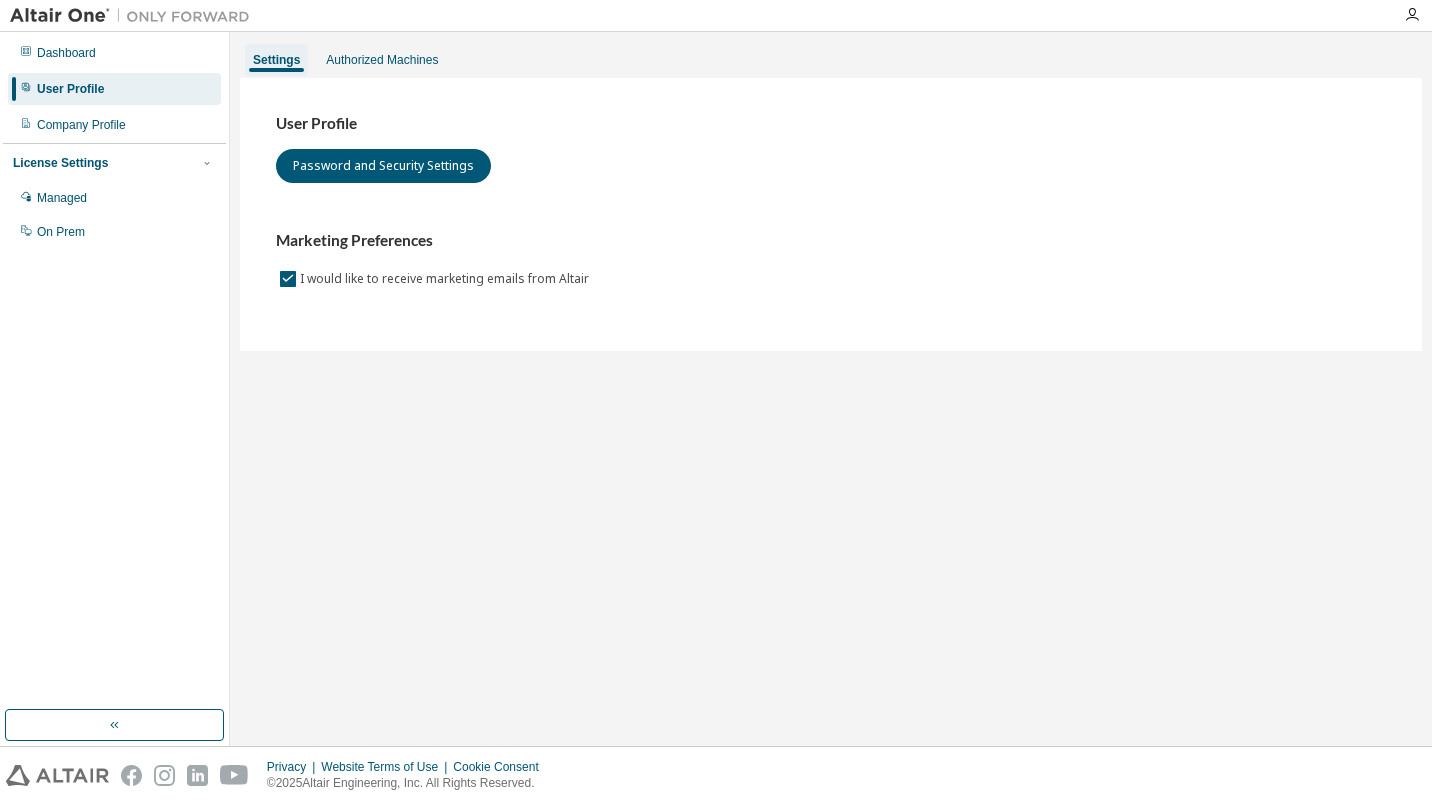 scroll, scrollTop: 0, scrollLeft: 0, axis: both 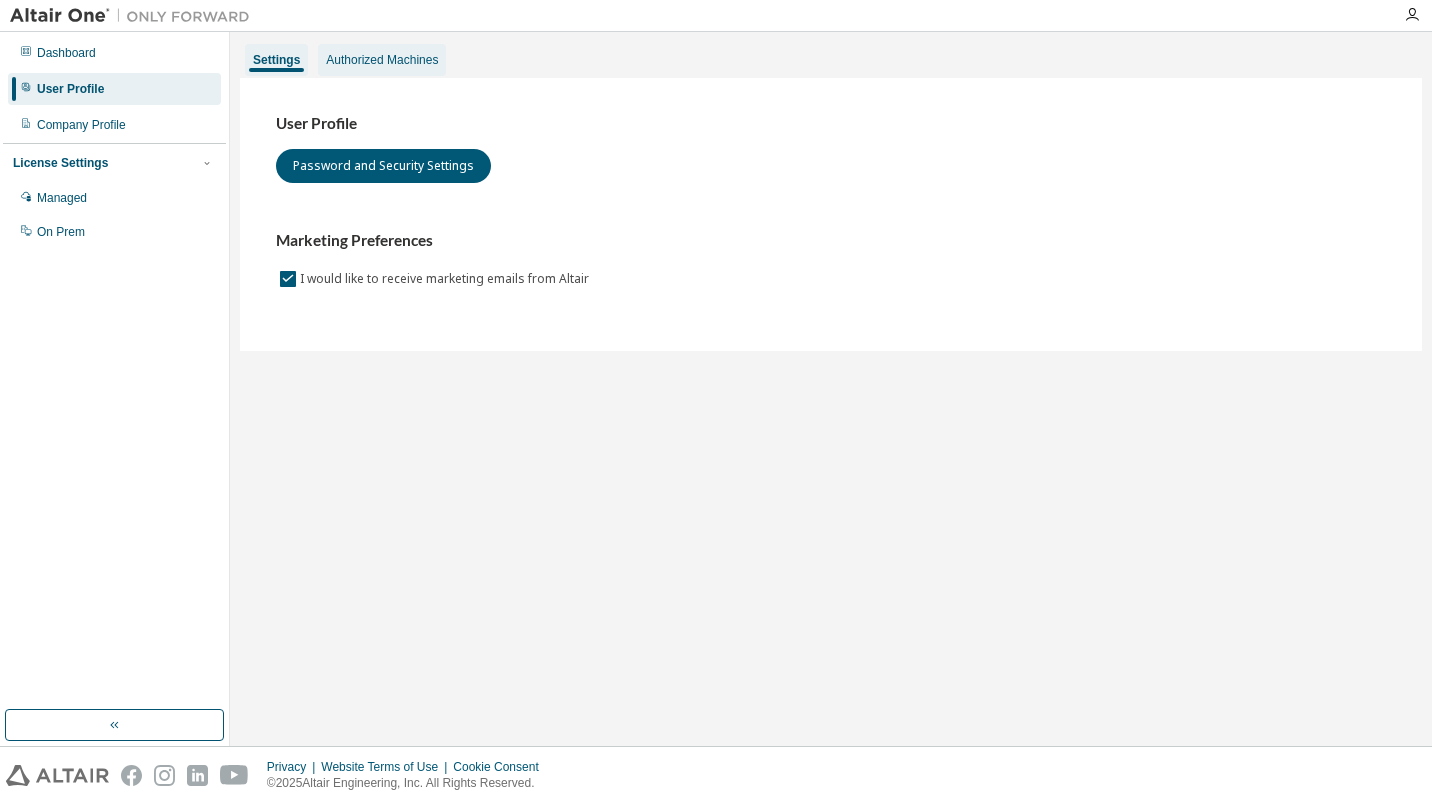 click on "Authorized Machines" at bounding box center (382, 60) 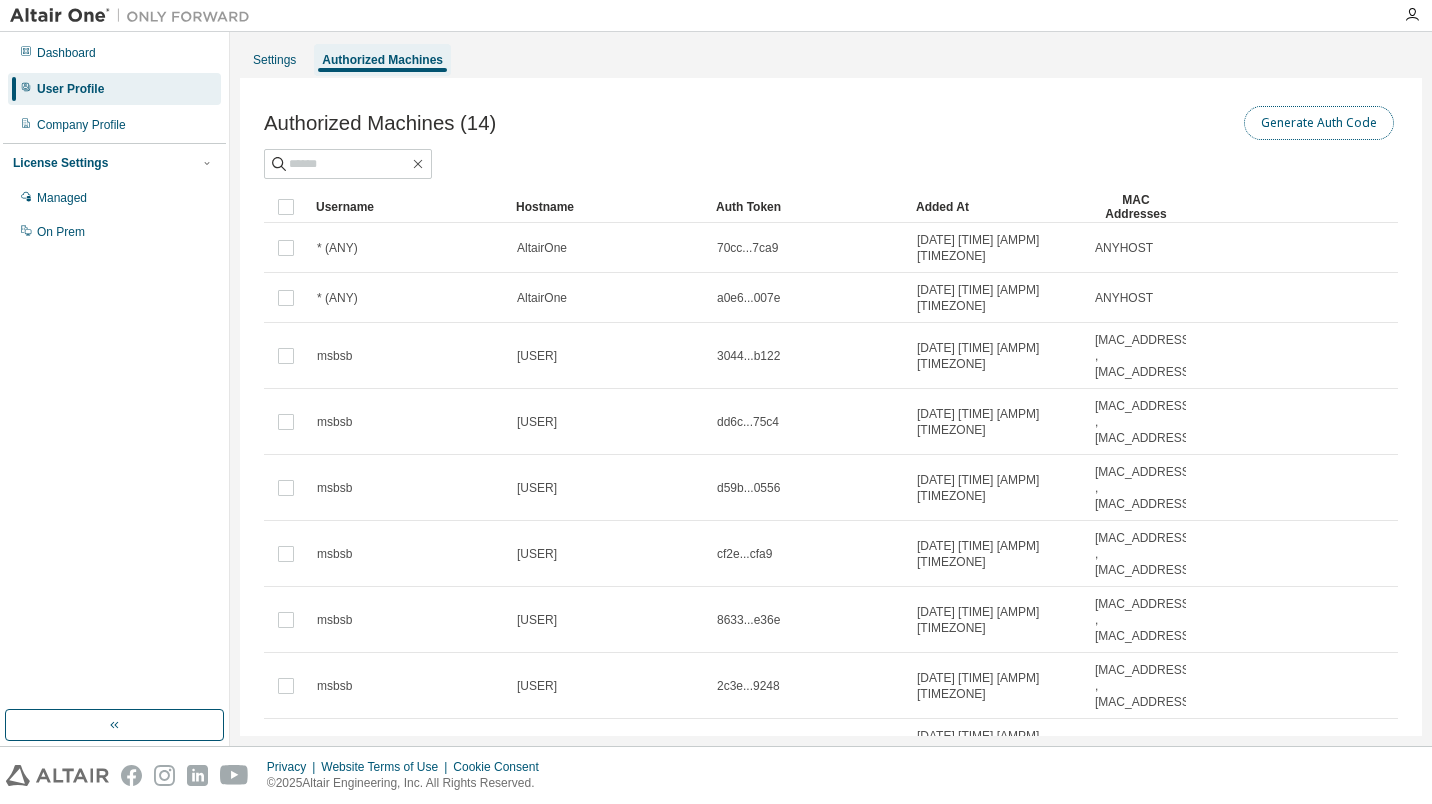 click on "Generate Auth Code" at bounding box center (1319, 123) 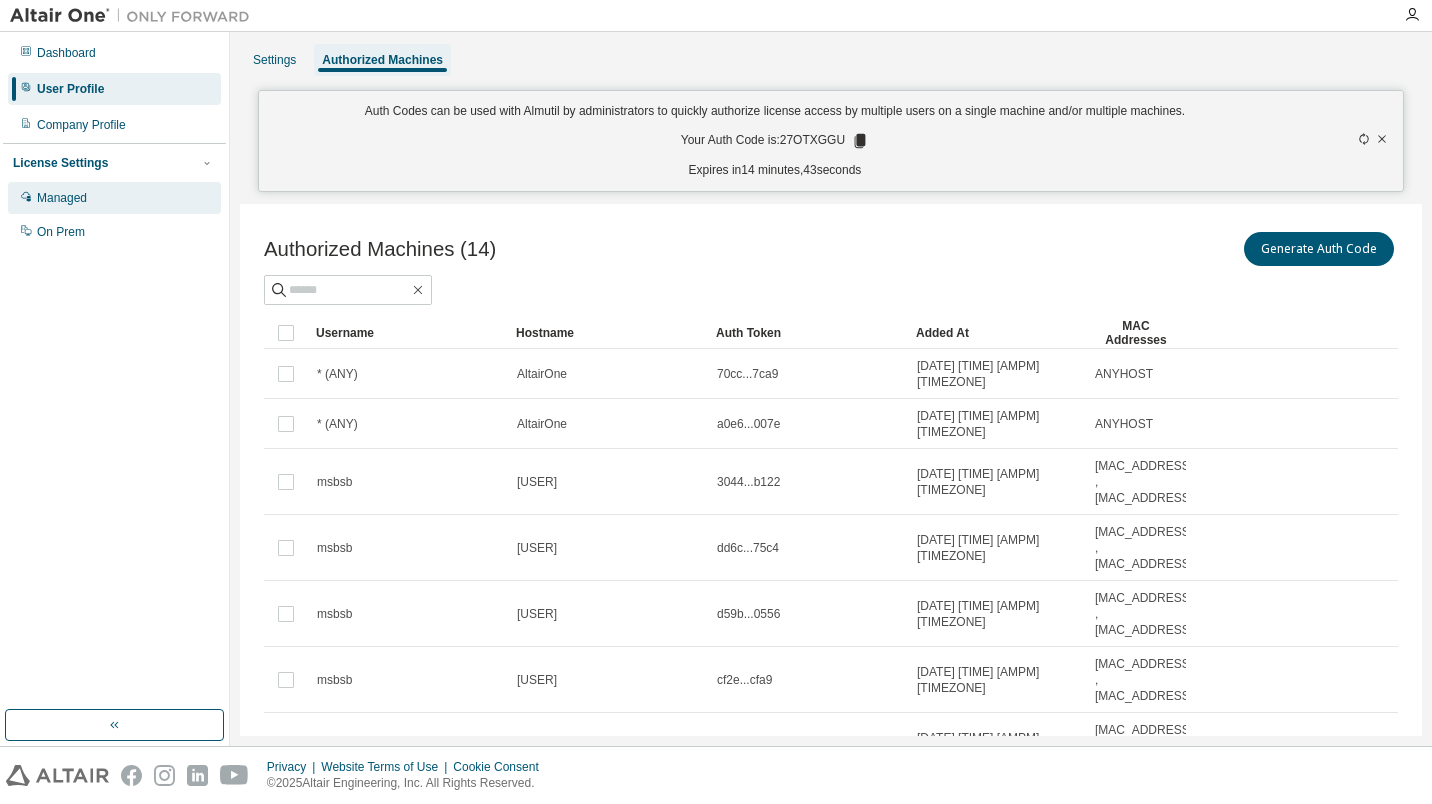 click on "Managed" at bounding box center (114, 198) 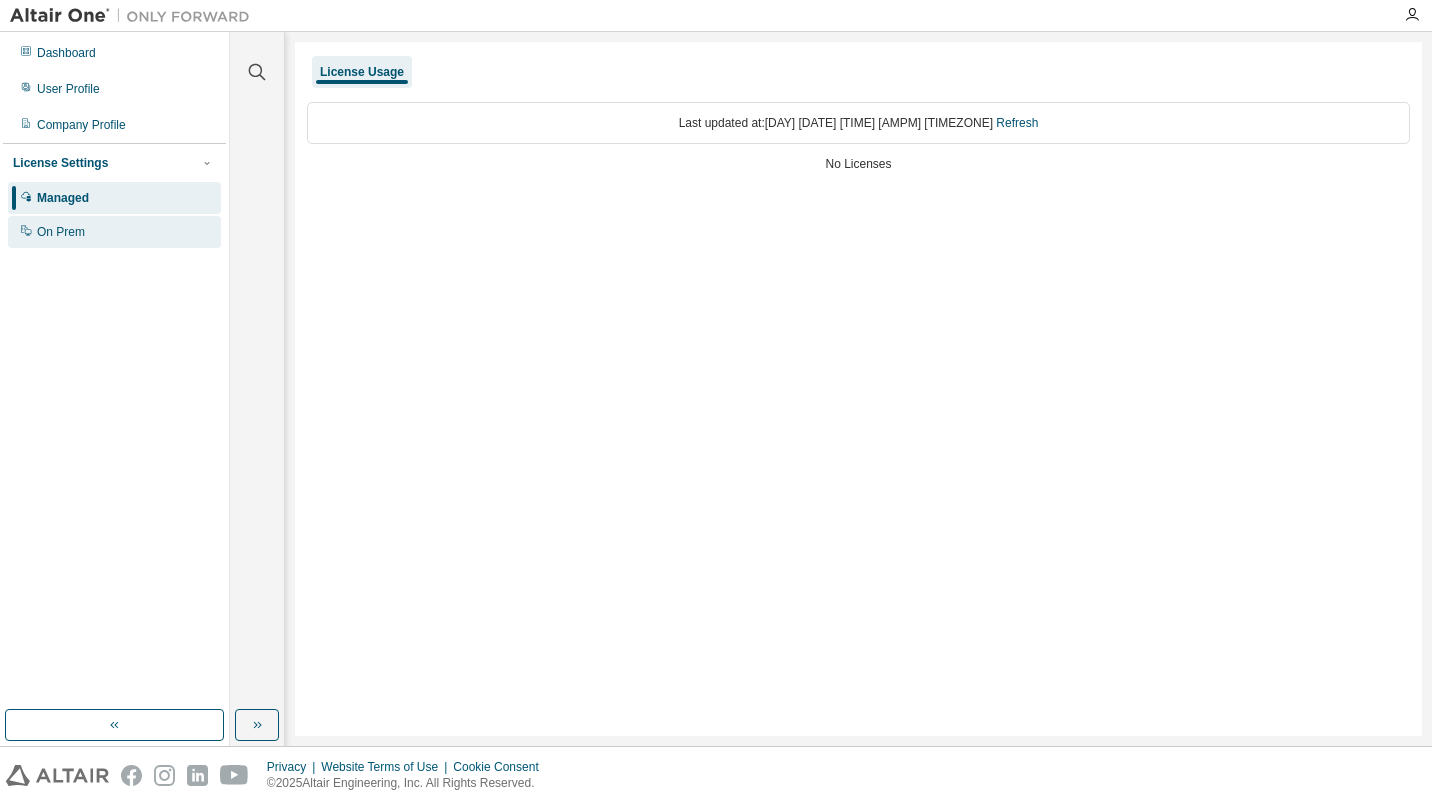 click on "On Prem" at bounding box center (114, 232) 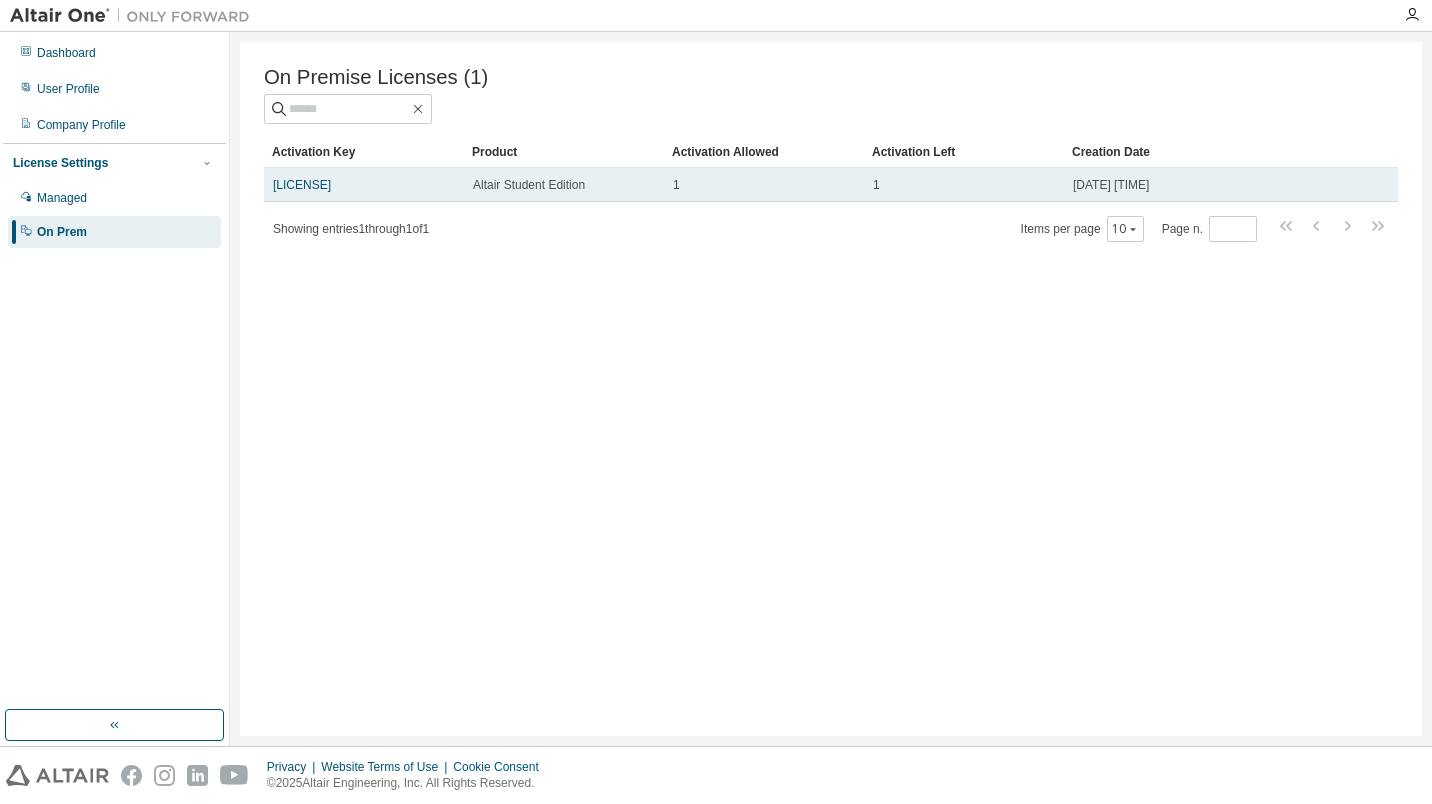 click on "[LICENSE]" at bounding box center [364, 185] 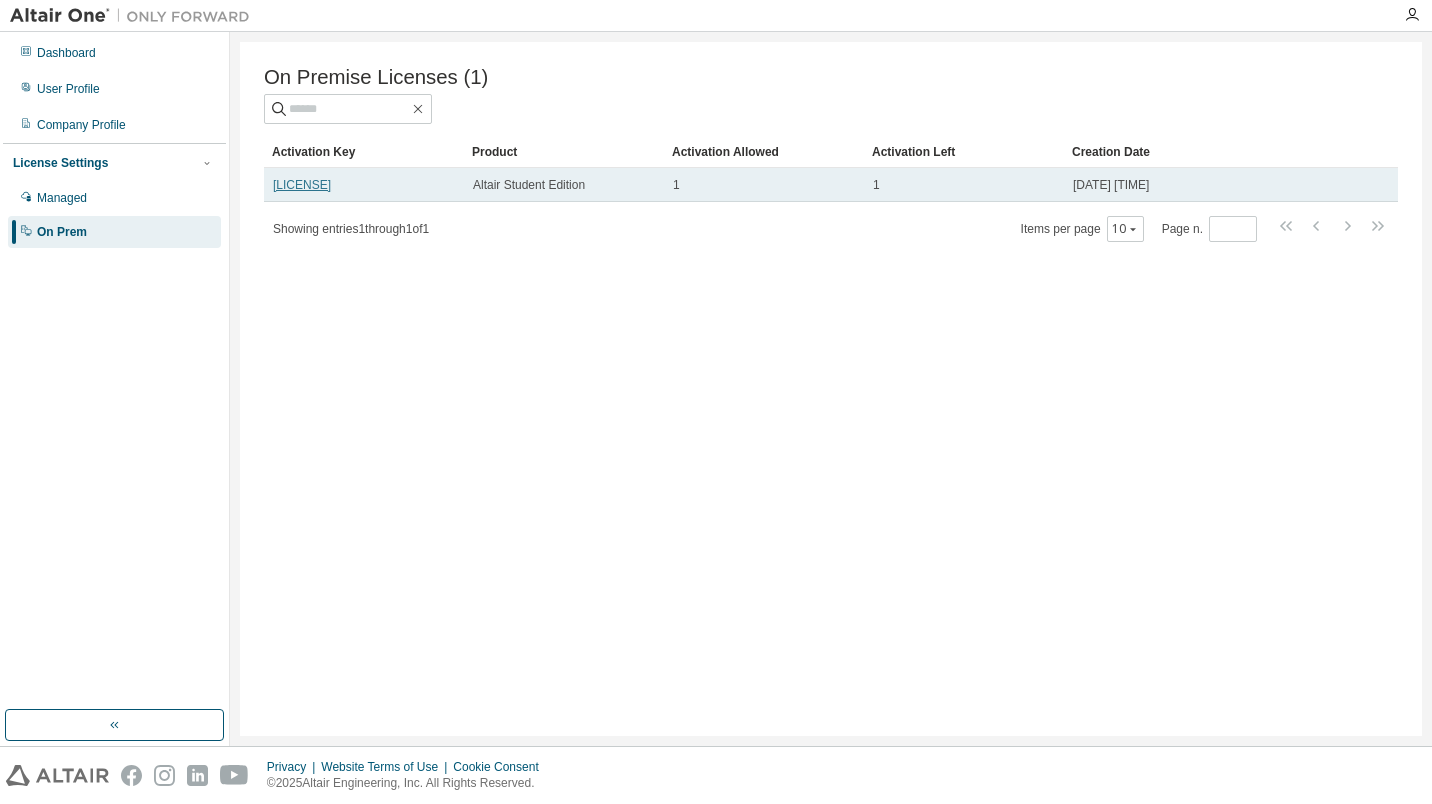click on "[LICENSE]" at bounding box center (302, 185) 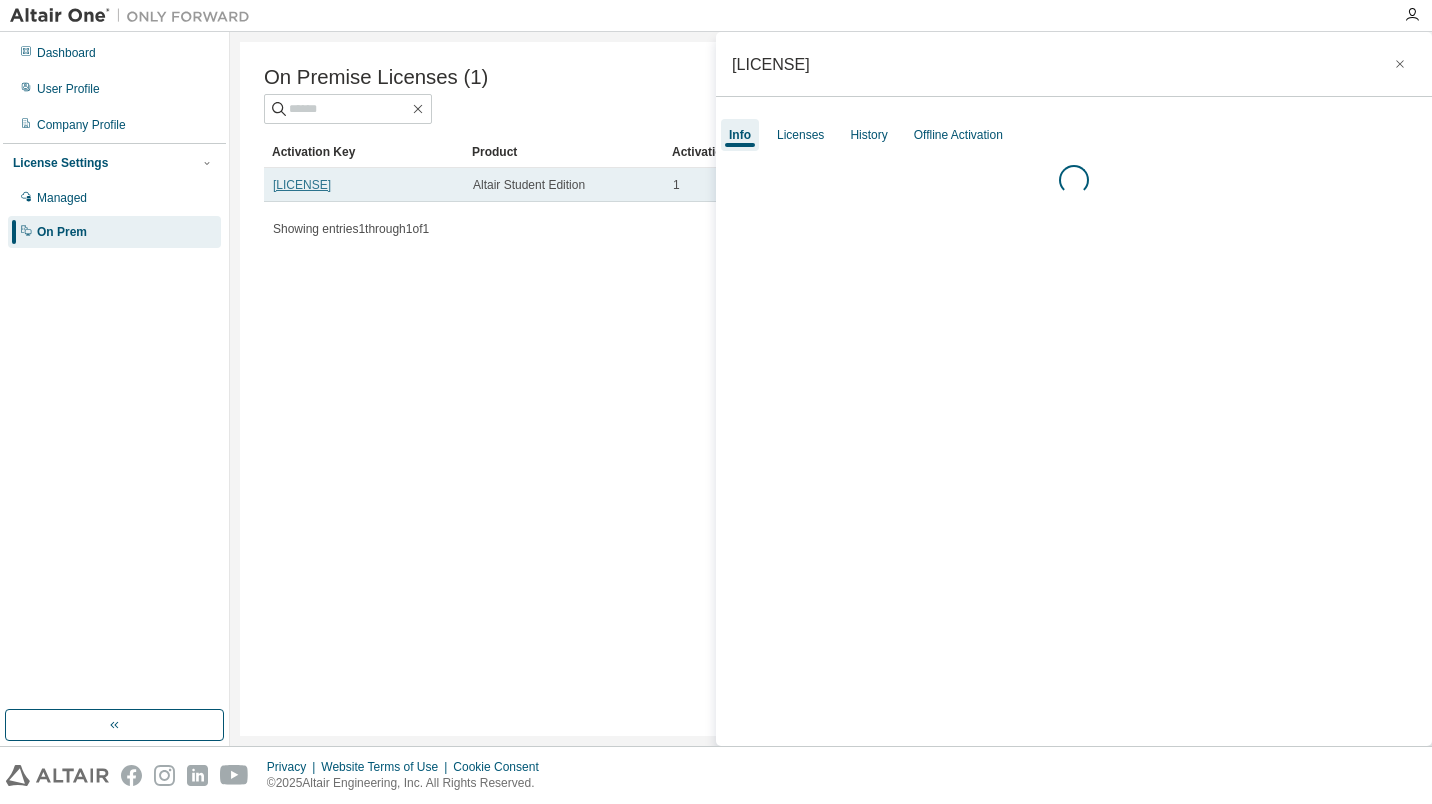 click on "[LICENSE]" at bounding box center (302, 185) 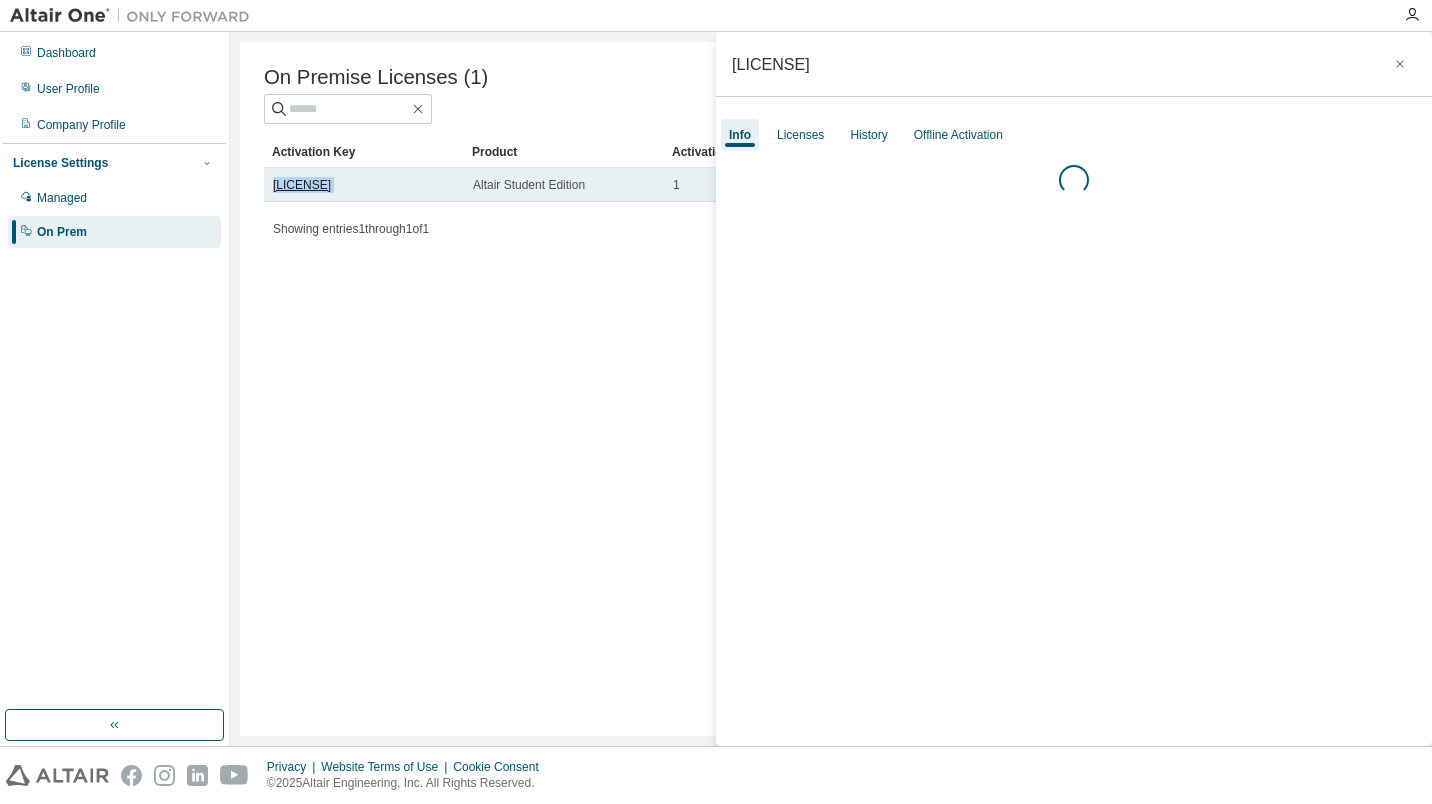 click on "[LICENSE]" at bounding box center (302, 185) 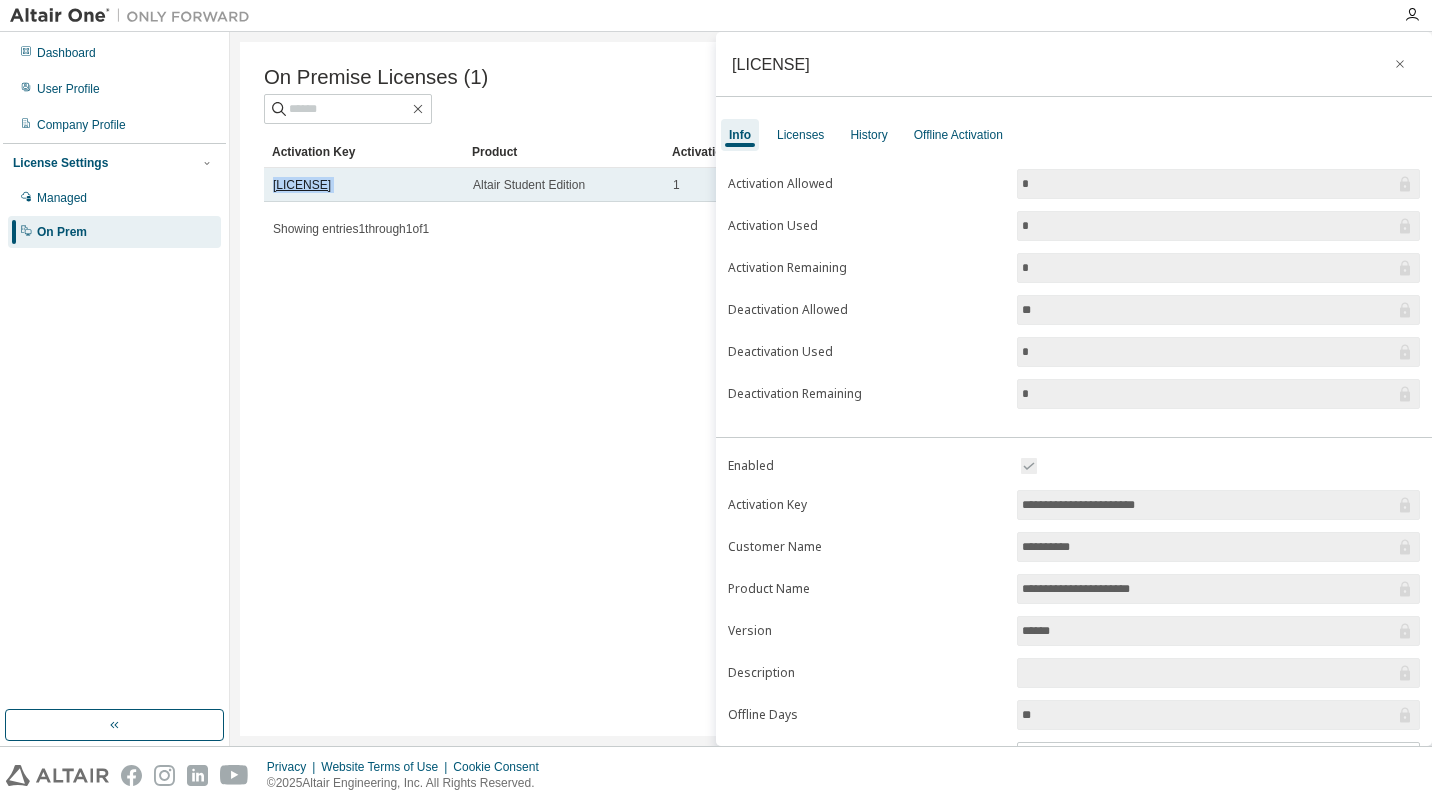 copy on "[LICENSE]" 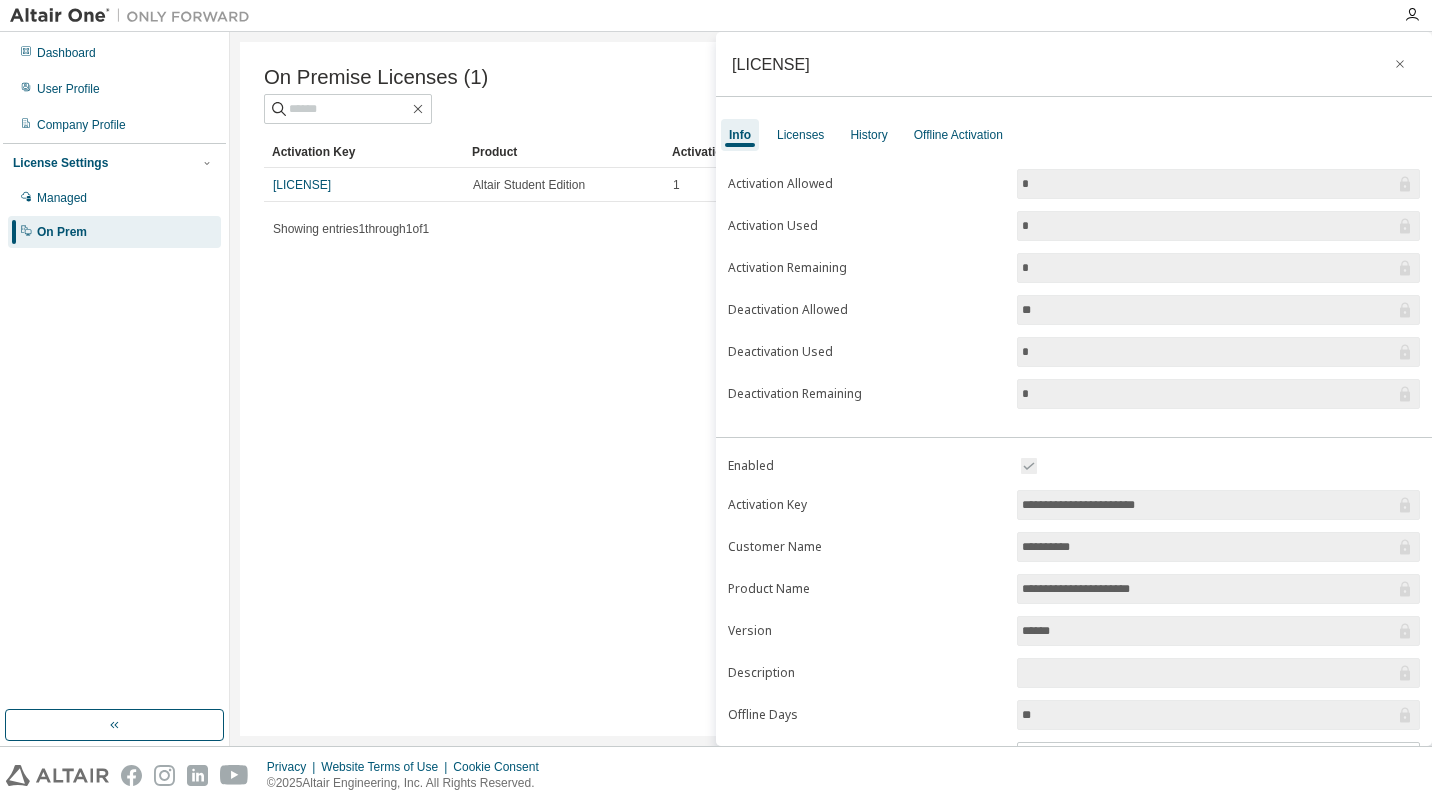 click on "On Premise Licenses (1) Clear Load Save Save As Field Operator Value Select filter Select operand Add criteria Search Activation Key Product Activation Allowed Activation Left Creation Date [LICENSE] Altair Student Edition 1 1 [DATE] [TIME] Showing entries  1  through  1  of  1 Items per page 10 Page n. *" at bounding box center [831, 389] 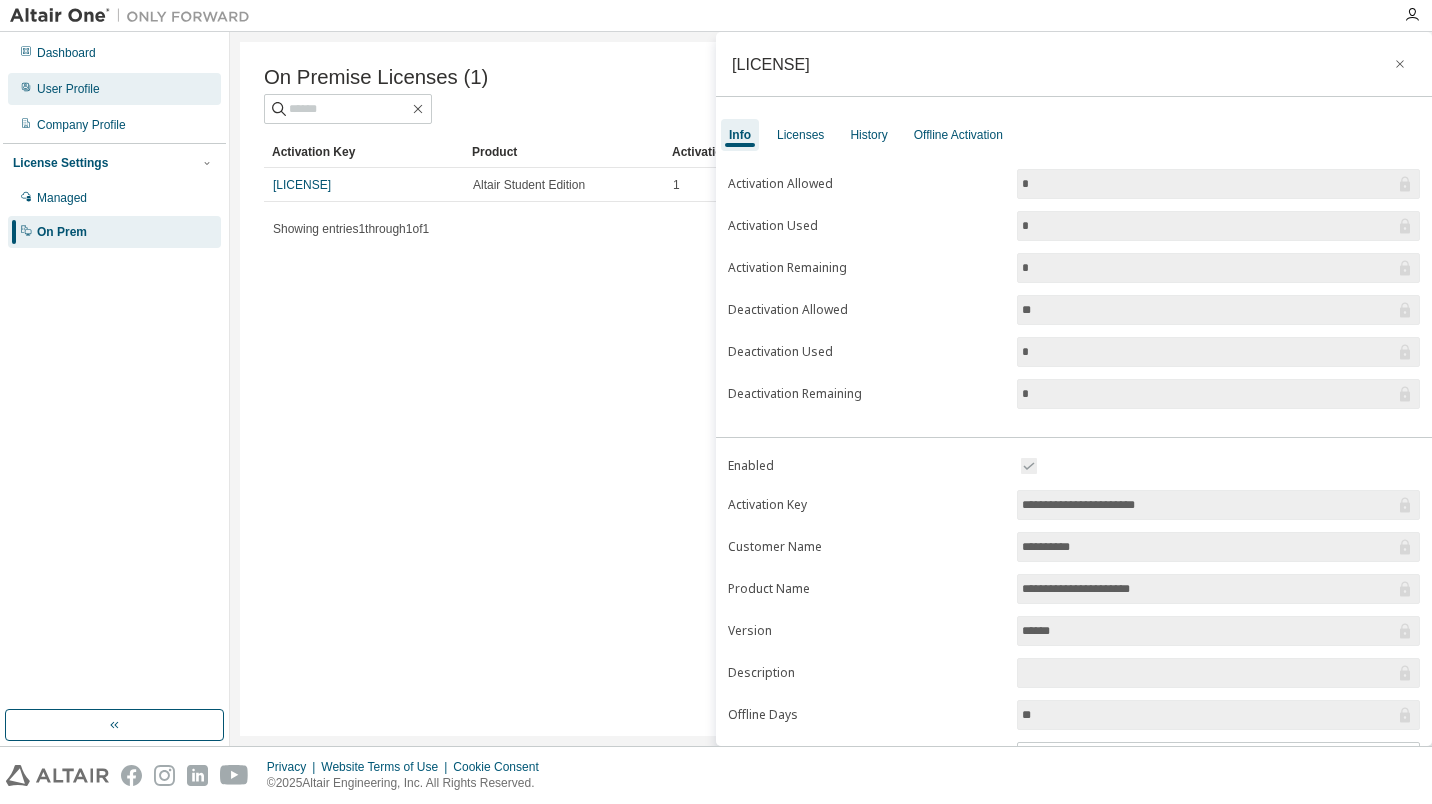 click on "User Profile" at bounding box center [114, 89] 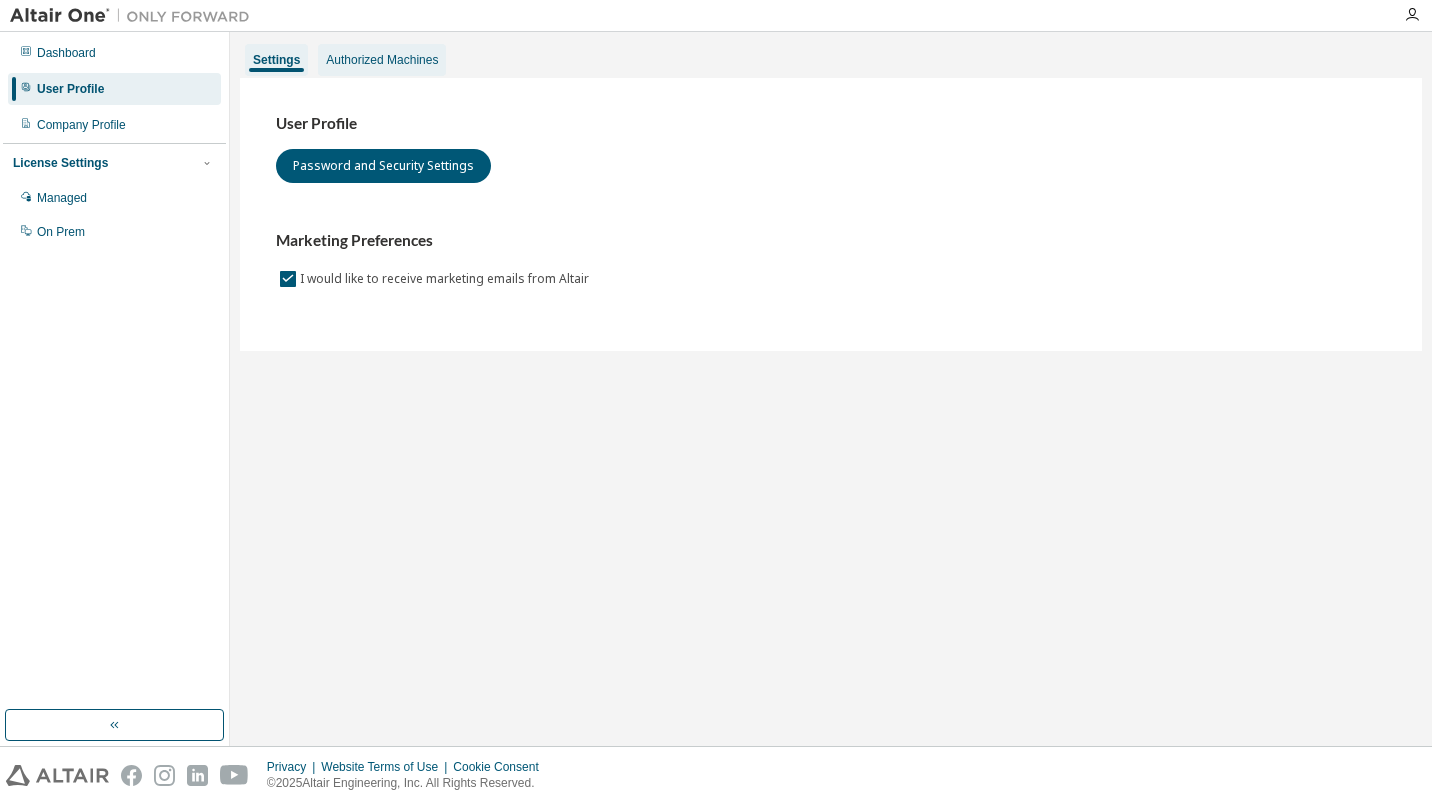 click on "Authorized Machines" at bounding box center [382, 60] 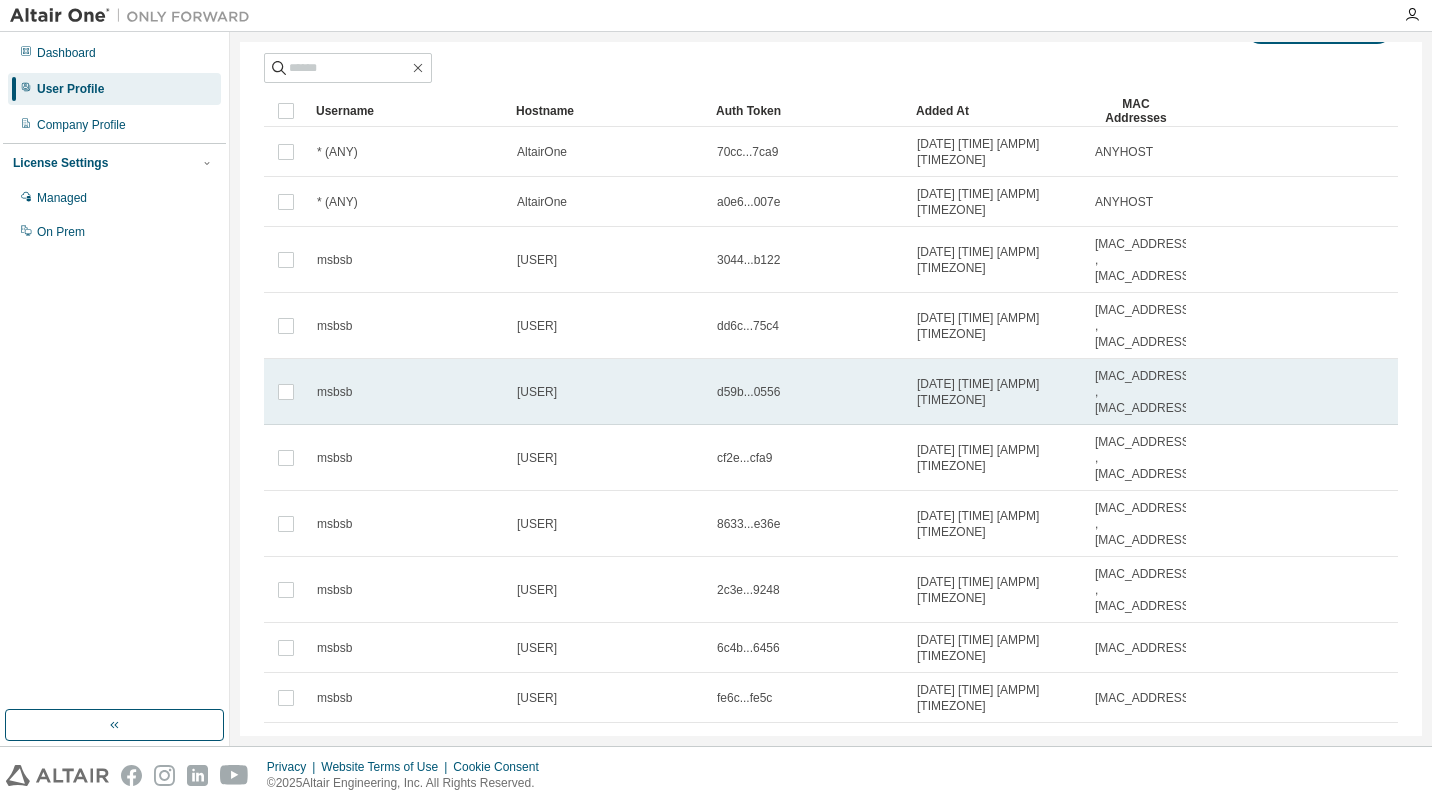 scroll, scrollTop: 142, scrollLeft: 0, axis: vertical 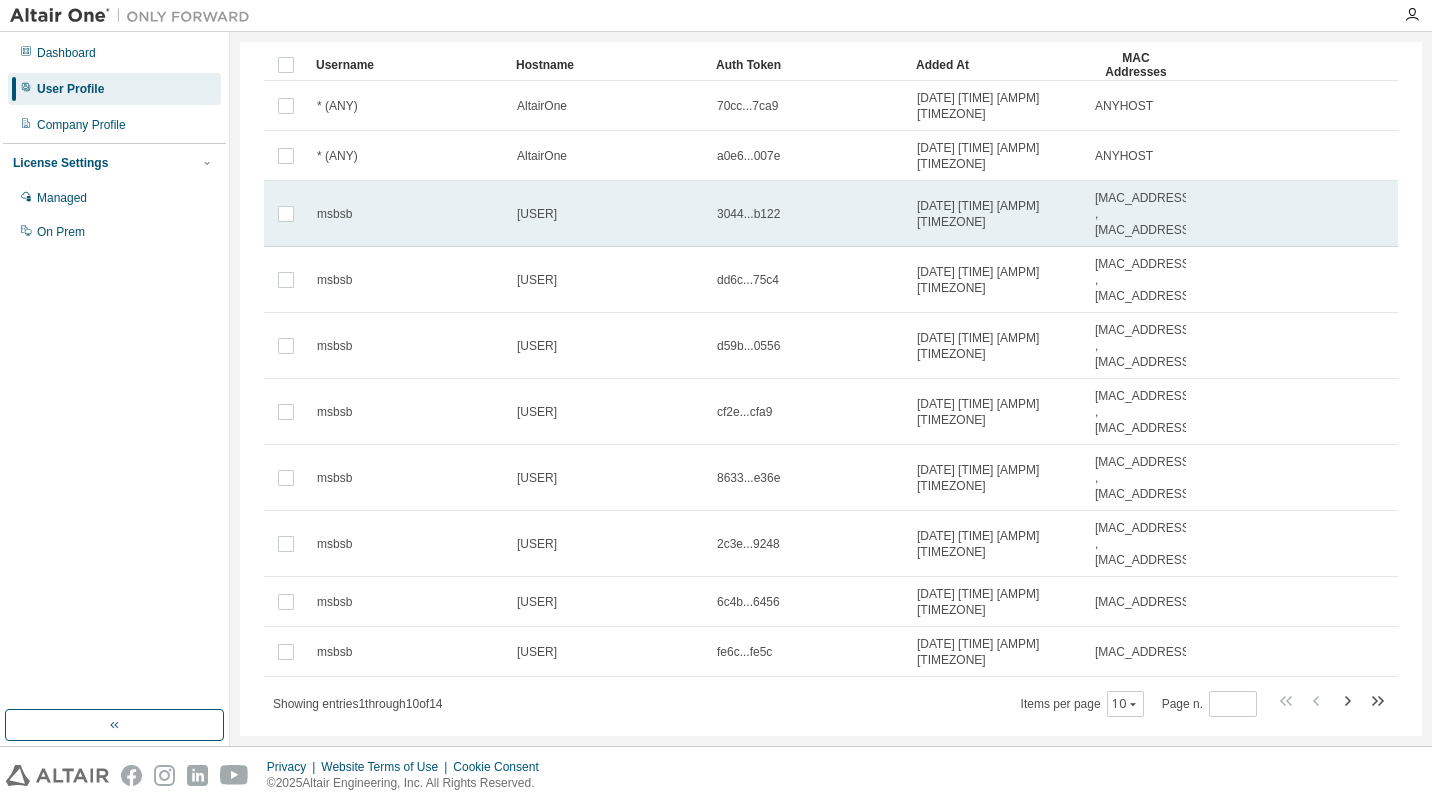 click on "msbsb" at bounding box center [334, 214] 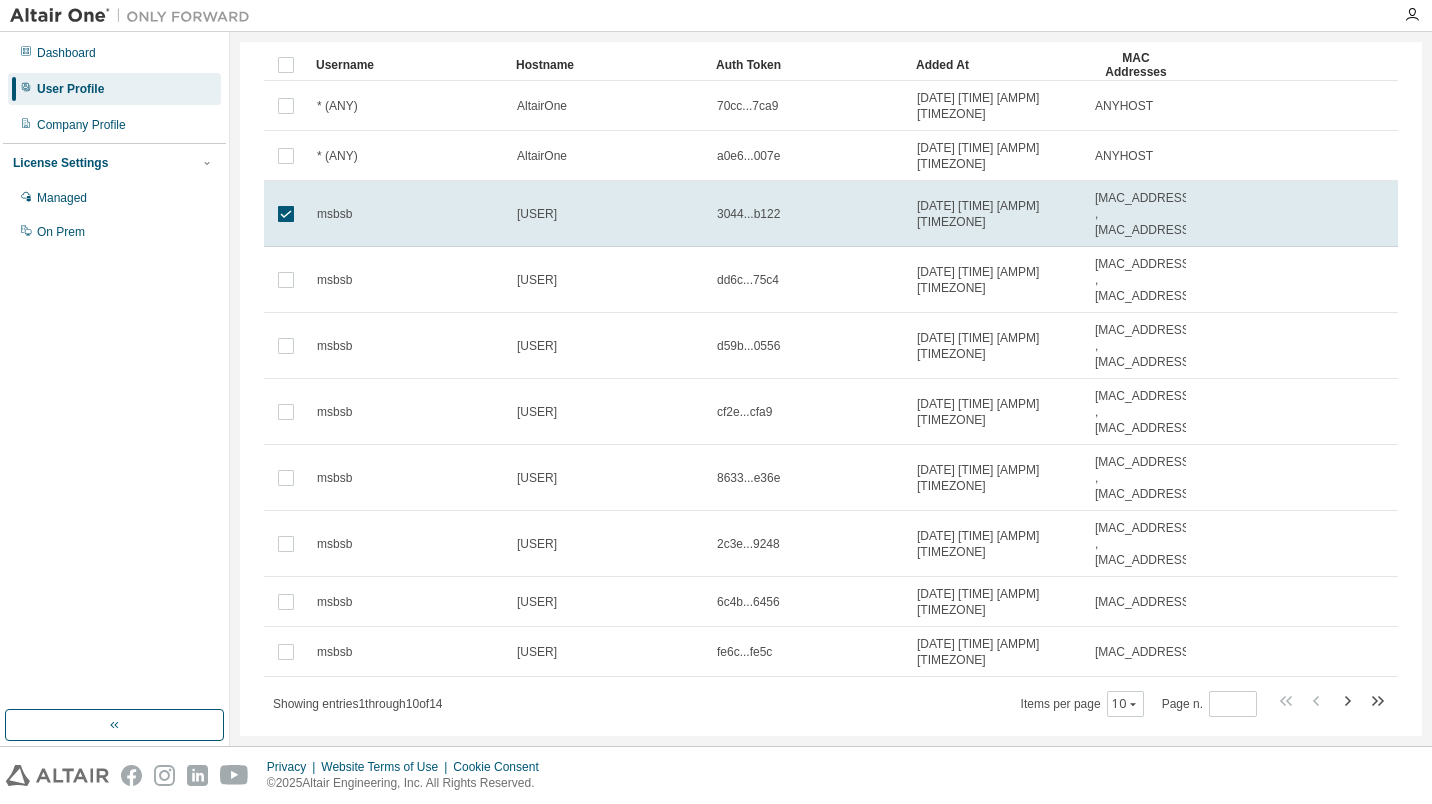 click on "msbsb" at bounding box center (334, 214) 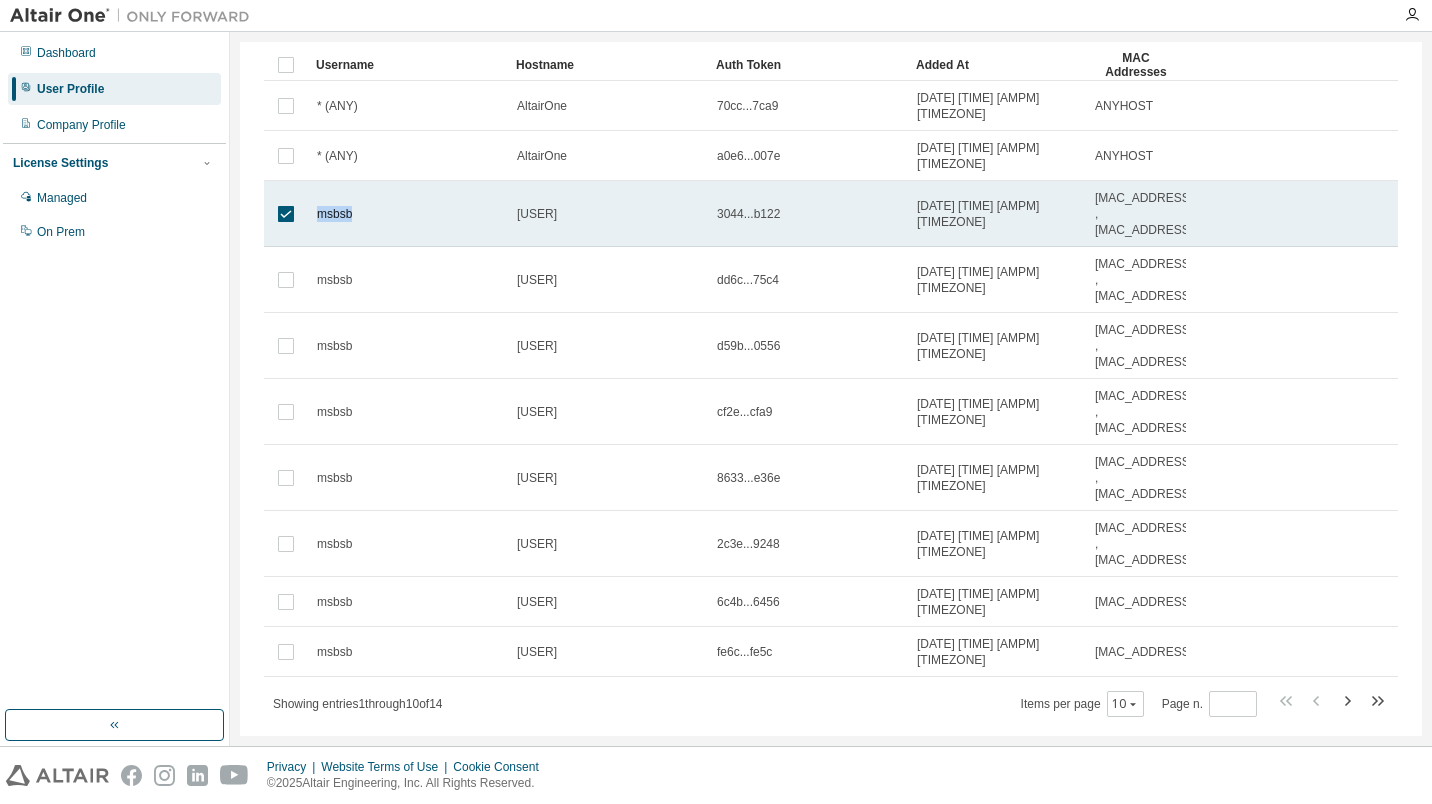 drag, startPoint x: 356, startPoint y: 198, endPoint x: 304, endPoint y: 188, distance: 52.95281 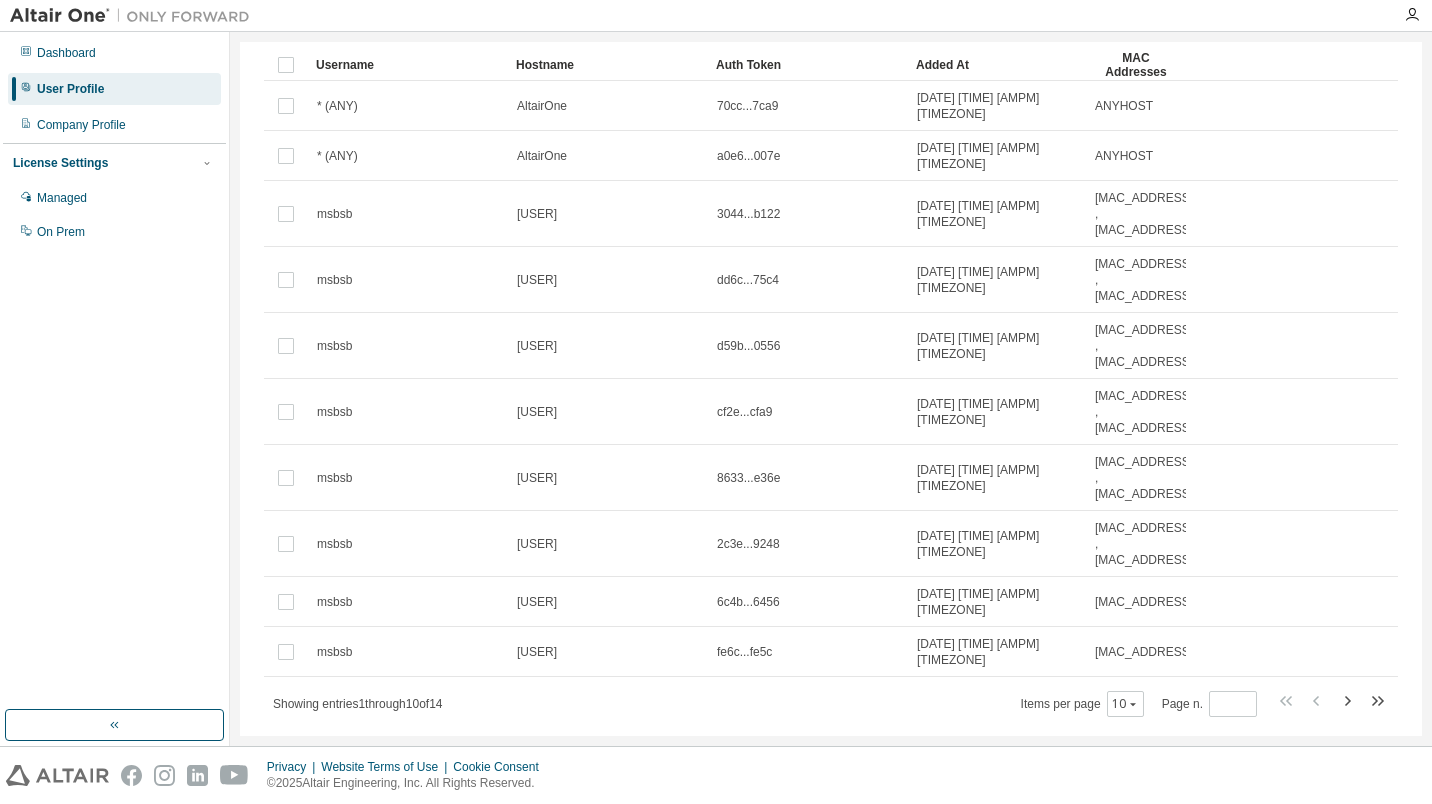 copy on "msbsb" 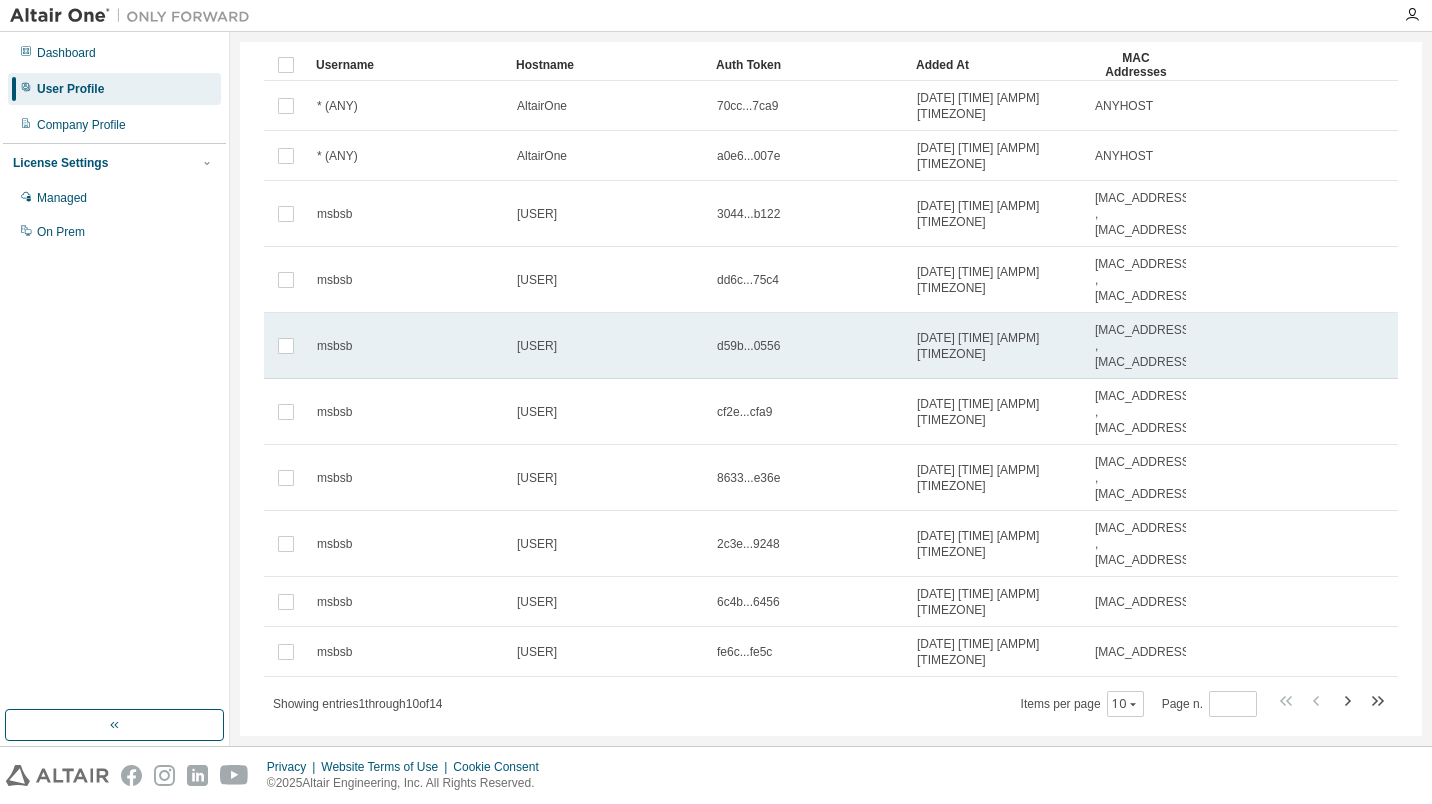 scroll, scrollTop: 0, scrollLeft: 0, axis: both 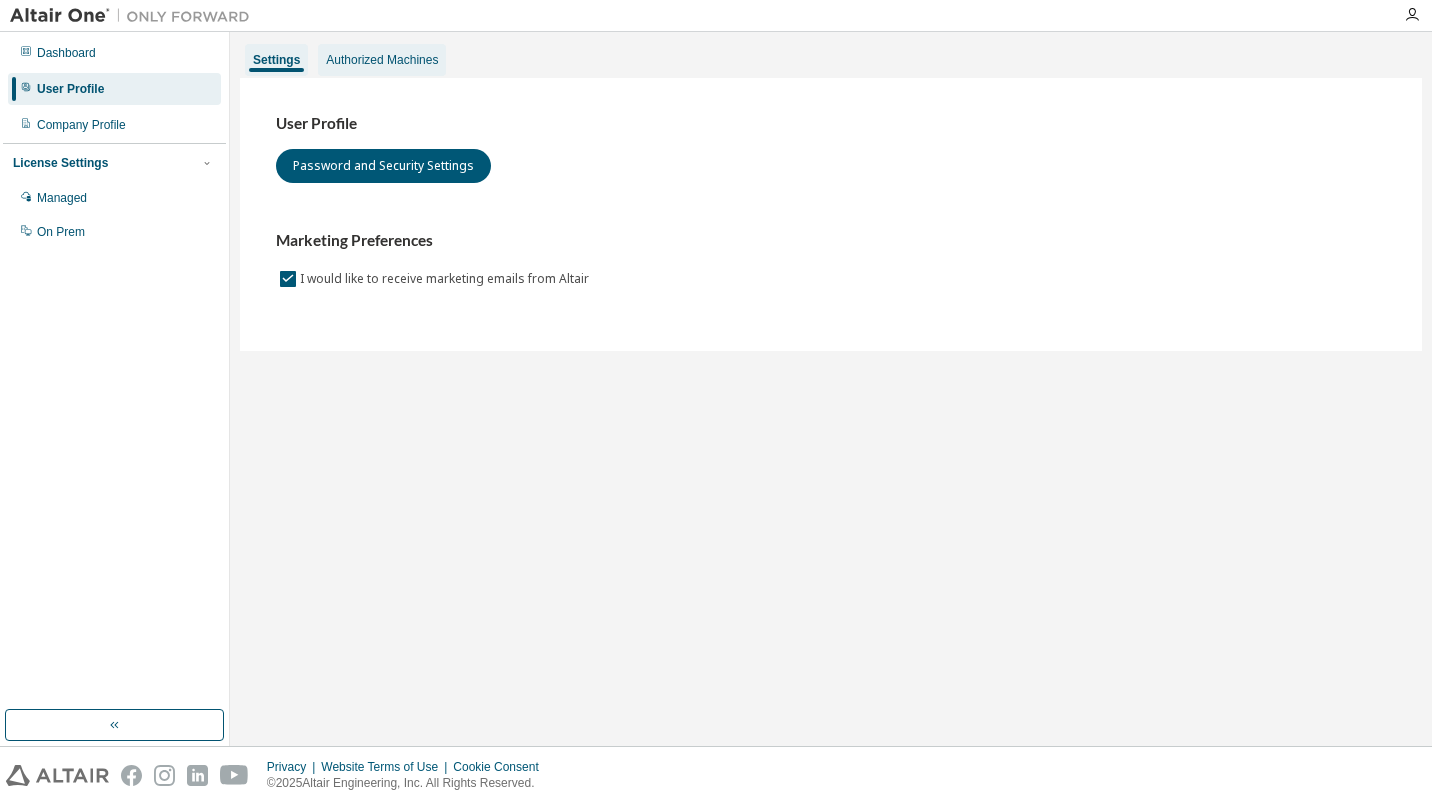 click on "Authorized Machines" at bounding box center (382, 60) 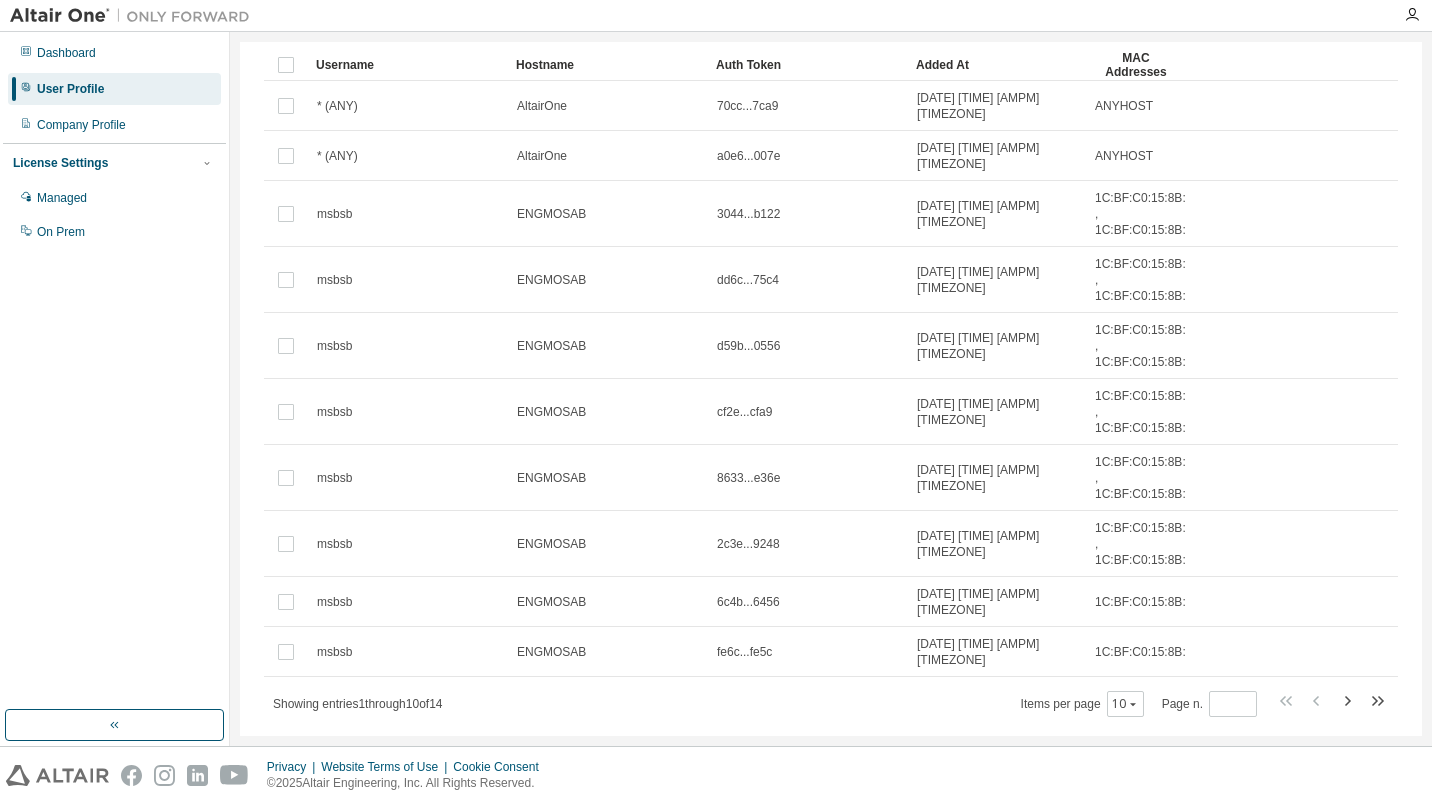 scroll, scrollTop: 0, scrollLeft: 0, axis: both 